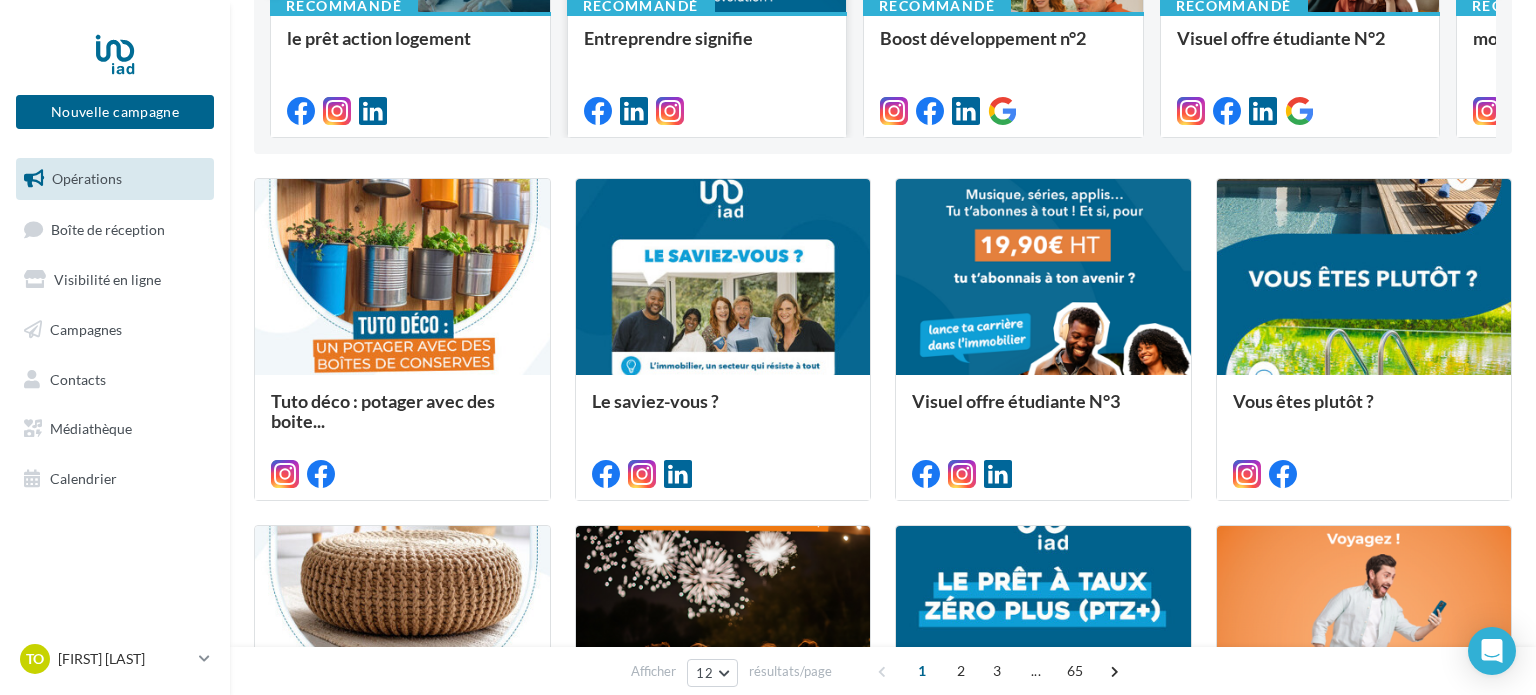 scroll, scrollTop: 412, scrollLeft: 0, axis: vertical 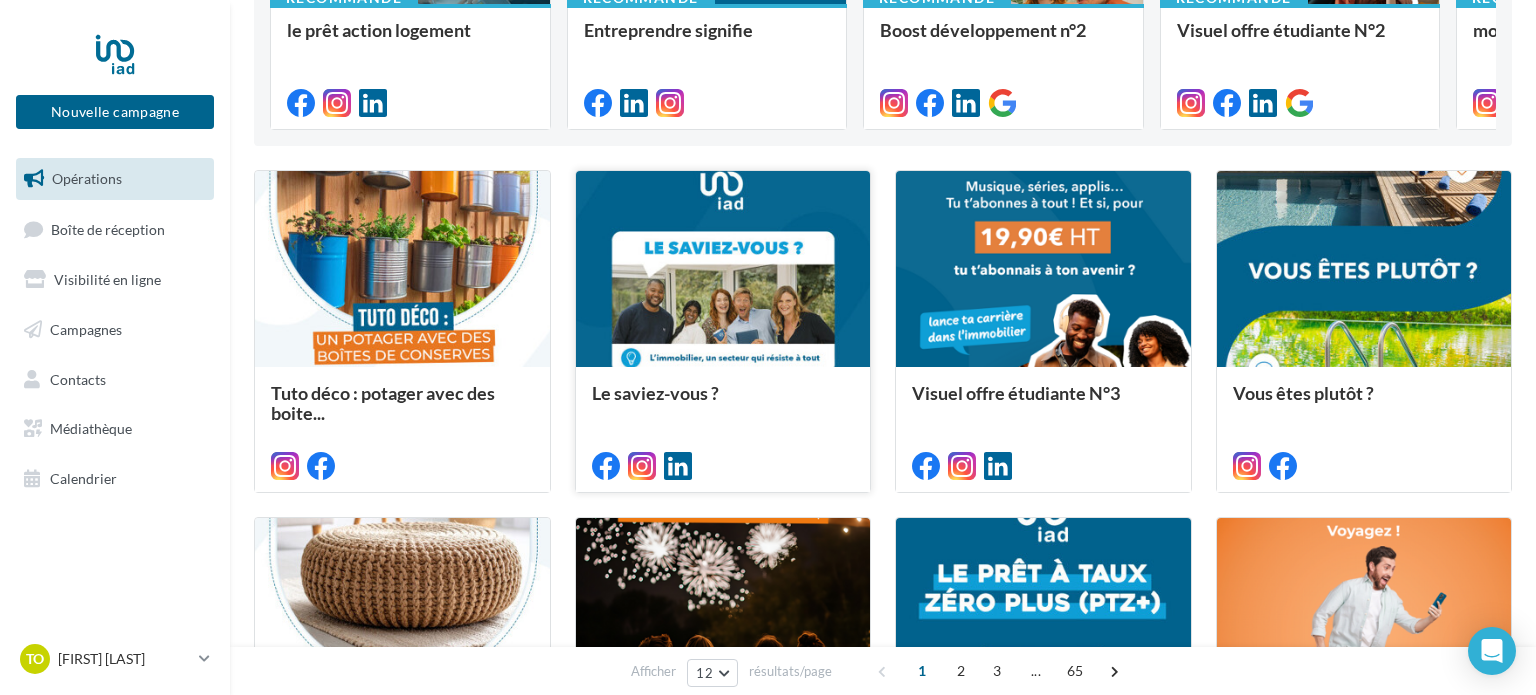 click at bounding box center [723, 270] 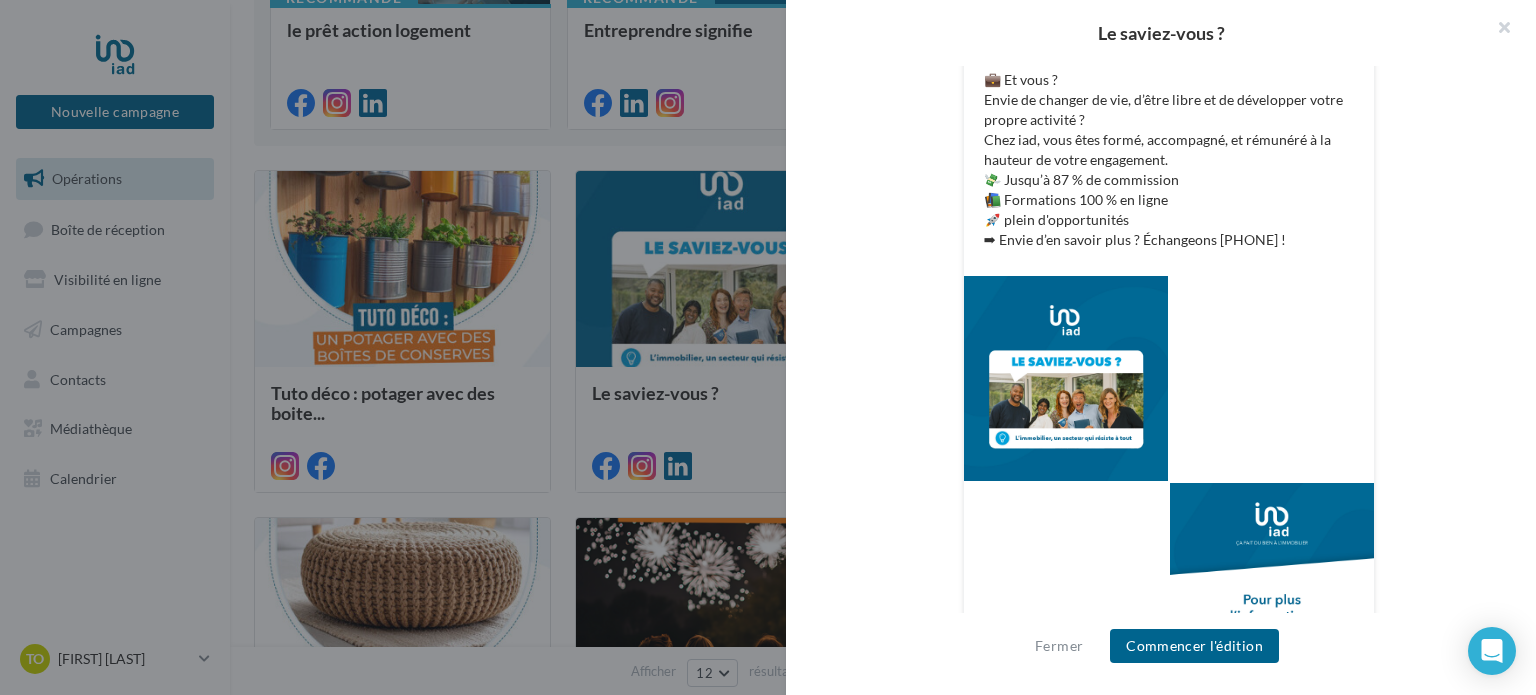scroll, scrollTop: 525, scrollLeft: 0, axis: vertical 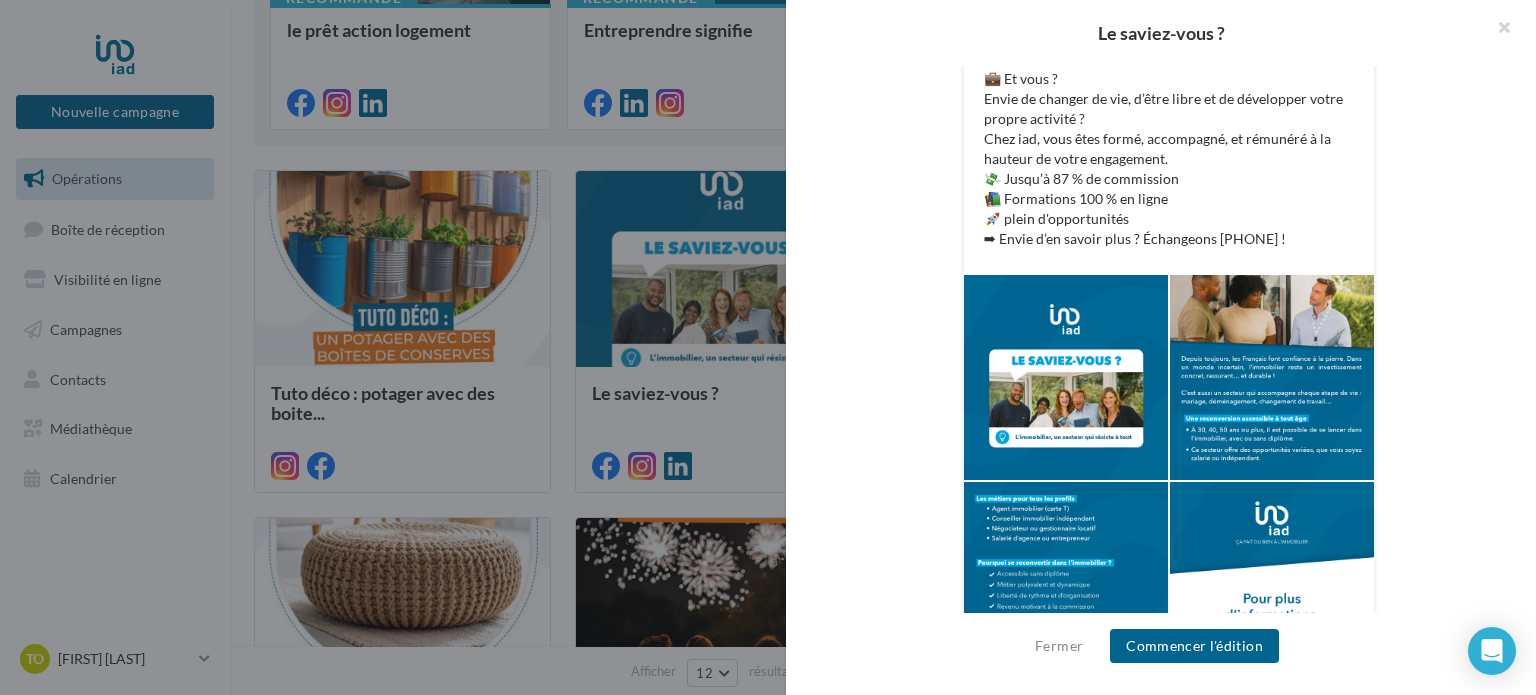 click at bounding box center [768, 347] 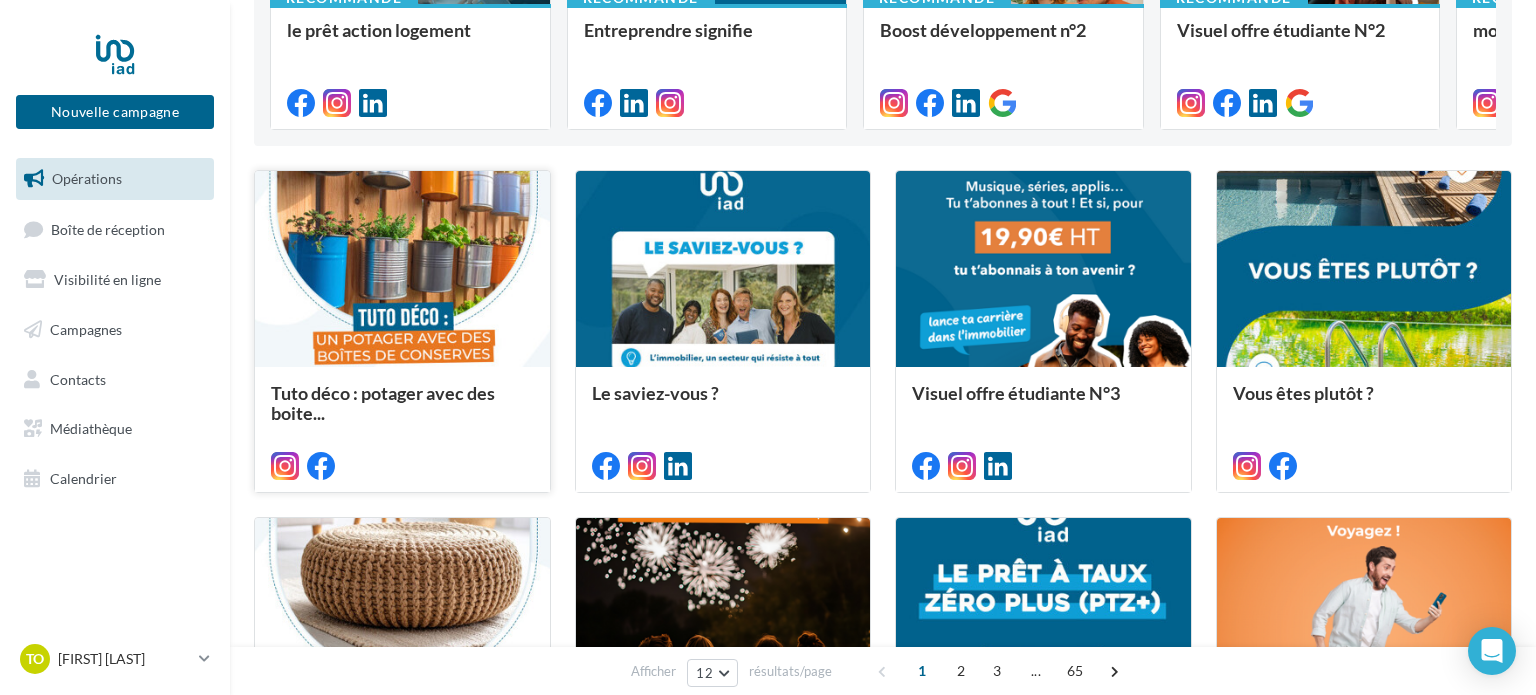 click at bounding box center (402, 270) 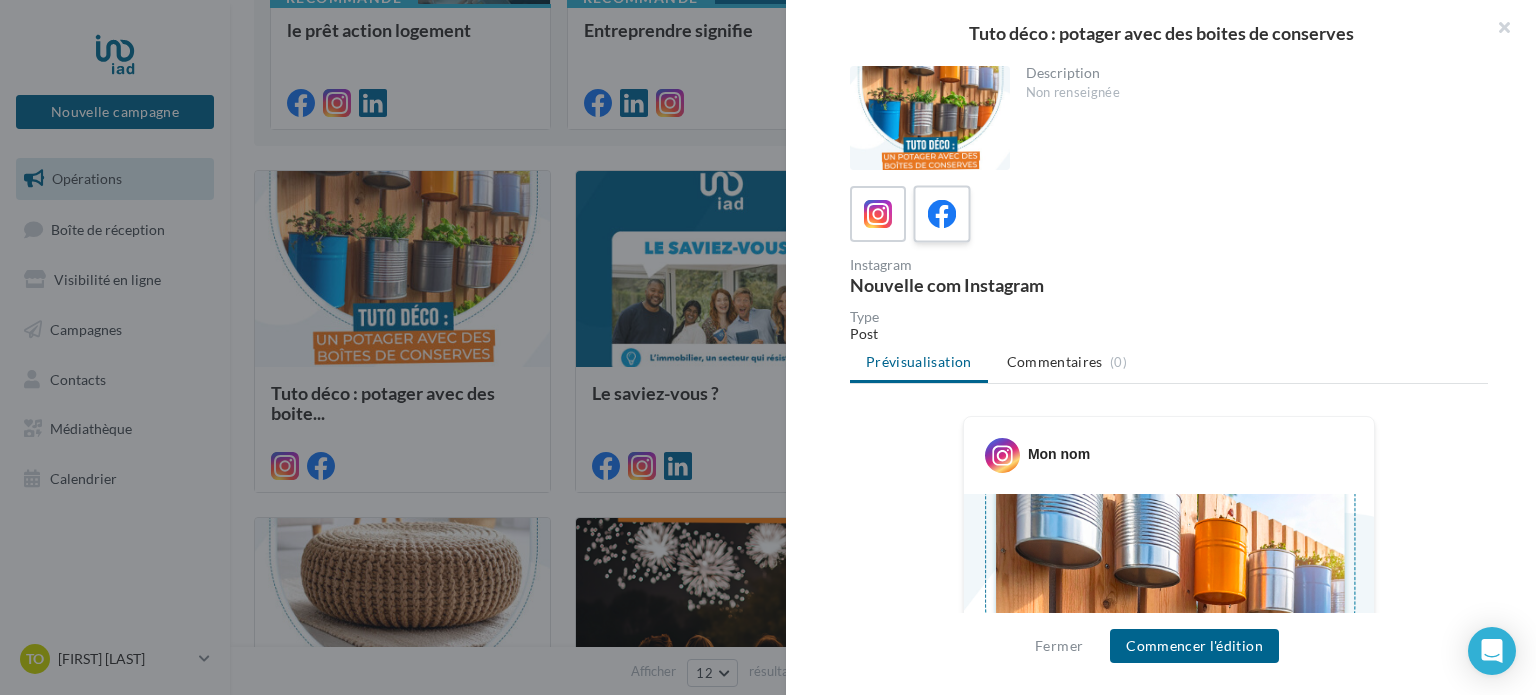 click at bounding box center [942, 214] 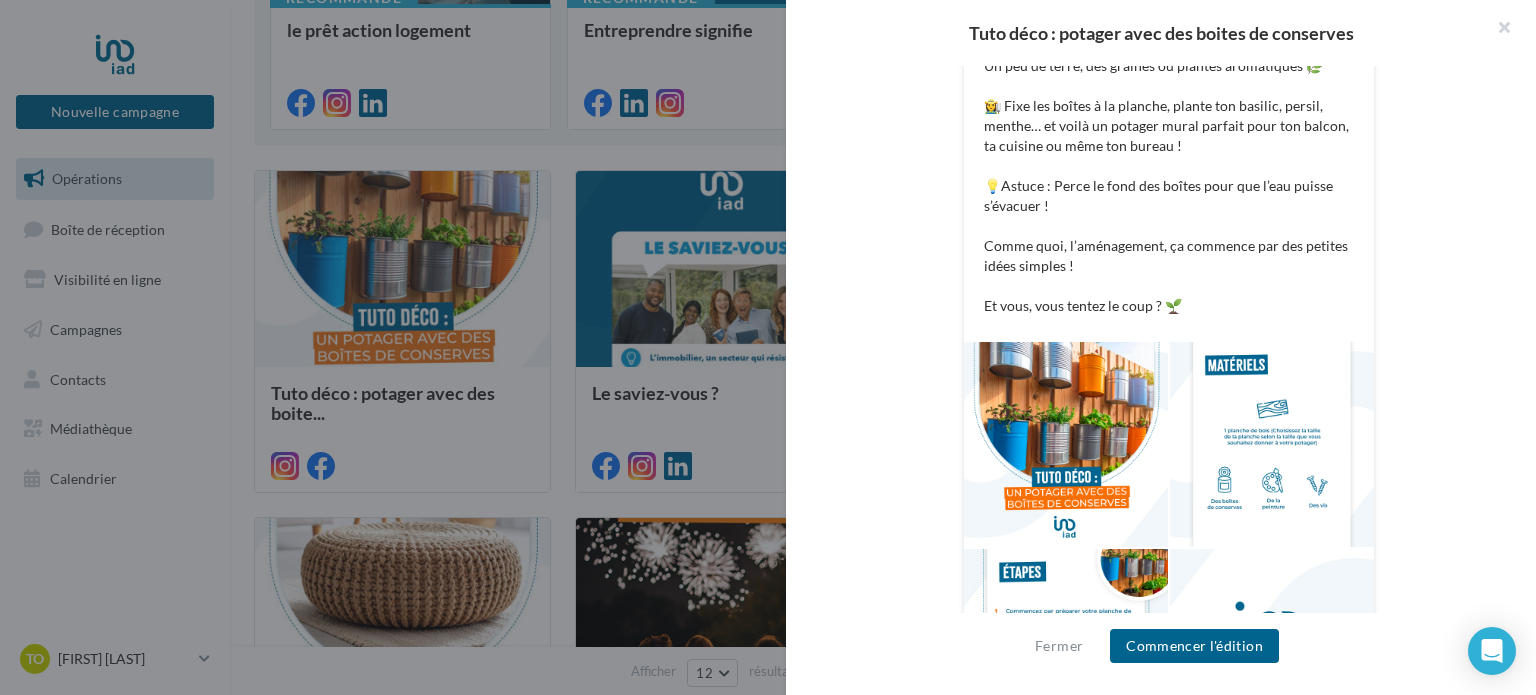 scroll, scrollTop: 925, scrollLeft: 0, axis: vertical 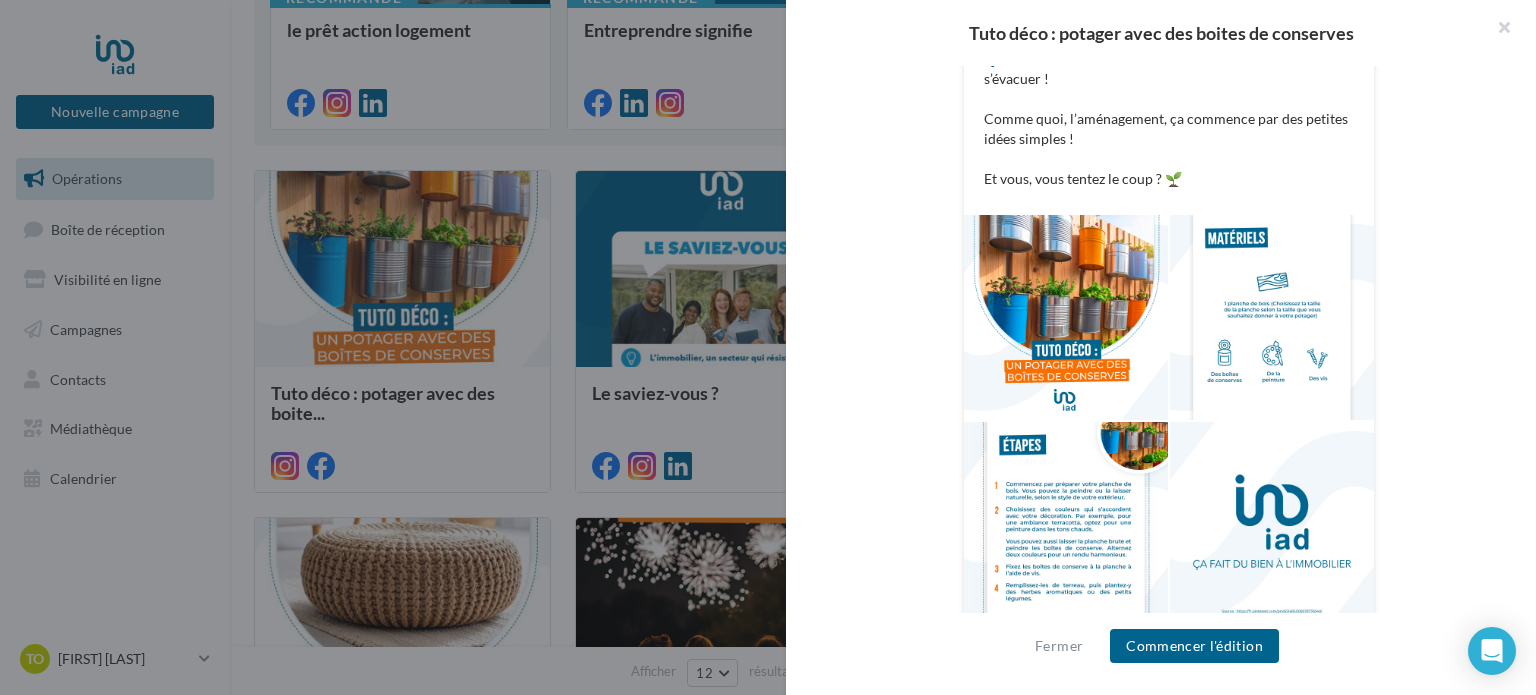 click at bounding box center (768, 347) 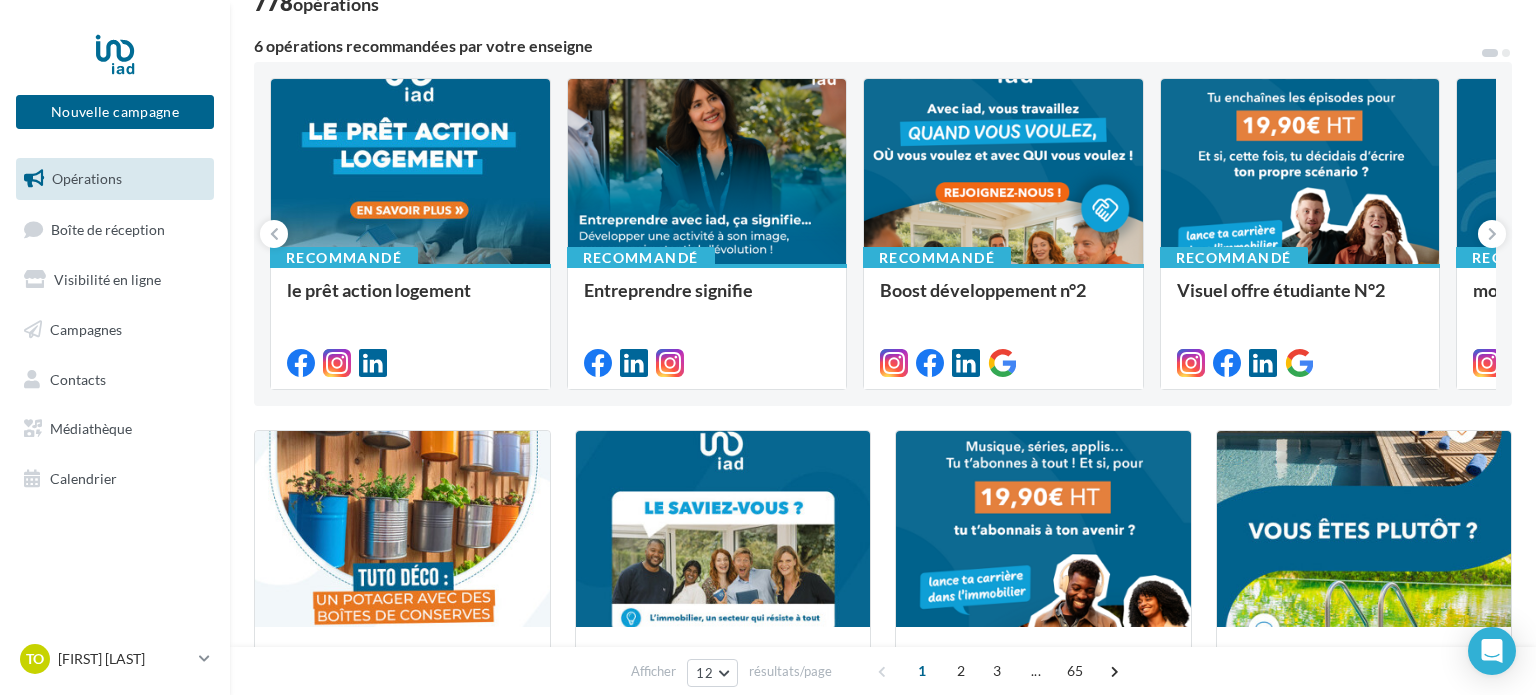 scroll, scrollTop: 157, scrollLeft: 0, axis: vertical 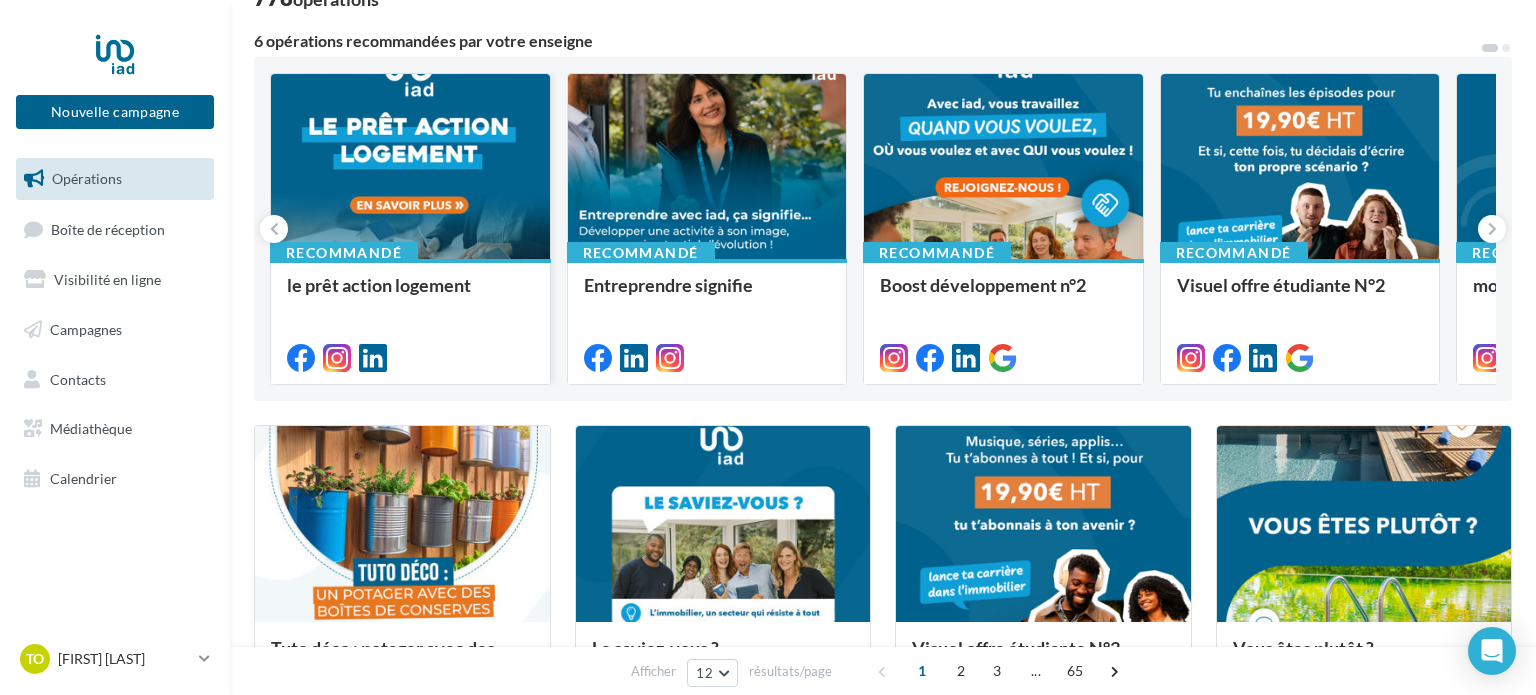 click at bounding box center [410, 167] 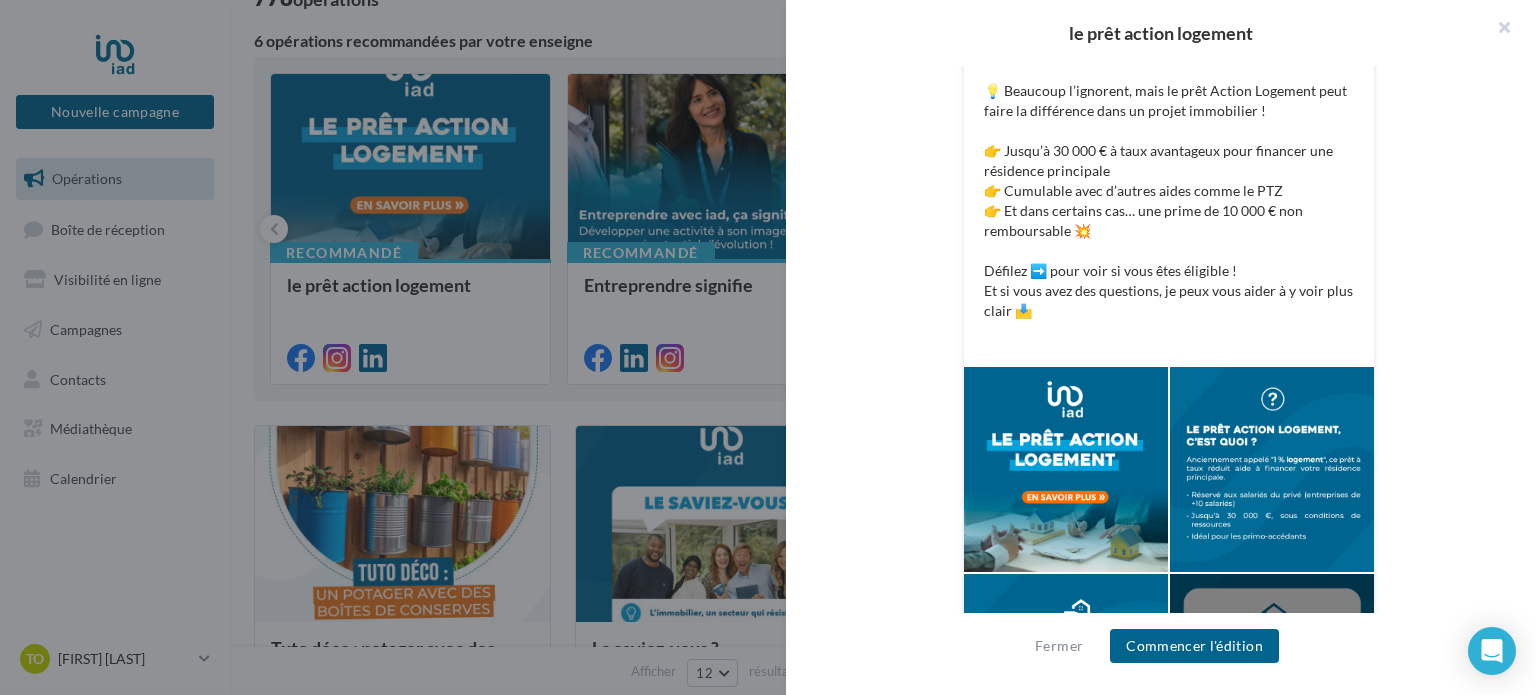 scroll, scrollTop: 414, scrollLeft: 0, axis: vertical 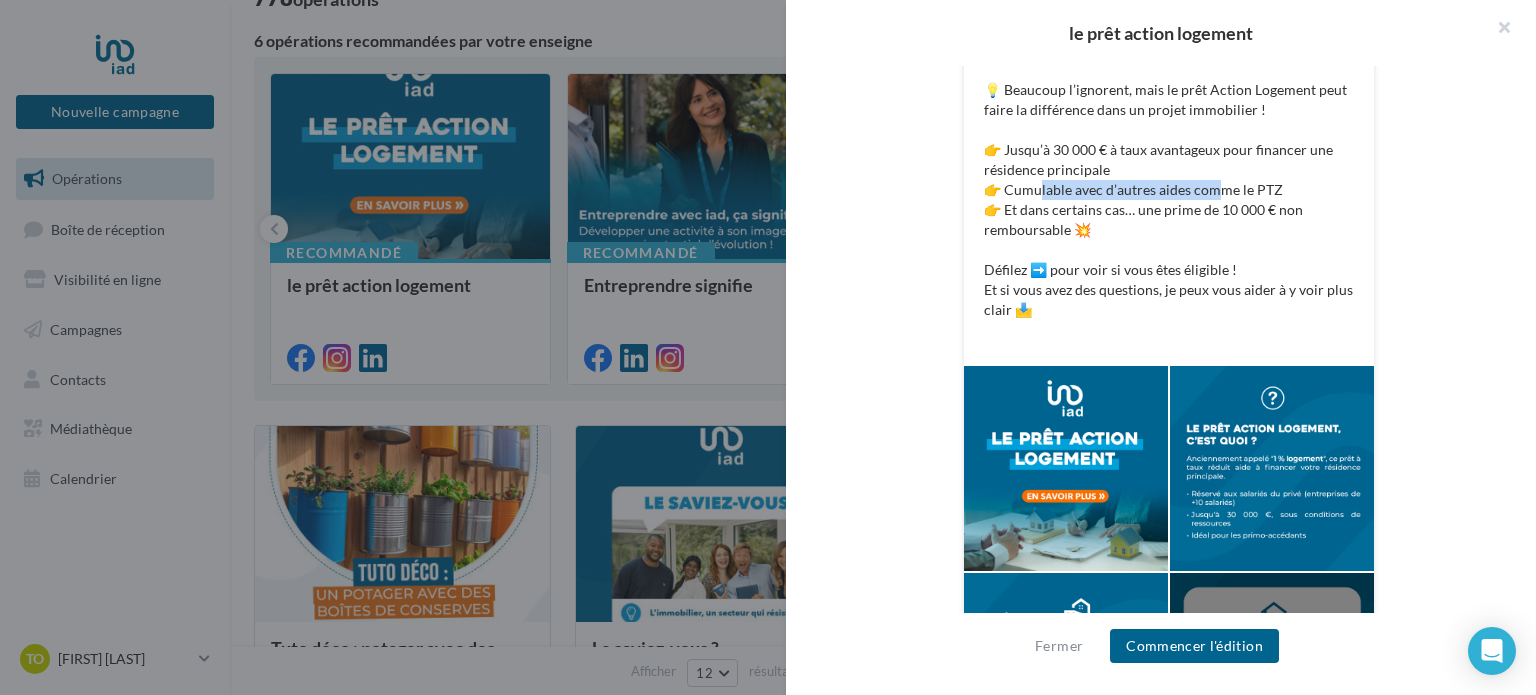 drag, startPoint x: 1030, startPoint y: 190, endPoint x: 1208, endPoint y: 188, distance: 178.01123 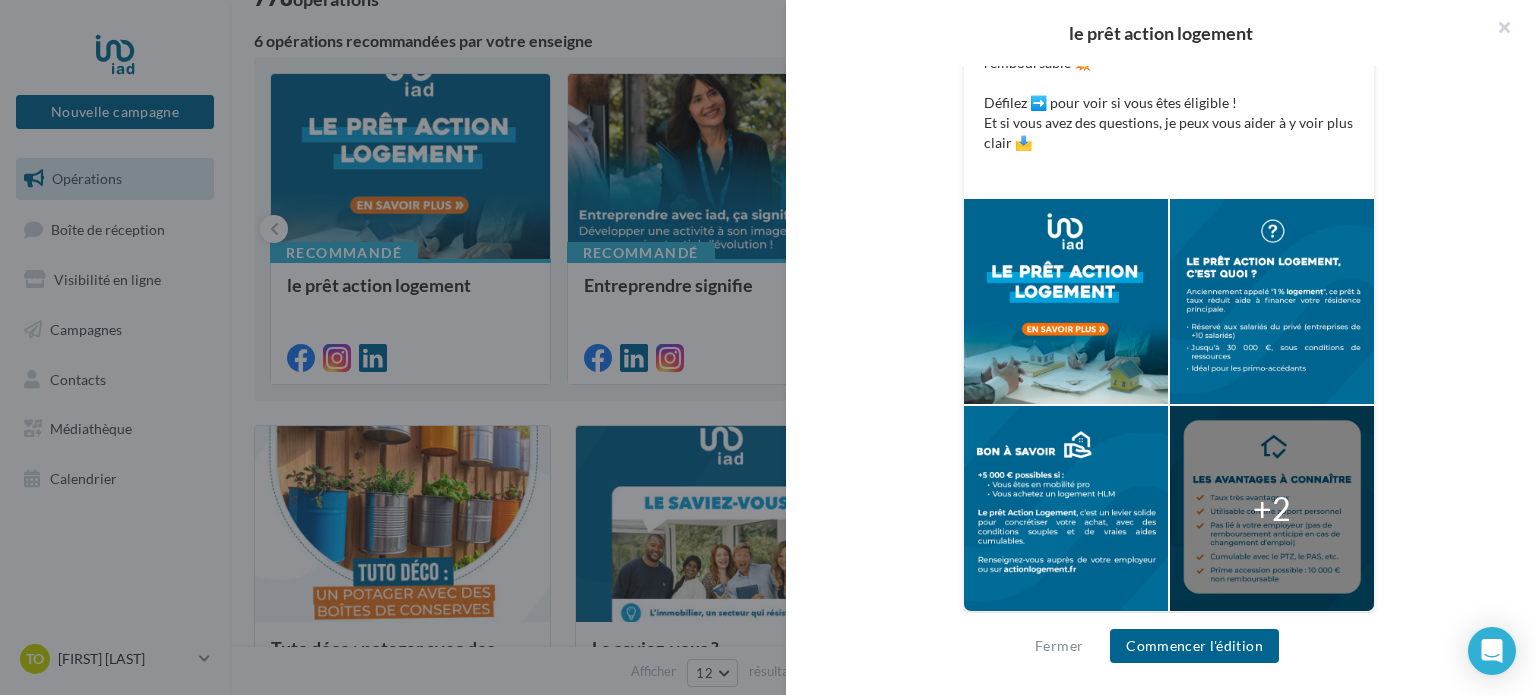 scroll, scrollTop: 585, scrollLeft: 0, axis: vertical 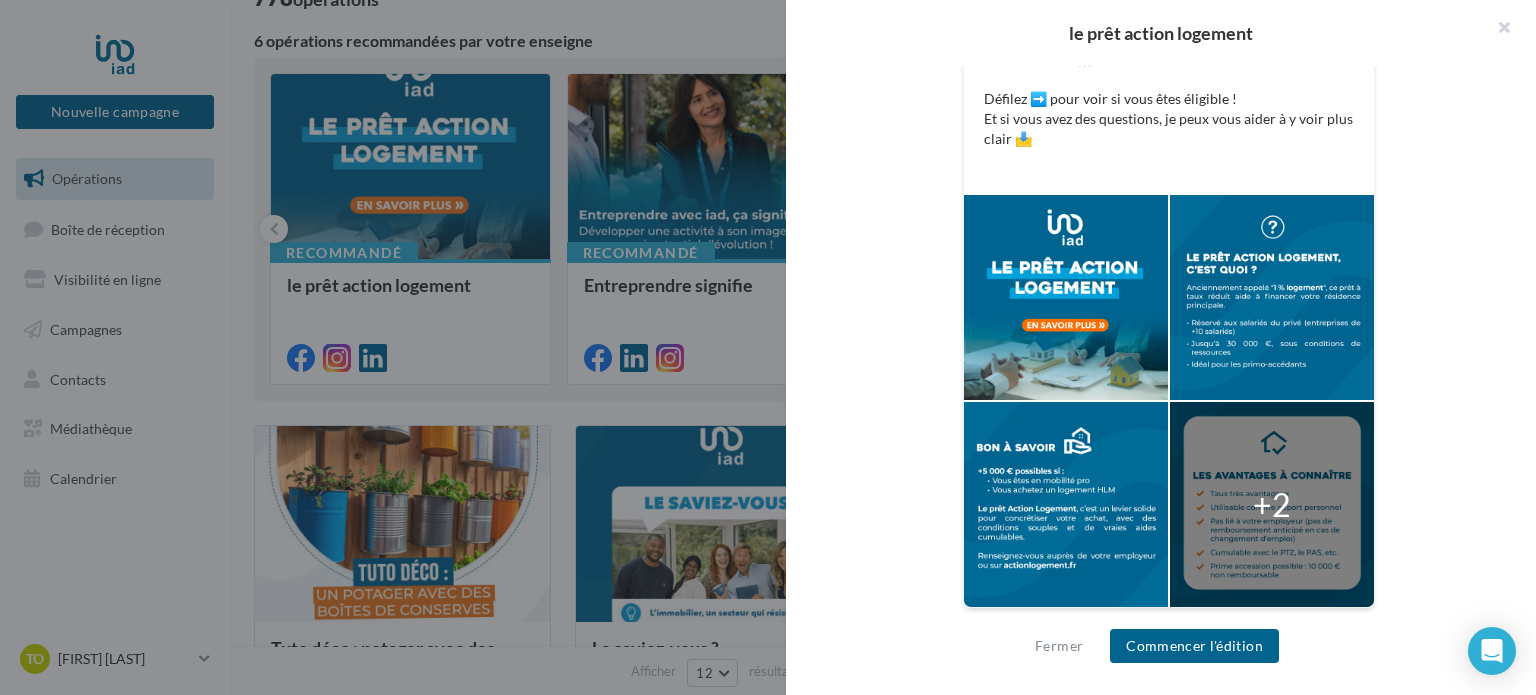 click at bounding box center [1066, 297] 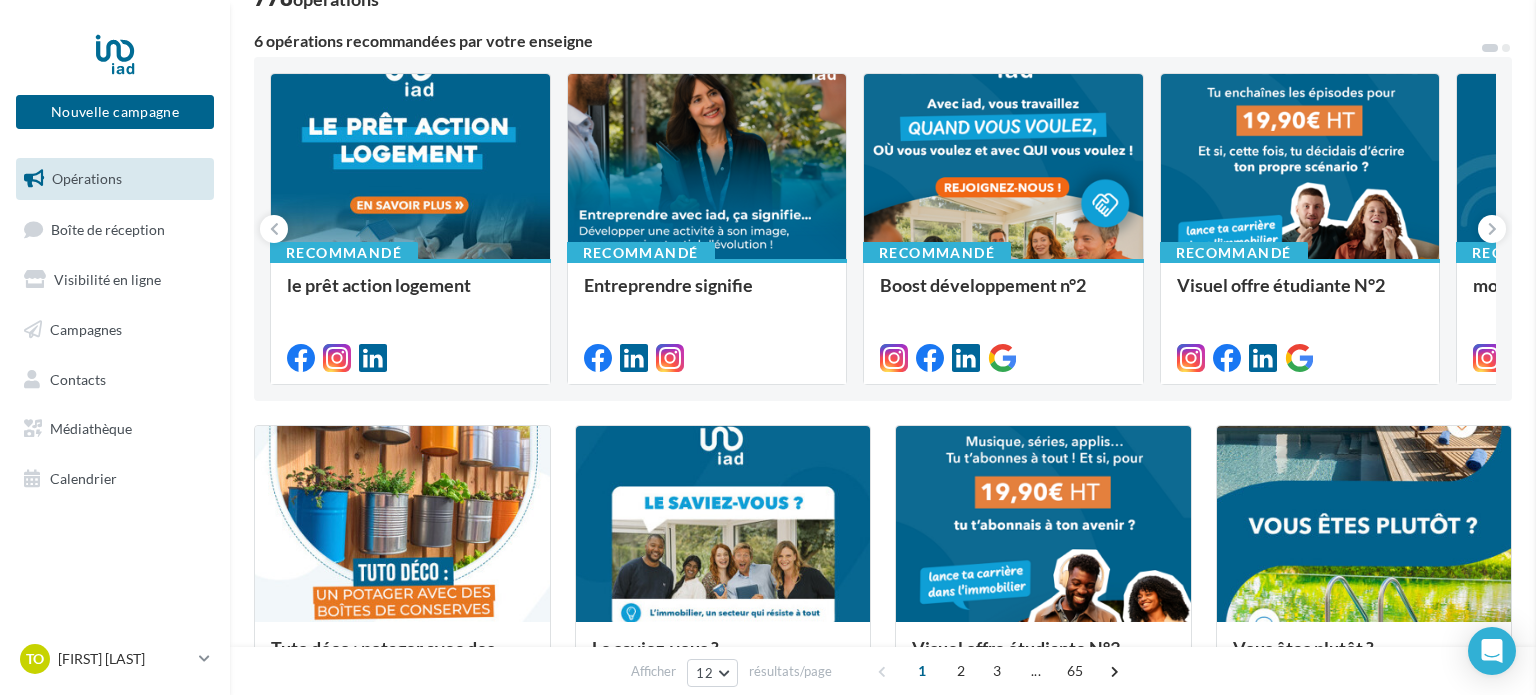 click at bounding box center [723, 525] 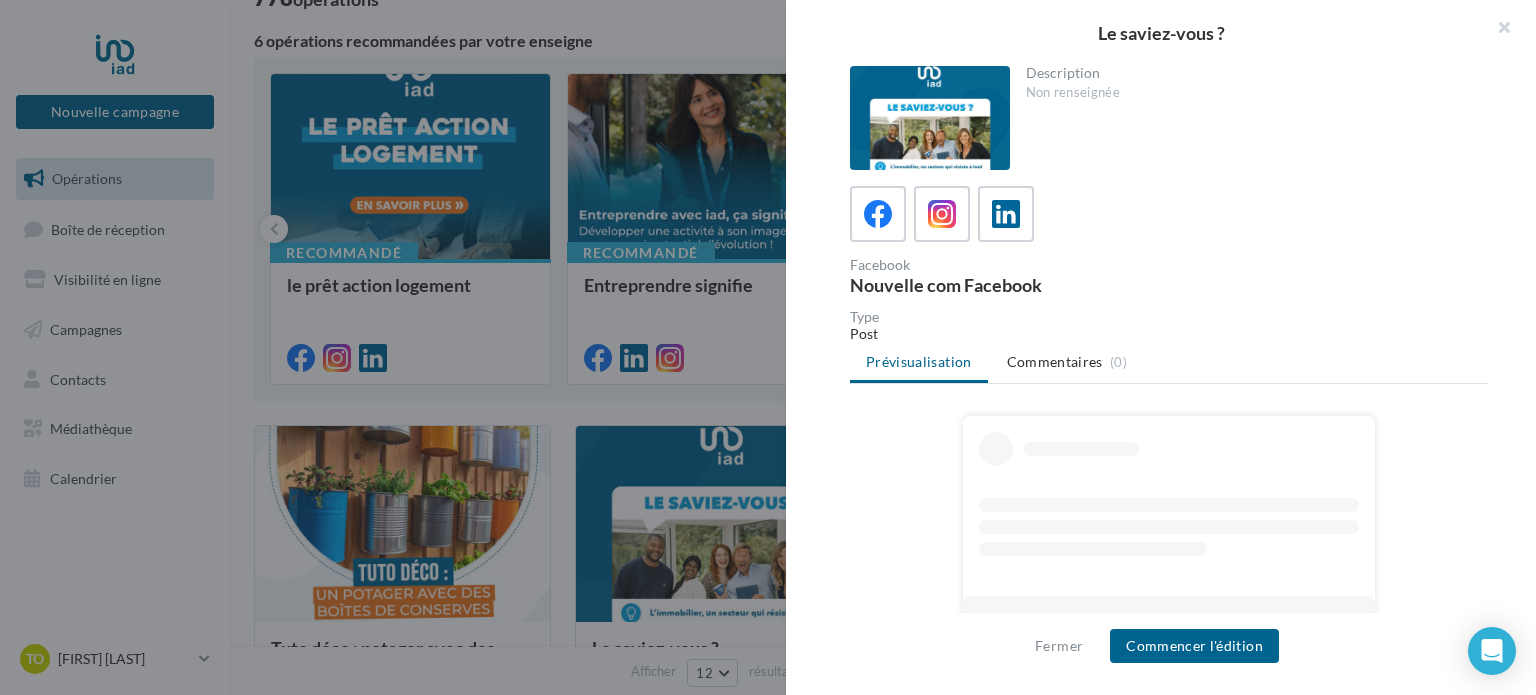 click at bounding box center (768, 347) 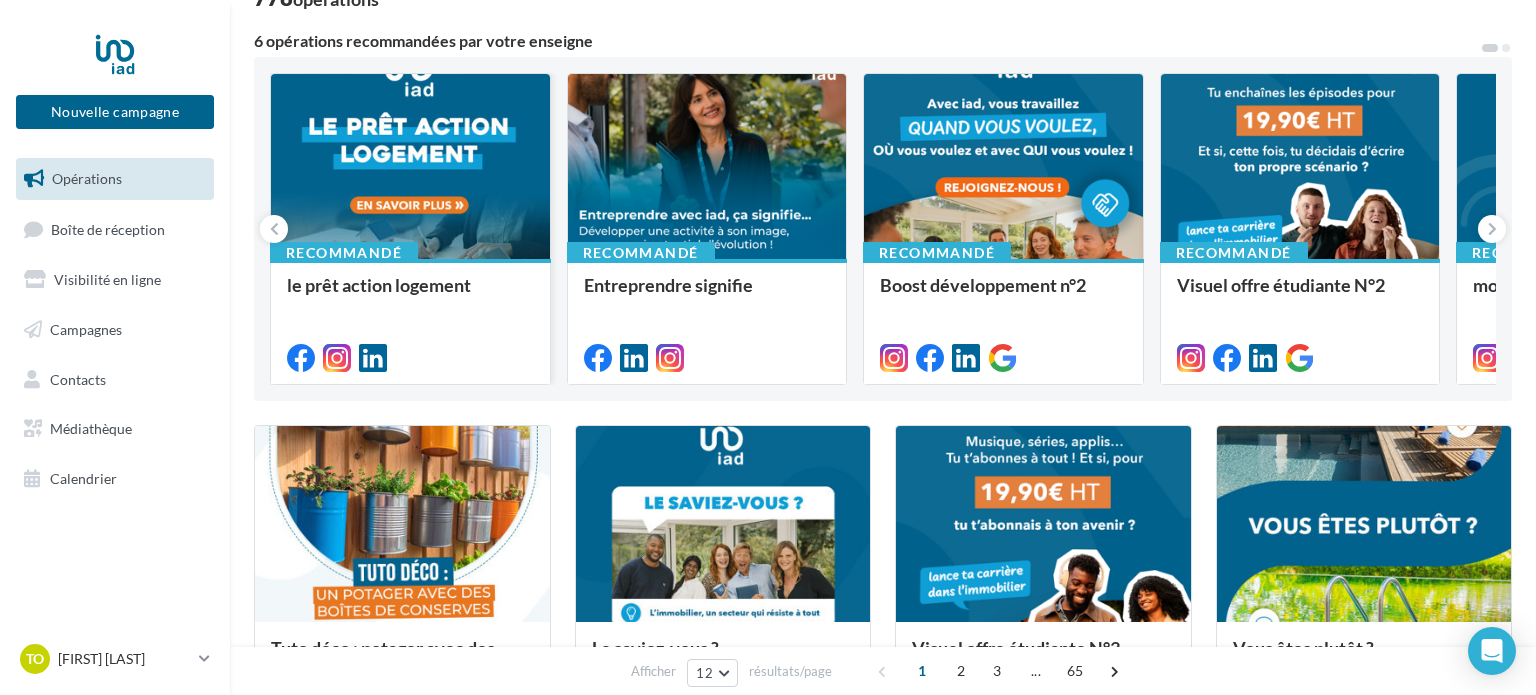 click at bounding box center [410, 167] 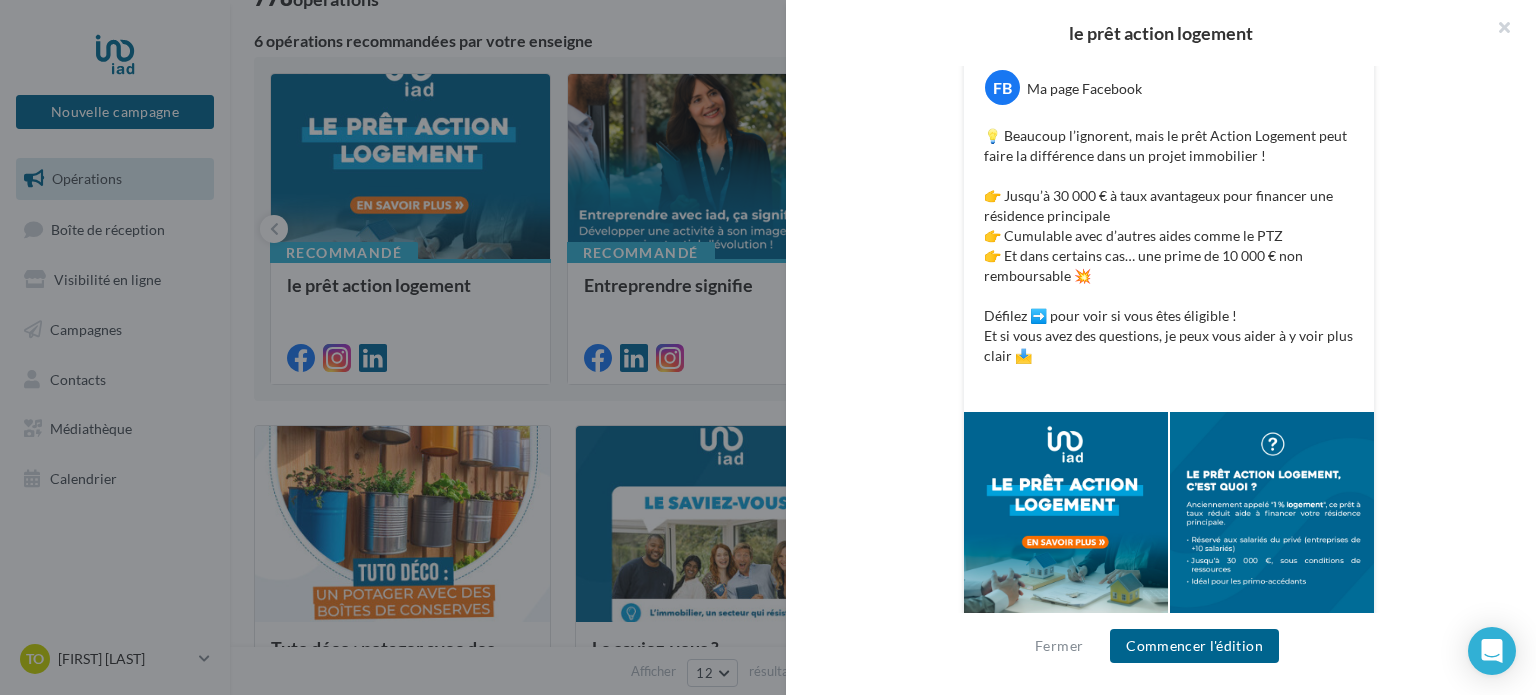 scroll, scrollTop: 570, scrollLeft: 0, axis: vertical 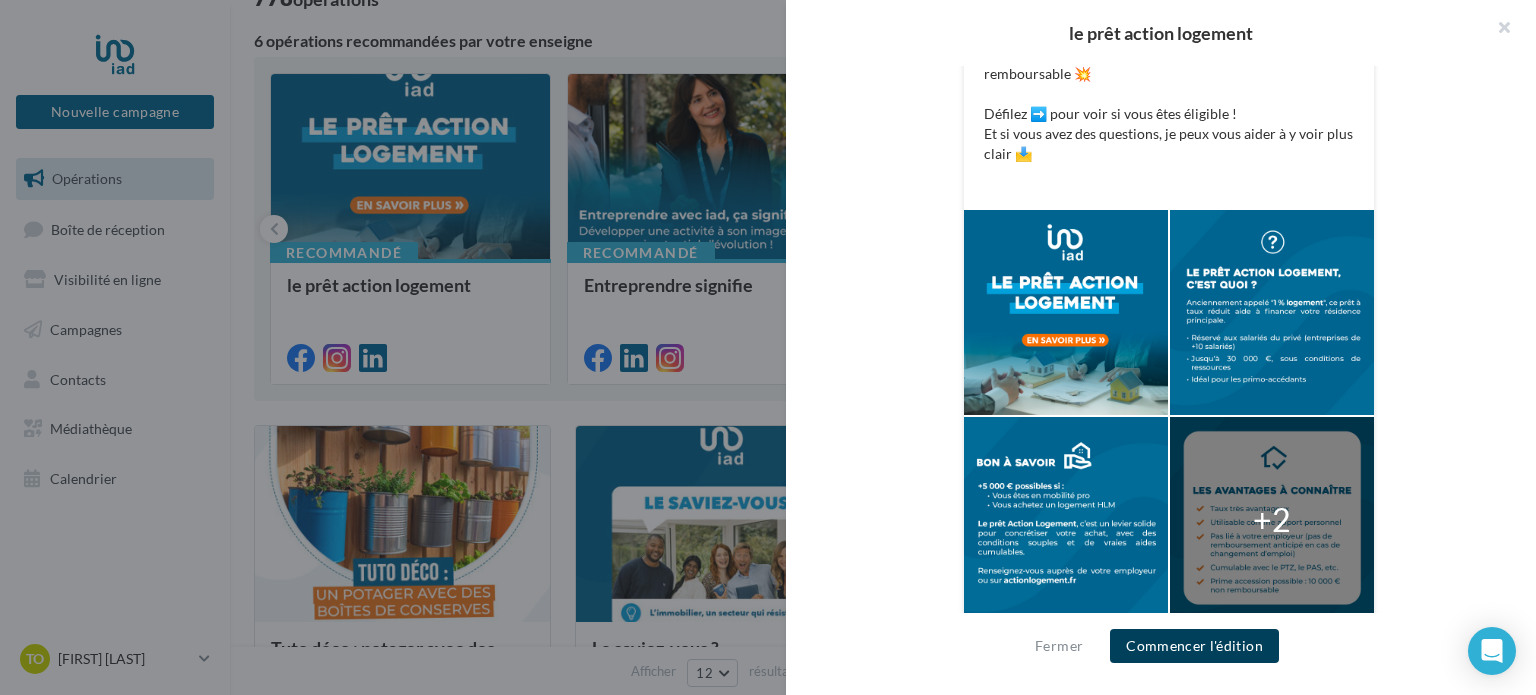 click on "Commencer l'édition" at bounding box center (1194, 646) 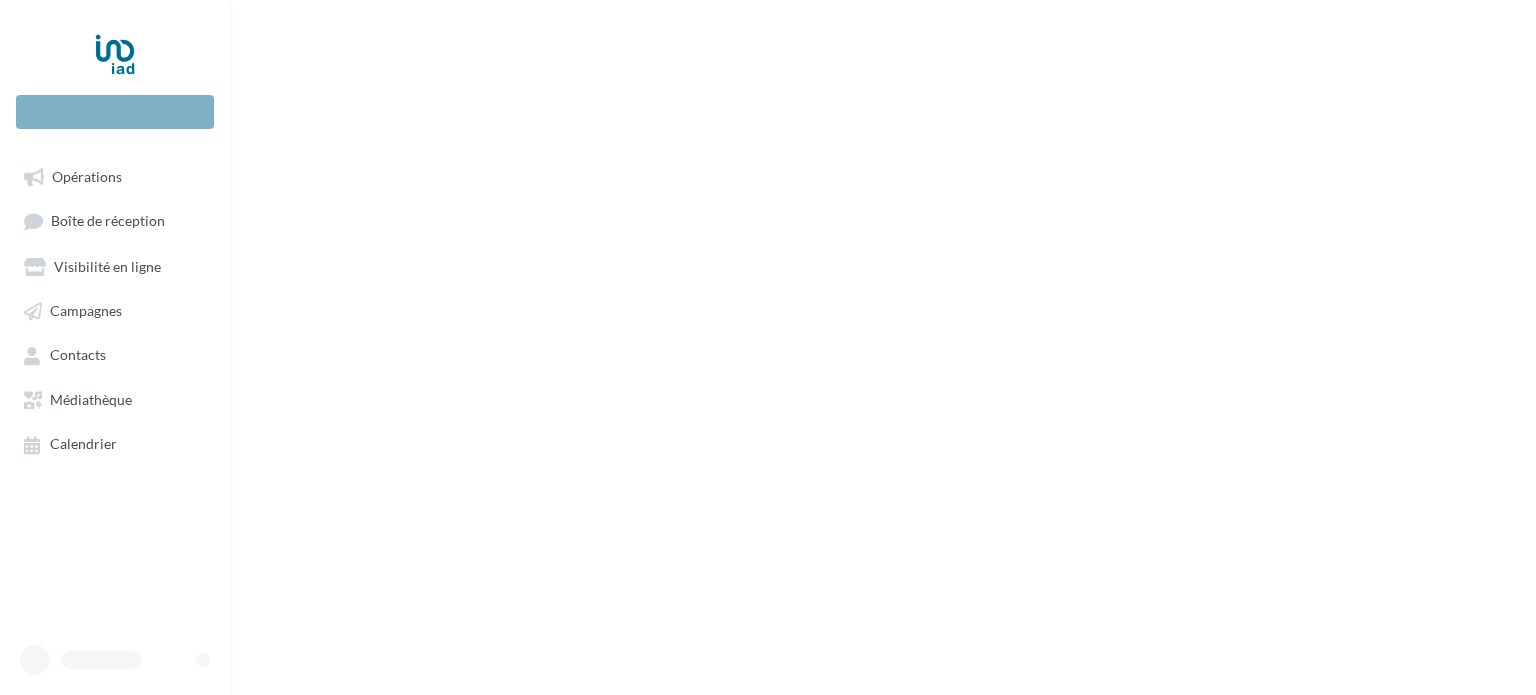 scroll, scrollTop: 0, scrollLeft: 0, axis: both 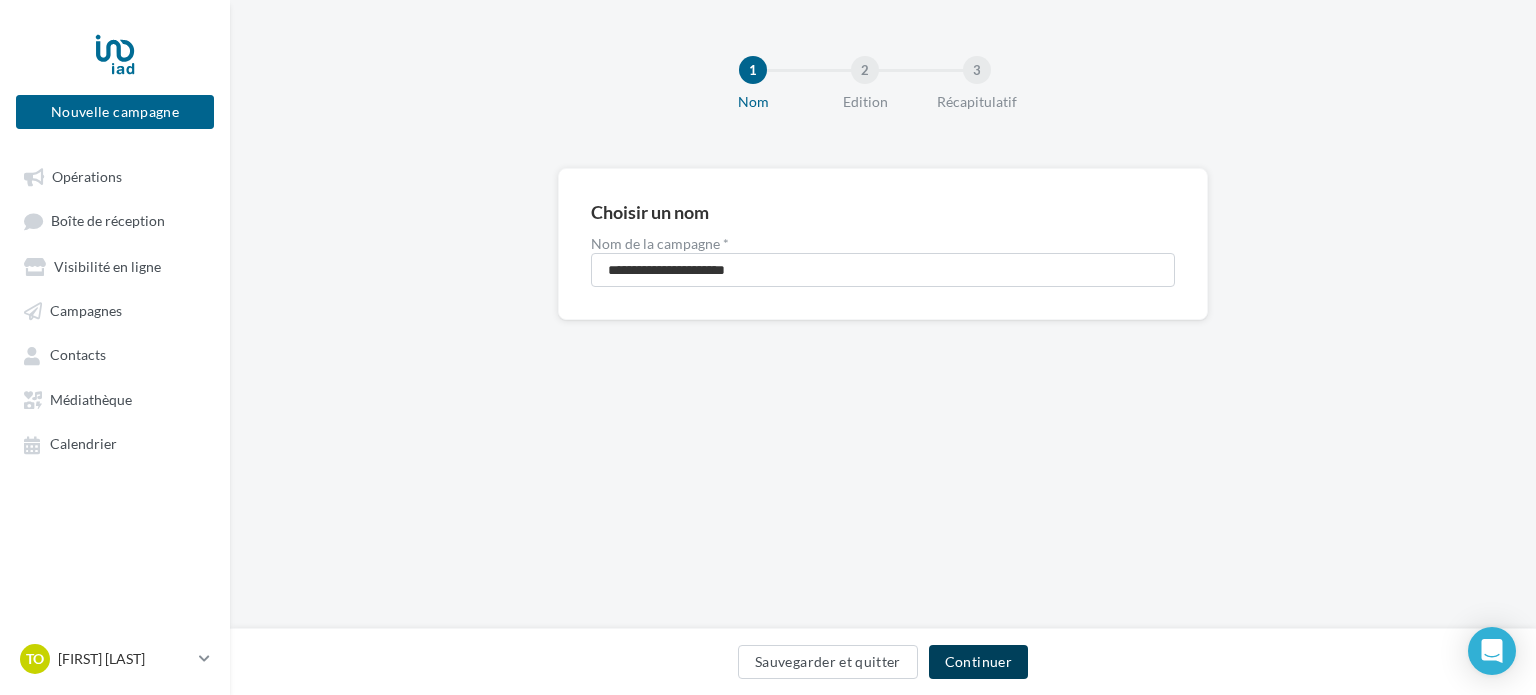 click on "Continuer" at bounding box center [978, 662] 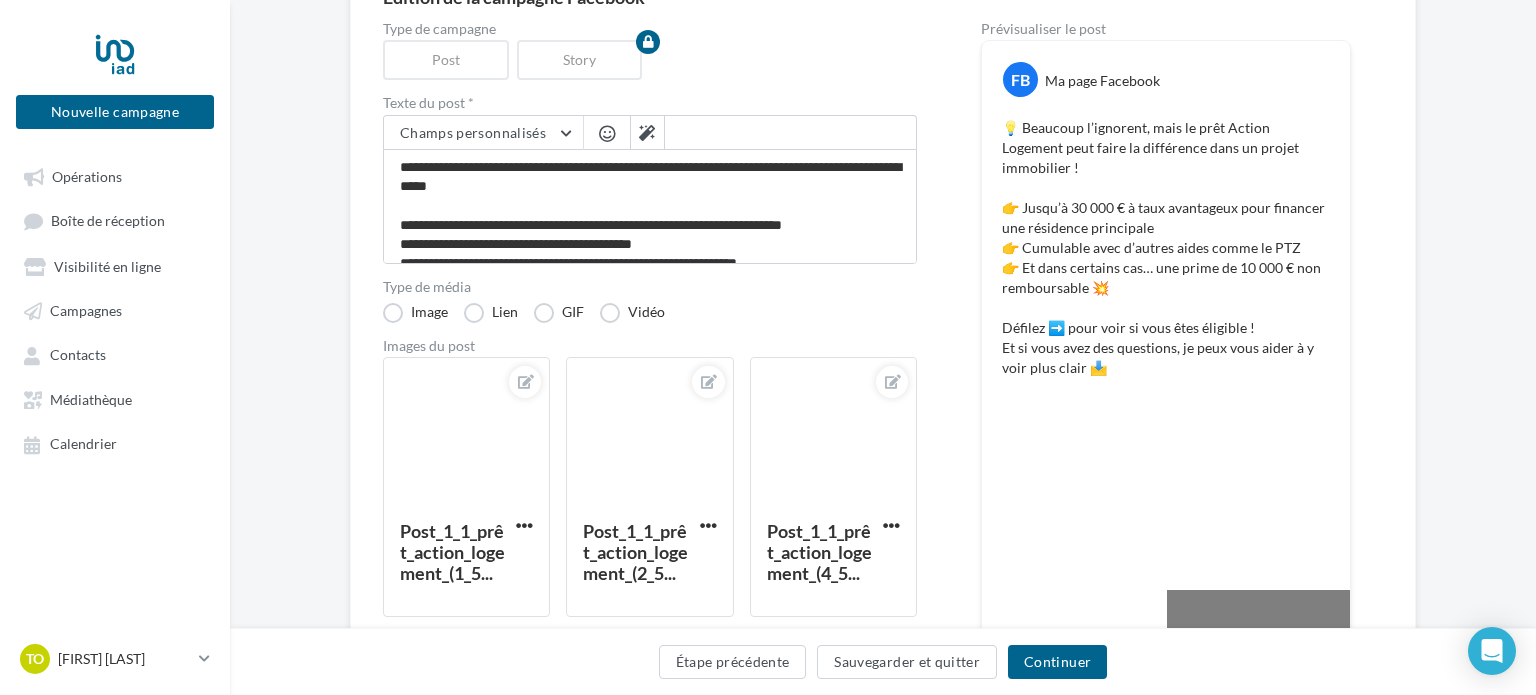 scroll, scrollTop: 218, scrollLeft: 0, axis: vertical 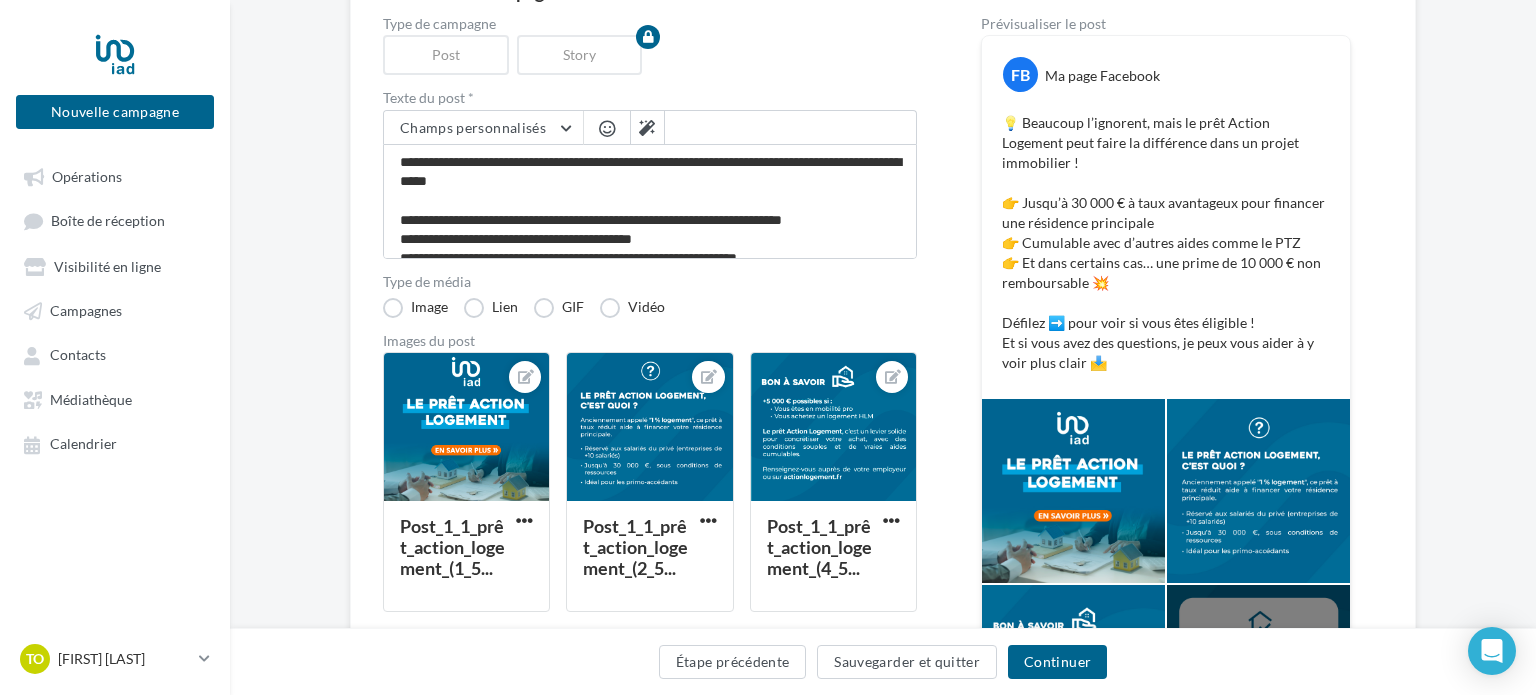 click at bounding box center [1073, 491] 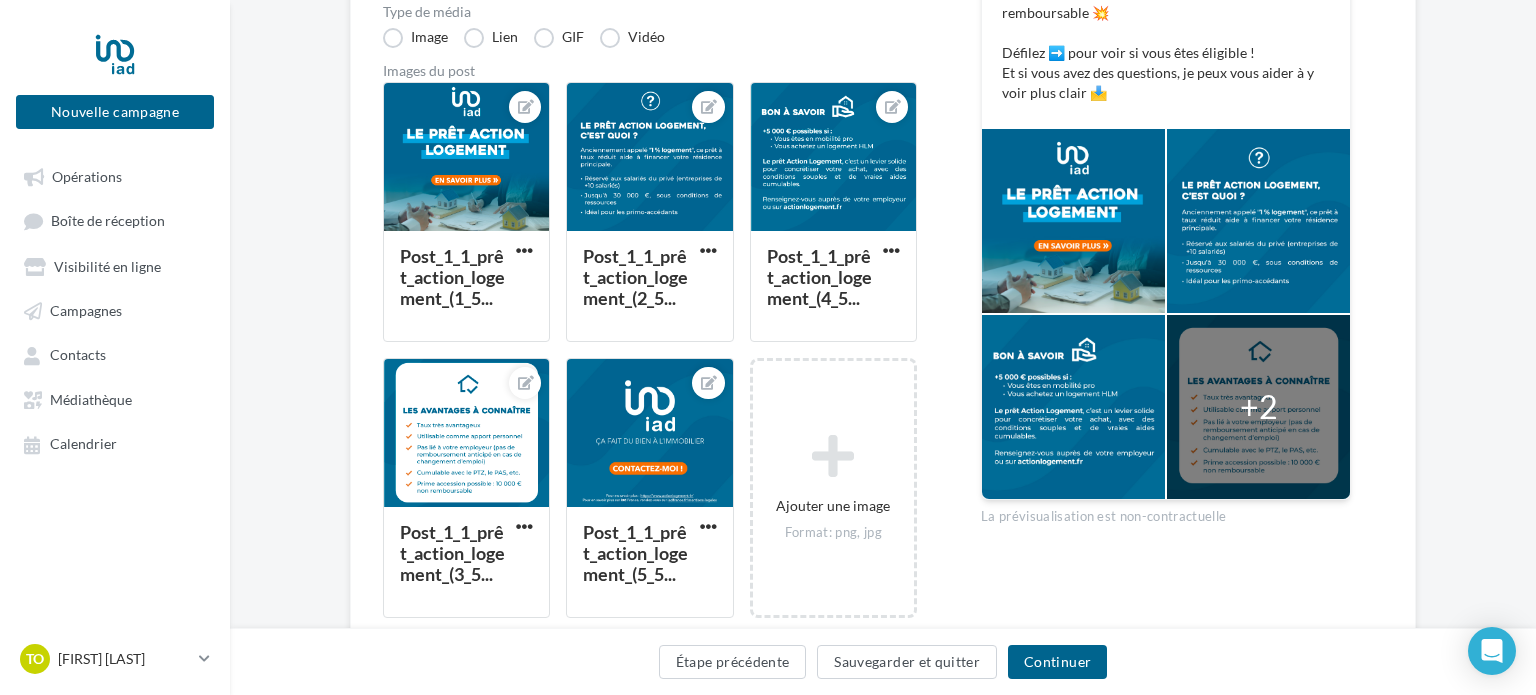 scroll, scrollTop: 493, scrollLeft: 0, axis: vertical 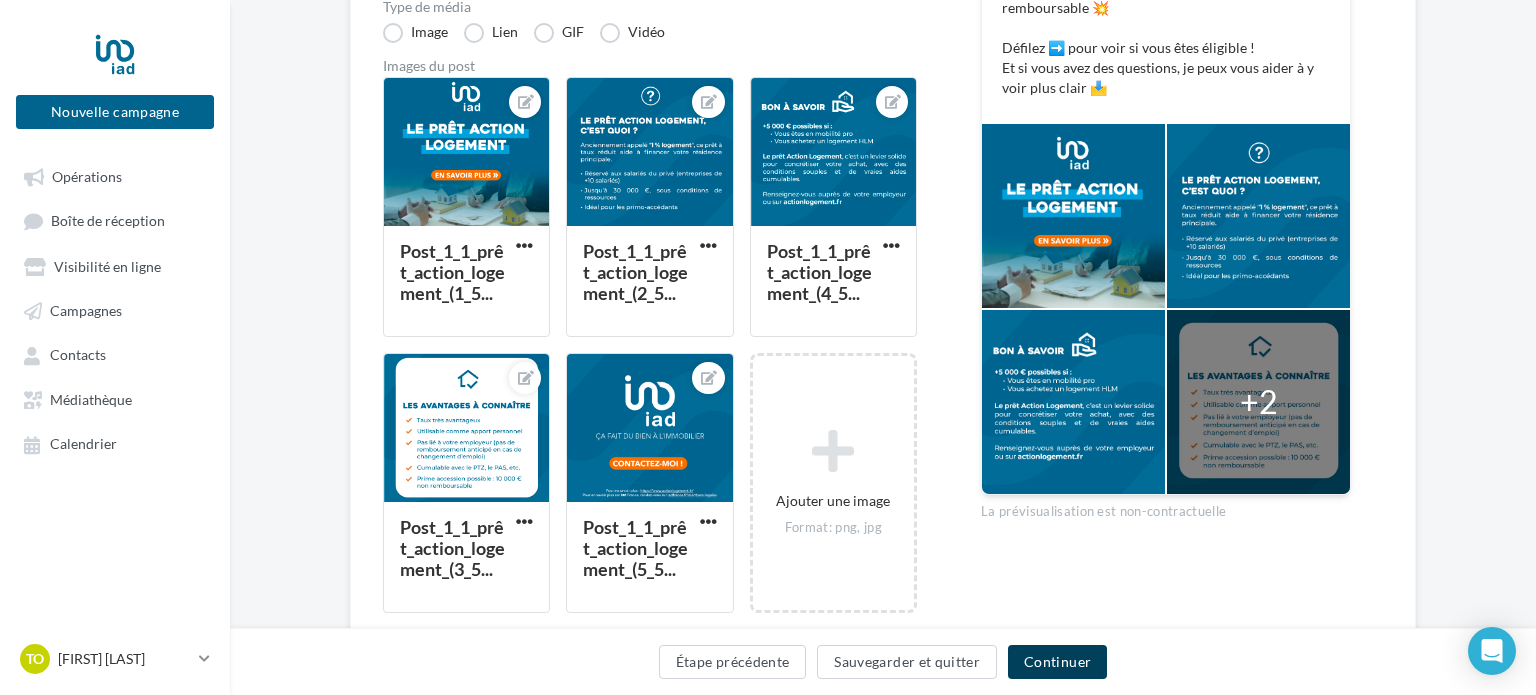 click on "Continuer" at bounding box center [1057, 662] 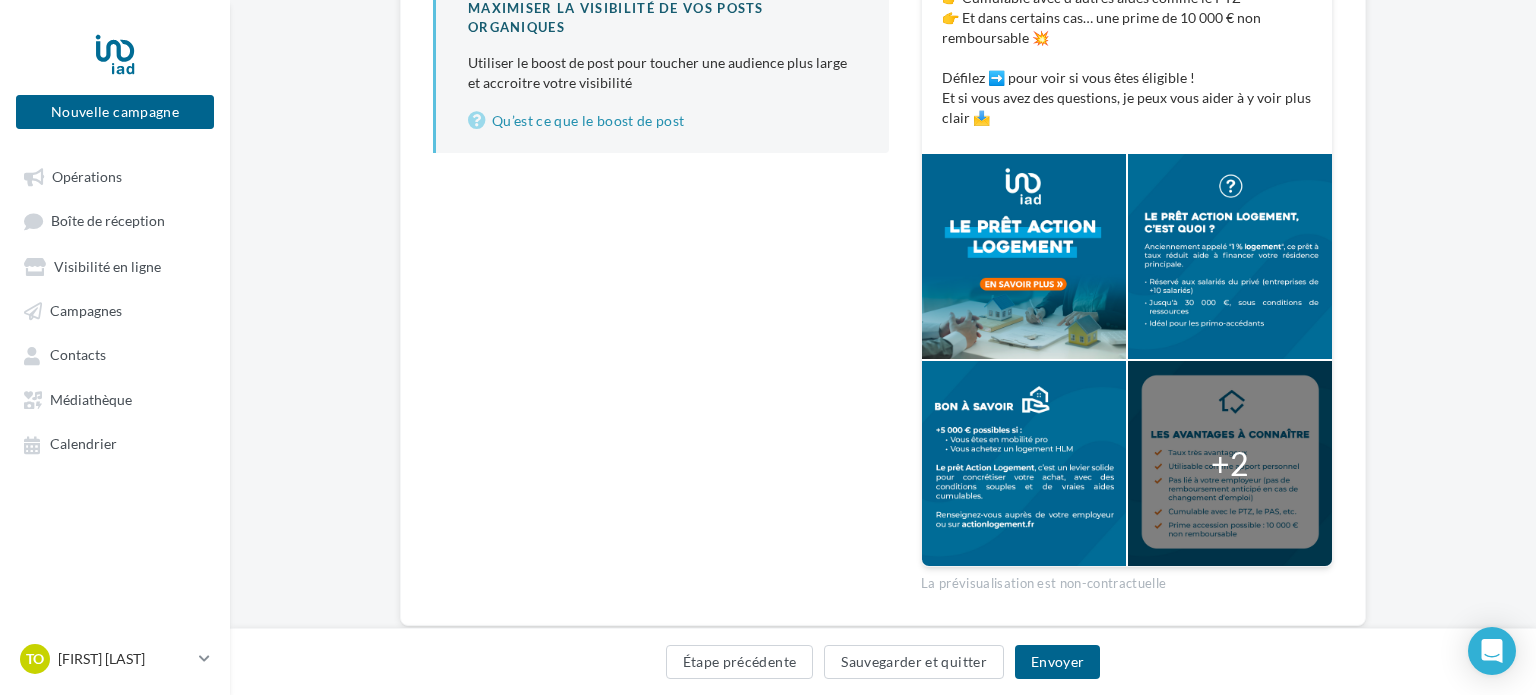 scroll, scrollTop: 464, scrollLeft: 0, axis: vertical 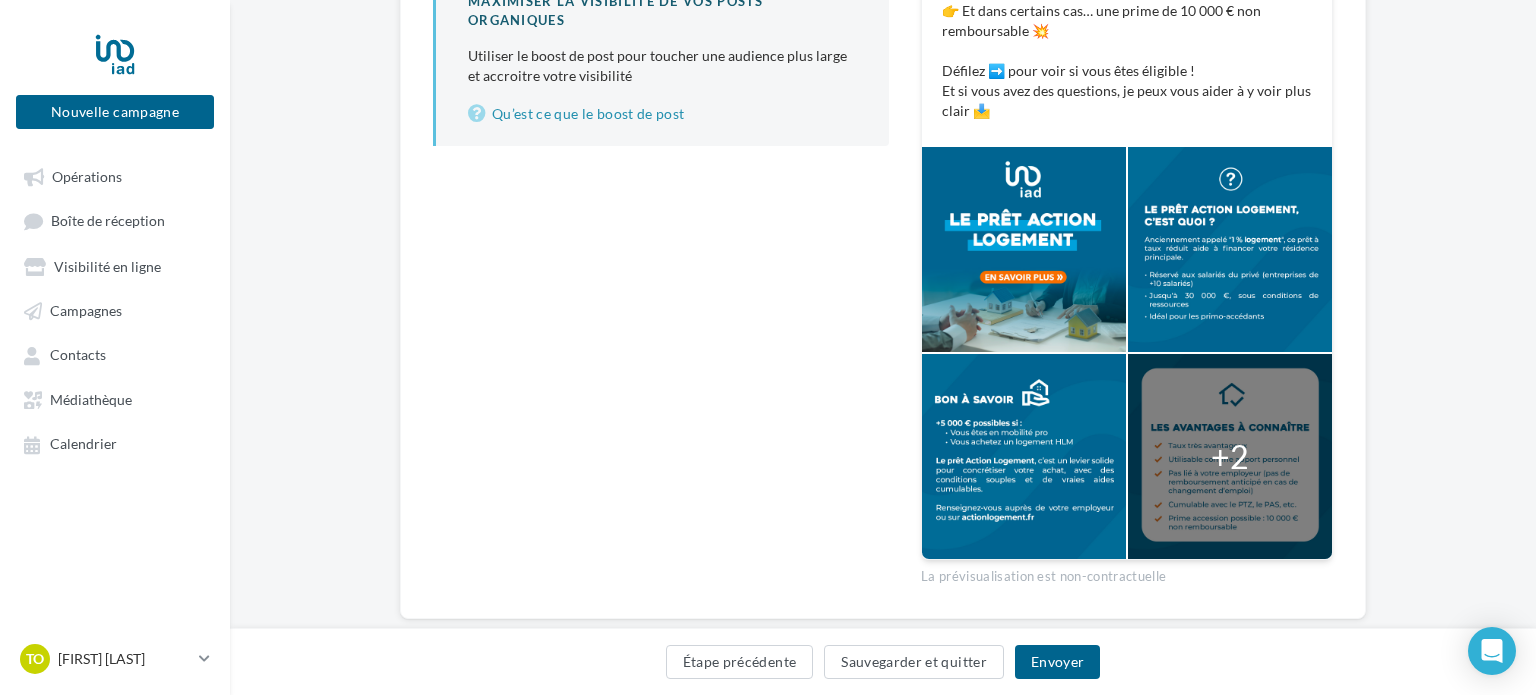 click on "+2" at bounding box center [1230, 457] 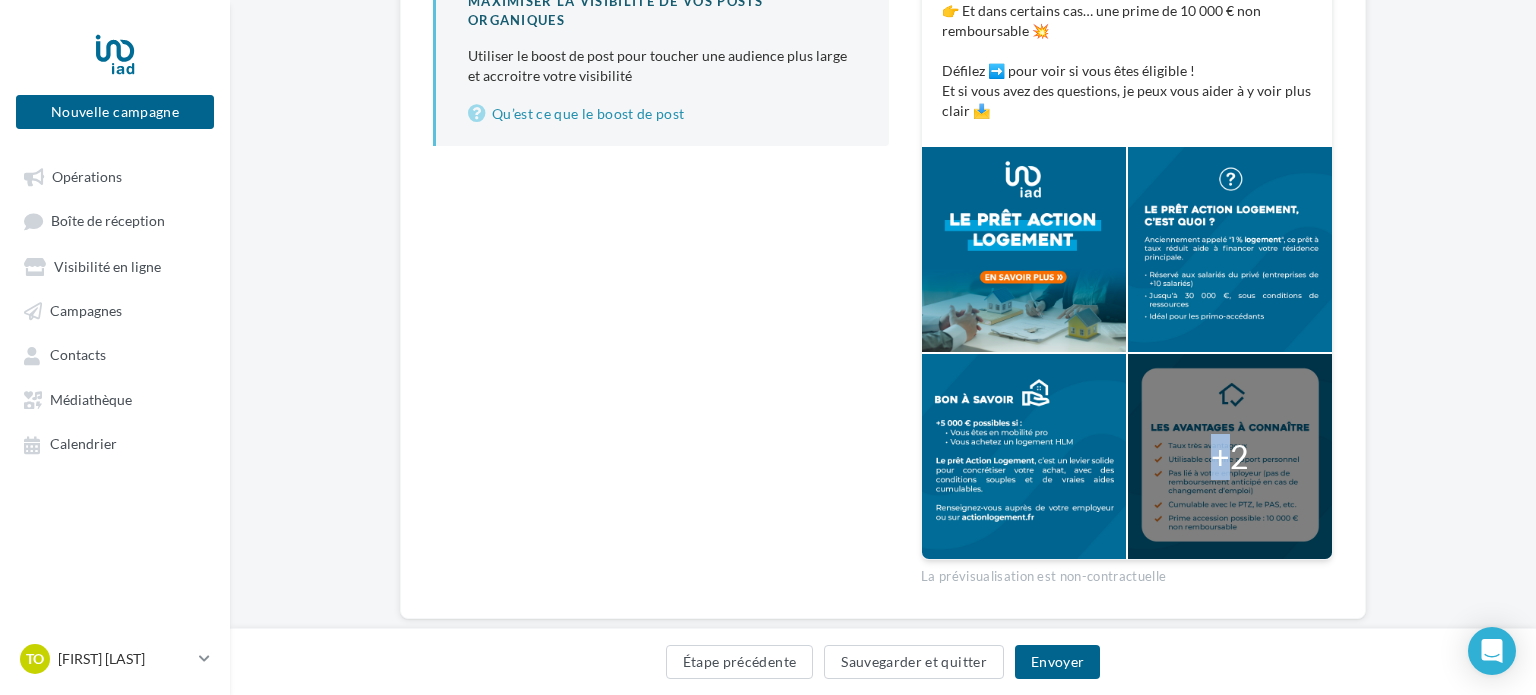 click on "+2" at bounding box center [1230, 457] 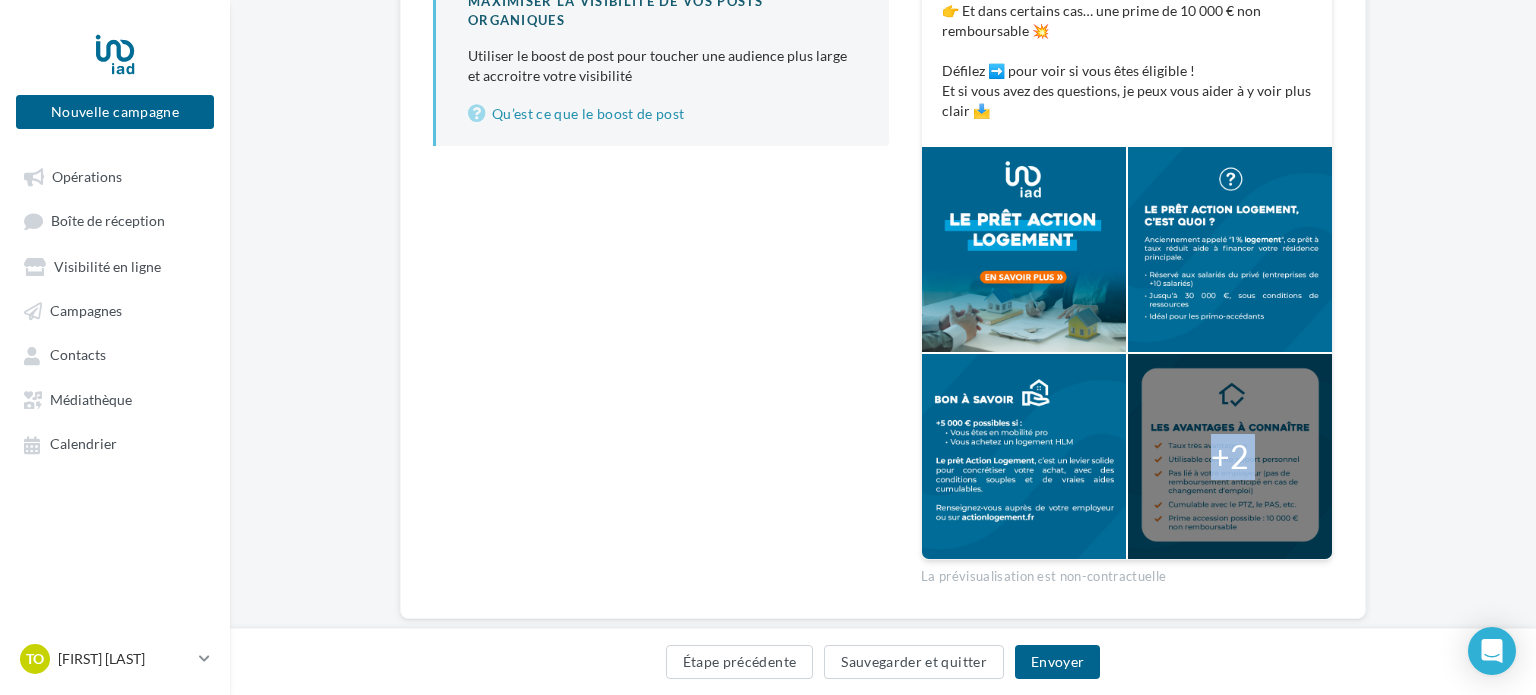click on "+2" at bounding box center (1230, 457) 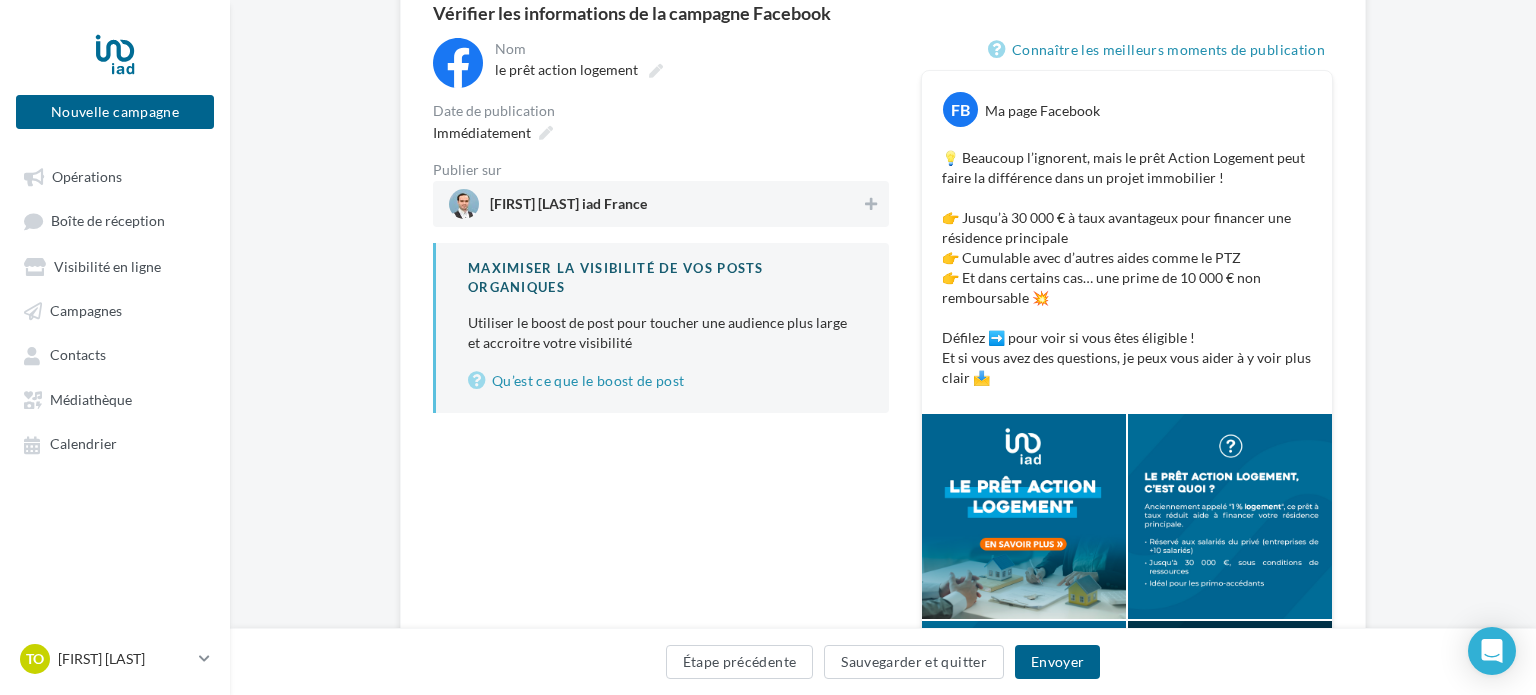 scroll, scrollTop: 192, scrollLeft: 1, axis: both 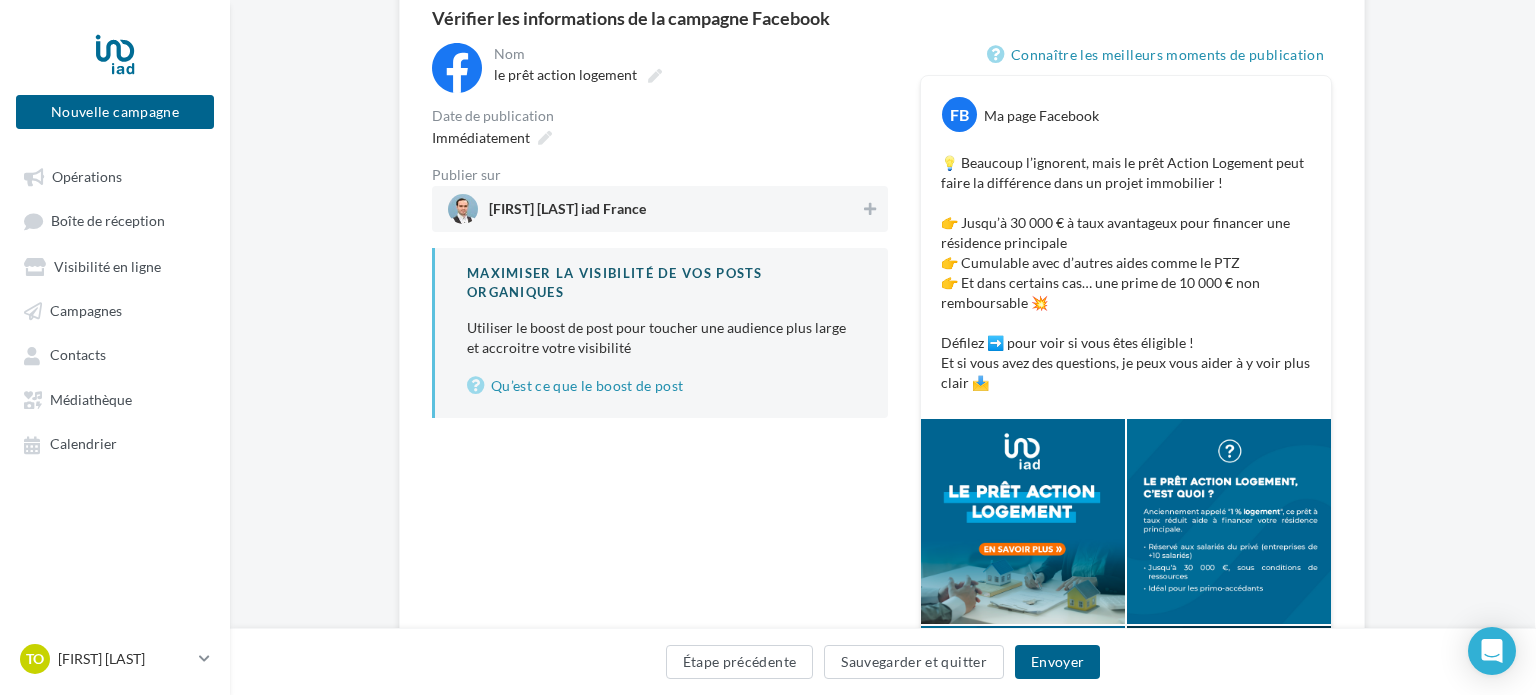 click on "💡 Beaucoup l’ignorent, mais le prêt Action Logement peut faire la différence dans un projet immobilier ! 👉 Jusqu’à 30 000 € à taux avantageux pour financer une résidence principale  👉 Cumulable avec d’autres aides comme le PTZ  👉 Et dans certains cas… une prime de 10 000 € non remboursable 💥 Défilez ➡️ pour voir si vous êtes éligible ! Et si vous avez des questions, je peux vous aider à y voir plus clair 📩" at bounding box center [1126, 273] 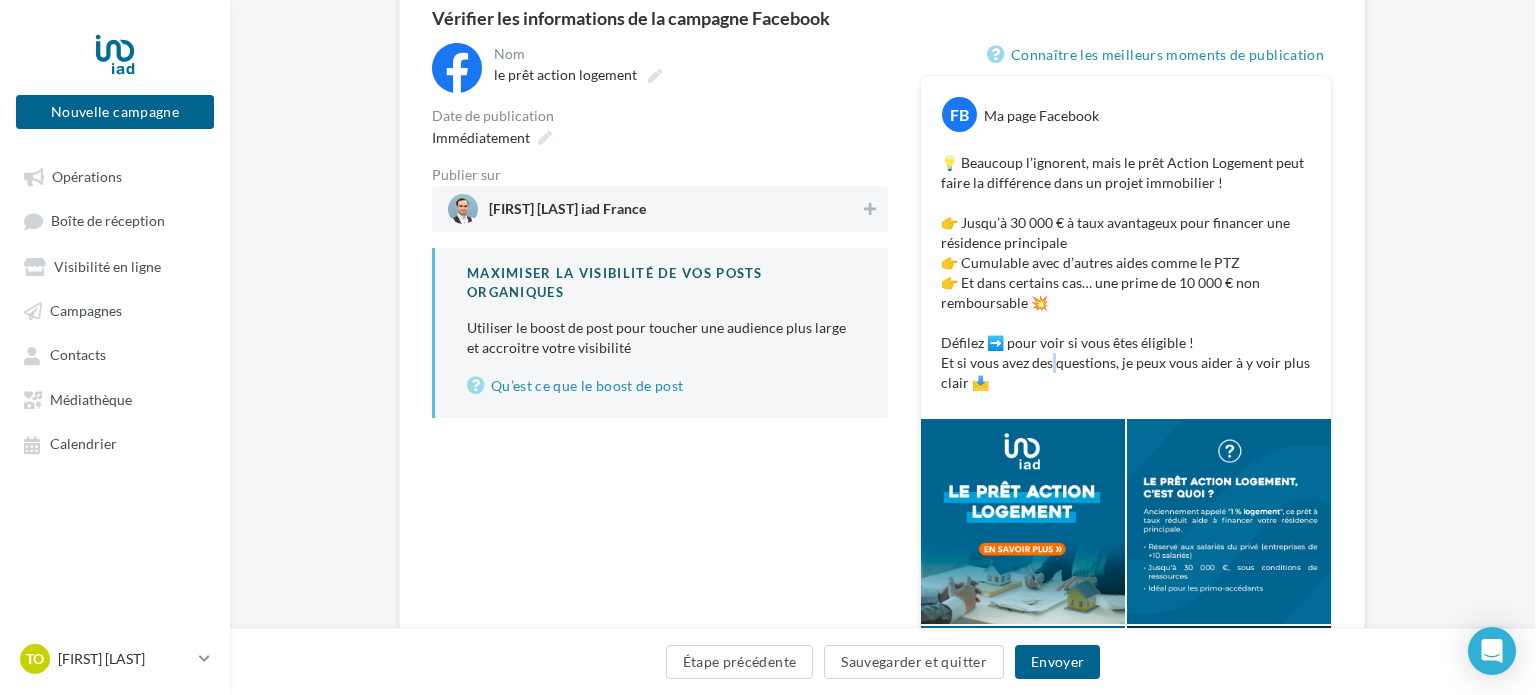 click on "💡 Beaucoup l’ignorent, mais le prêt Action Logement peut faire la différence dans un projet immobilier ! 👉 Jusqu’à 30 000 € à taux avantageux pour financer une résidence principale  👉 Cumulable avec d’autres aides comme le PTZ  👉 Et dans certains cas… une prime de 10 000 € non remboursable 💥 Défilez ➡️ pour voir si vous êtes éligible ! Et si vous avez des questions, je peux vous aider à y voir plus clair 📩" at bounding box center (1126, 273) 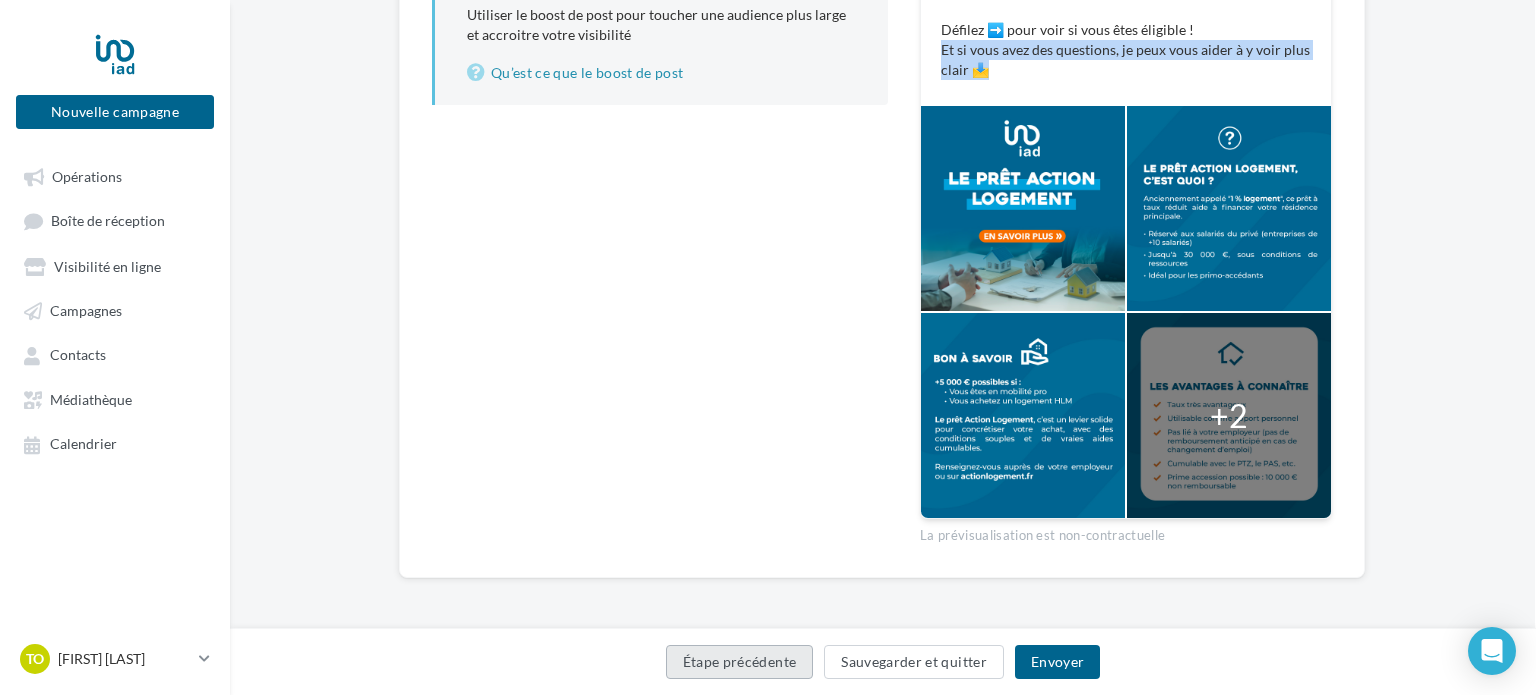 click on "Étape précédente" at bounding box center (740, 662) 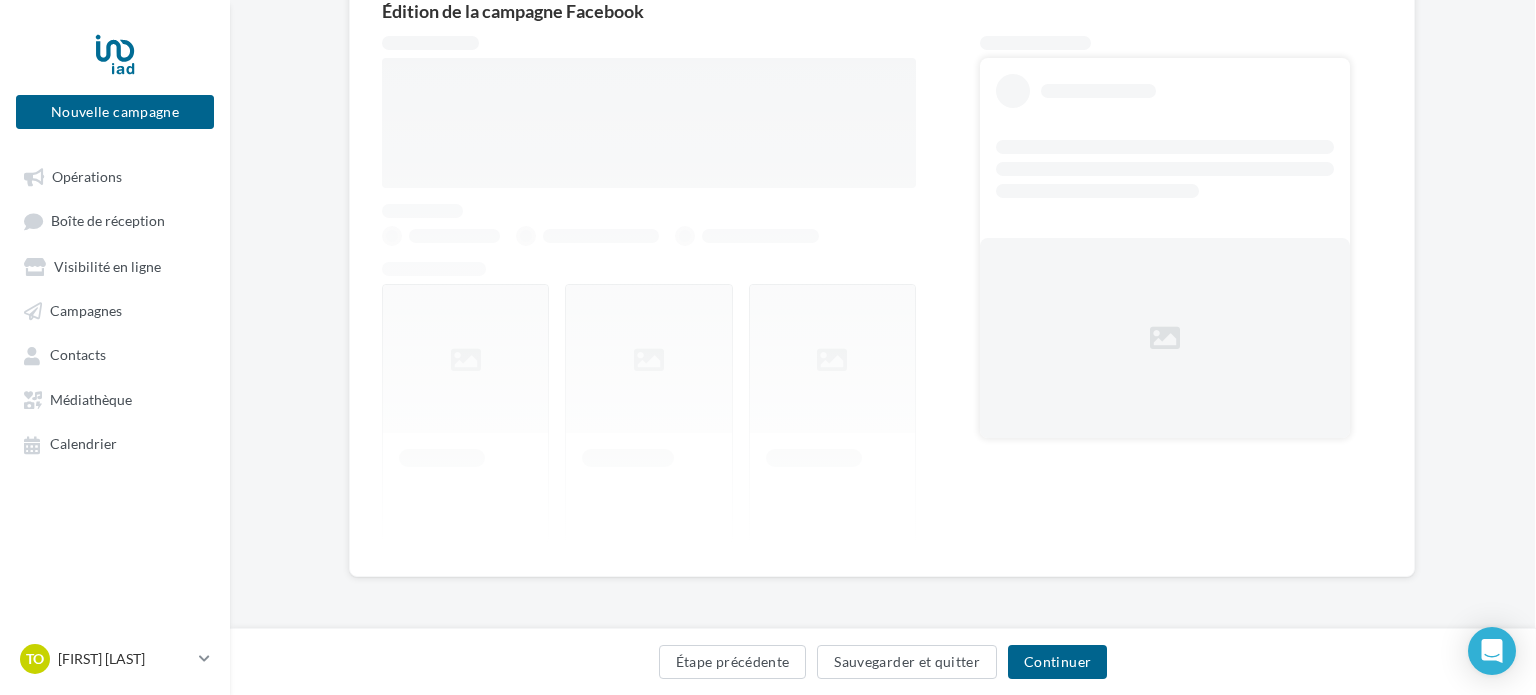 scroll, scrollTop: 198, scrollLeft: 1, axis: both 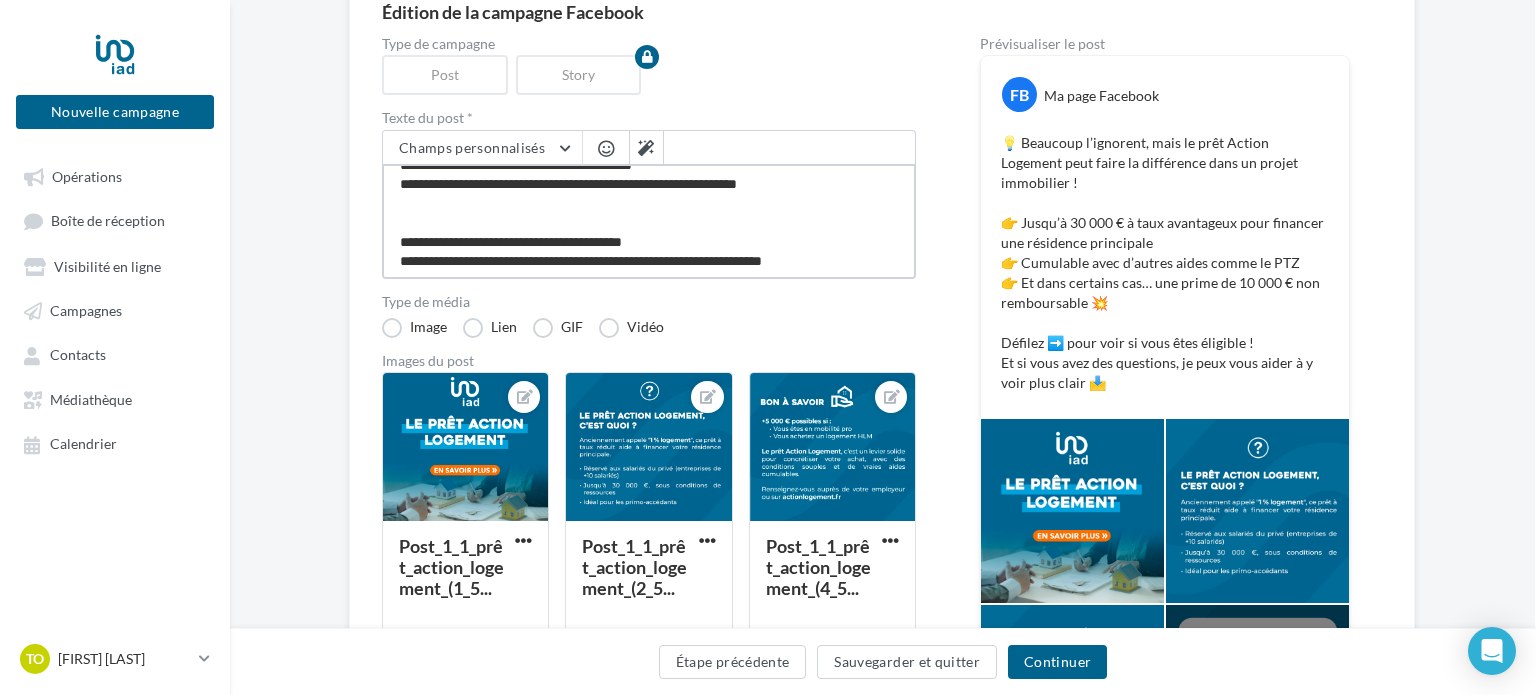 click on "**********" at bounding box center (649, 221) 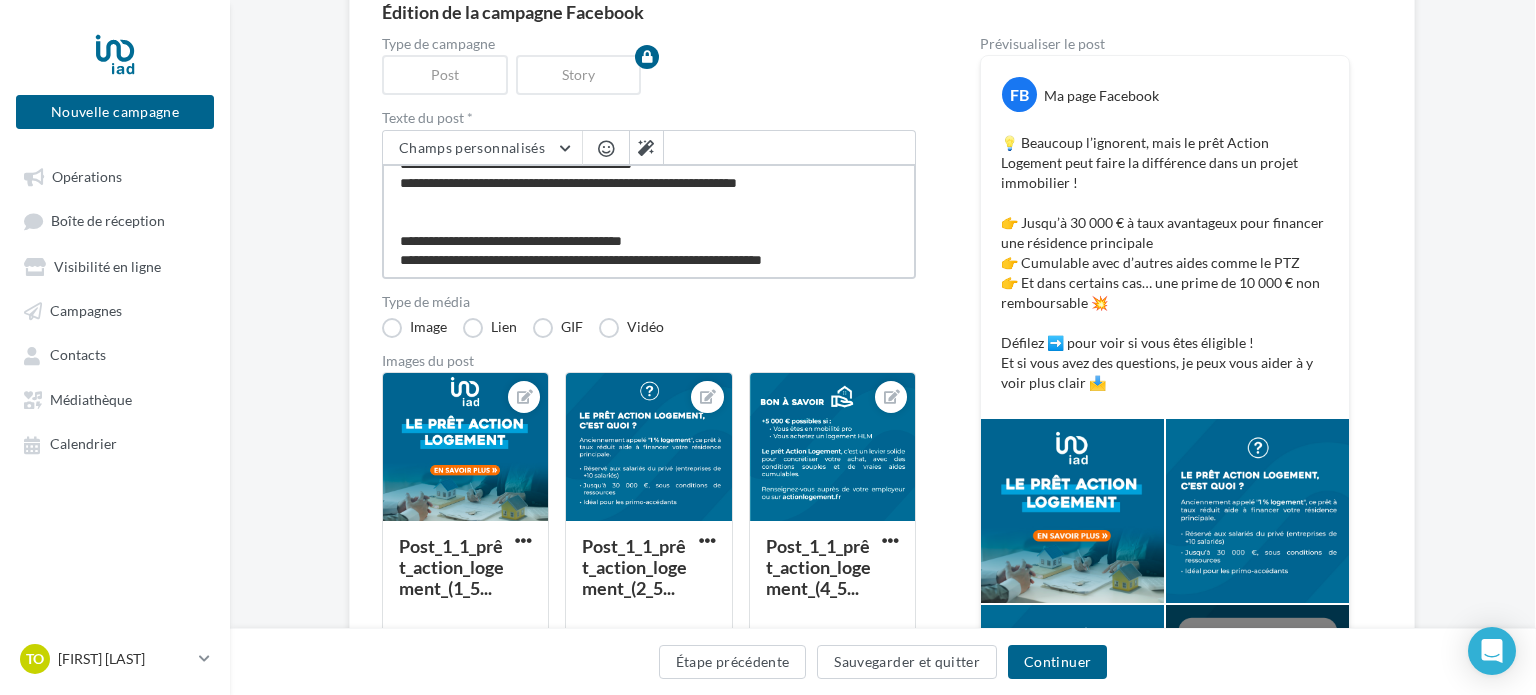click on "**********" at bounding box center (649, 221) 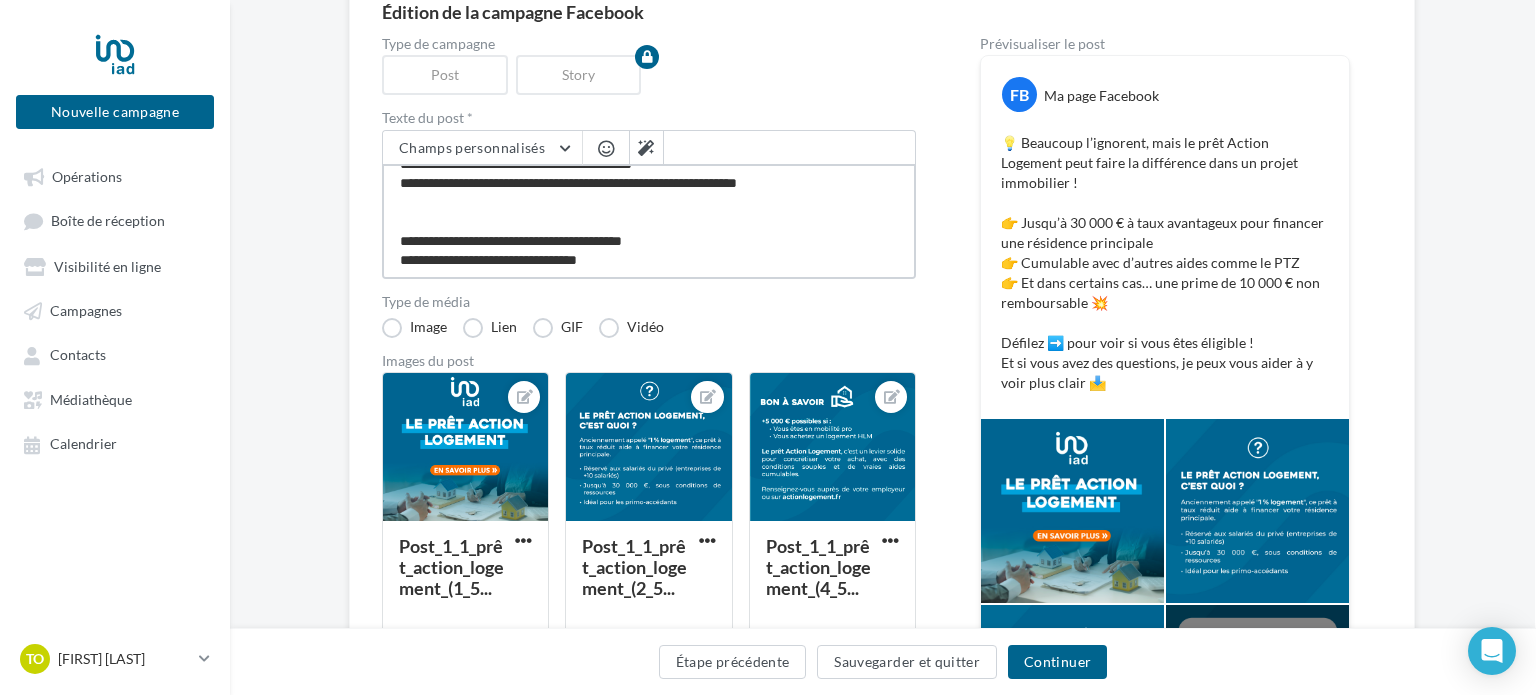 type on "**********" 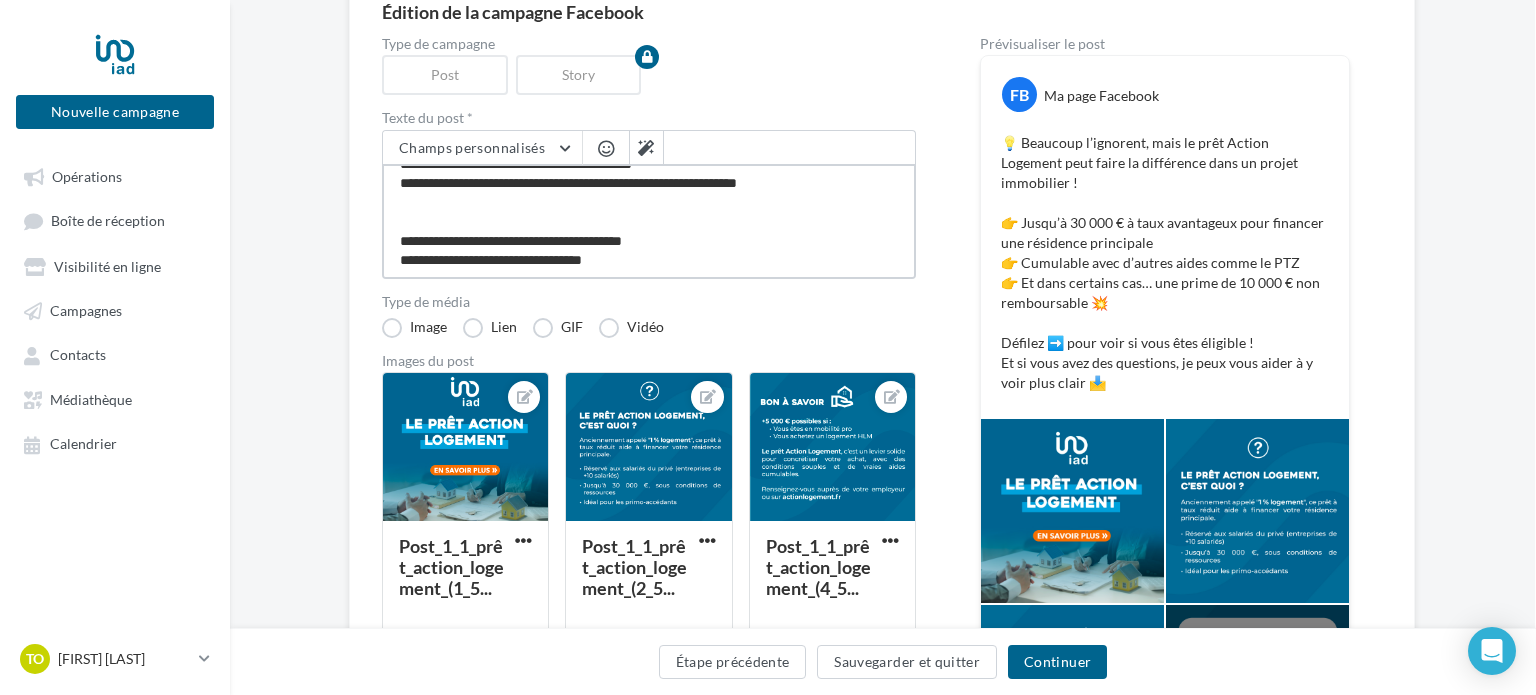 type on "**********" 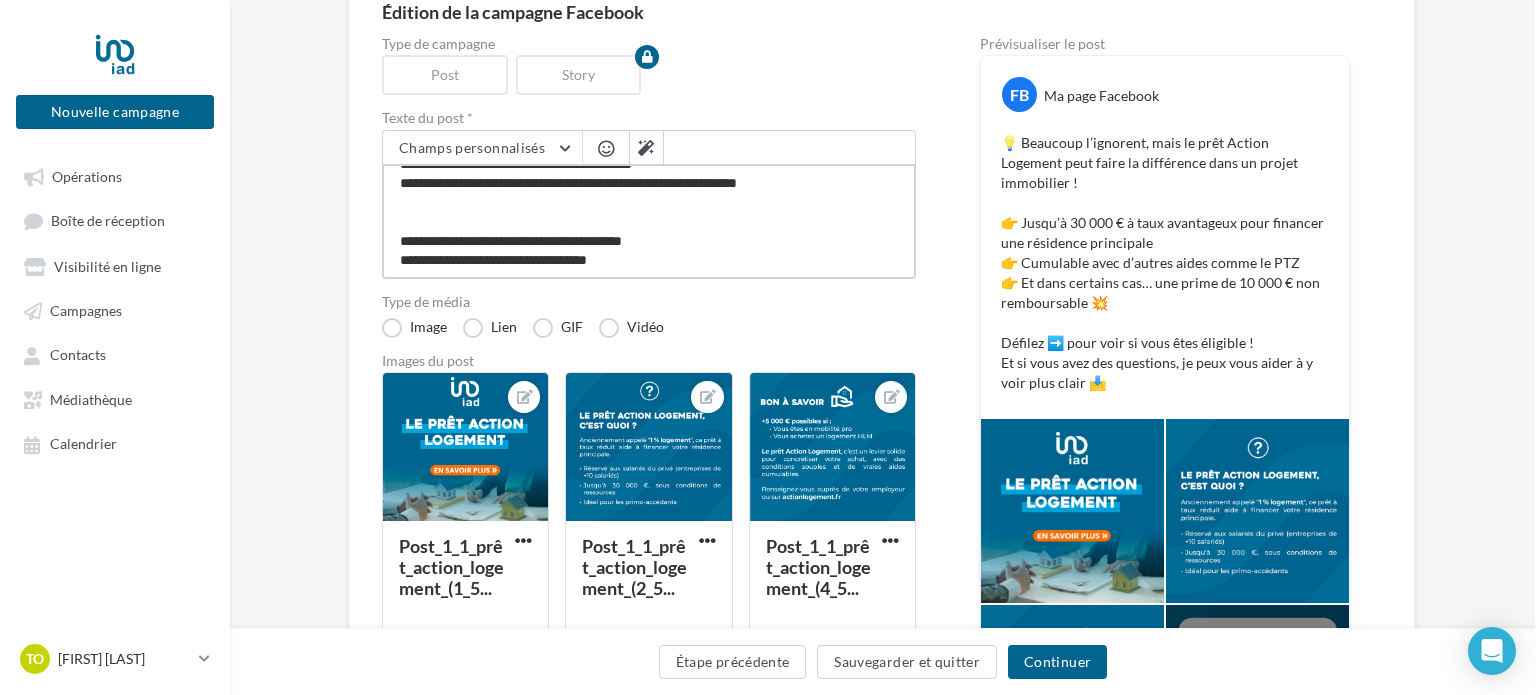 type on "**********" 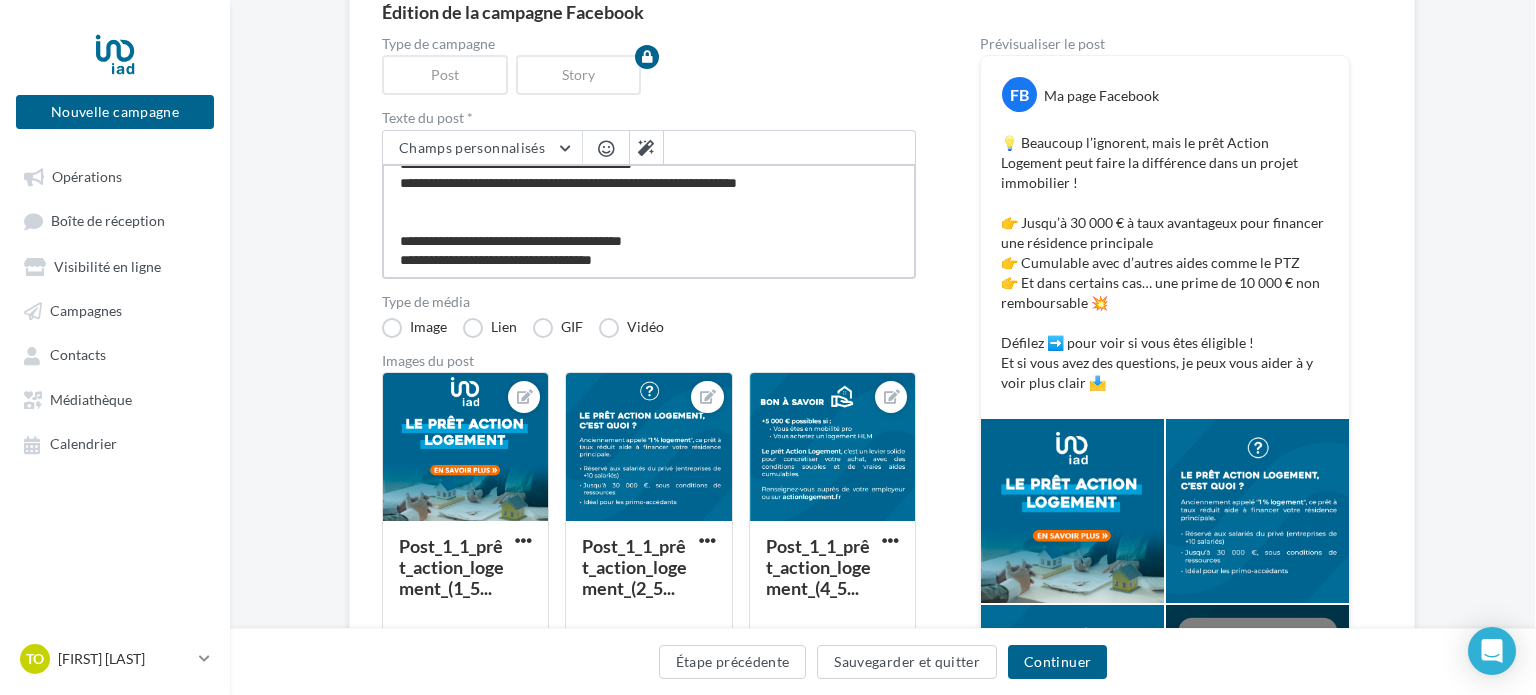 type on "**********" 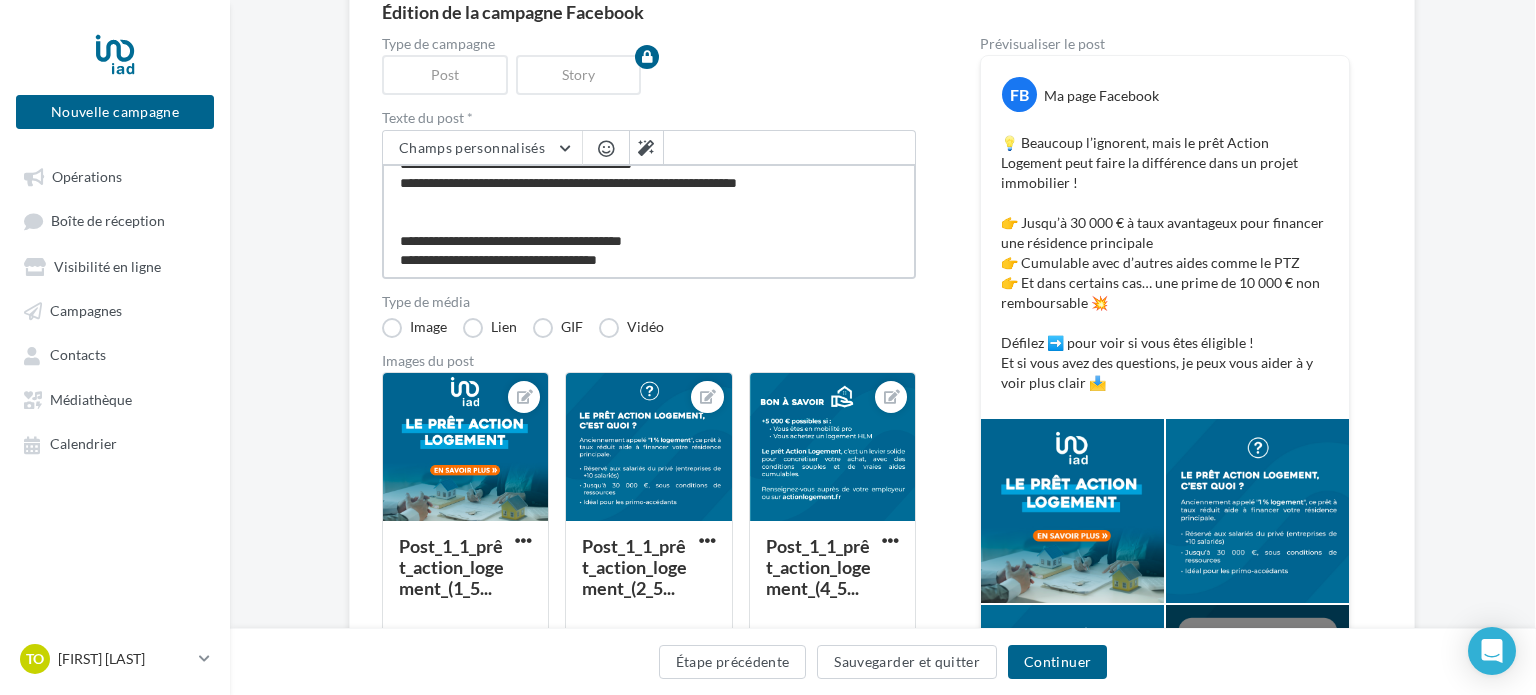 type on "**********" 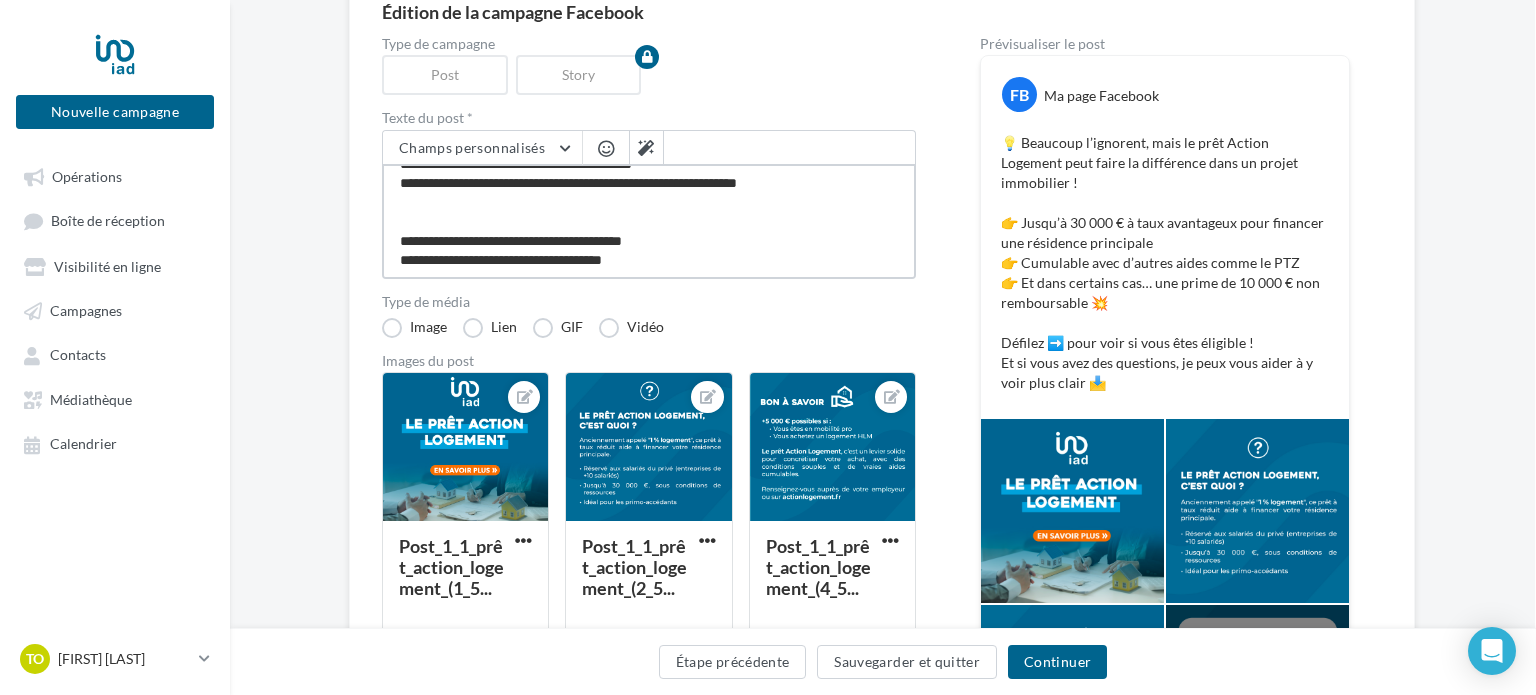 type on "**********" 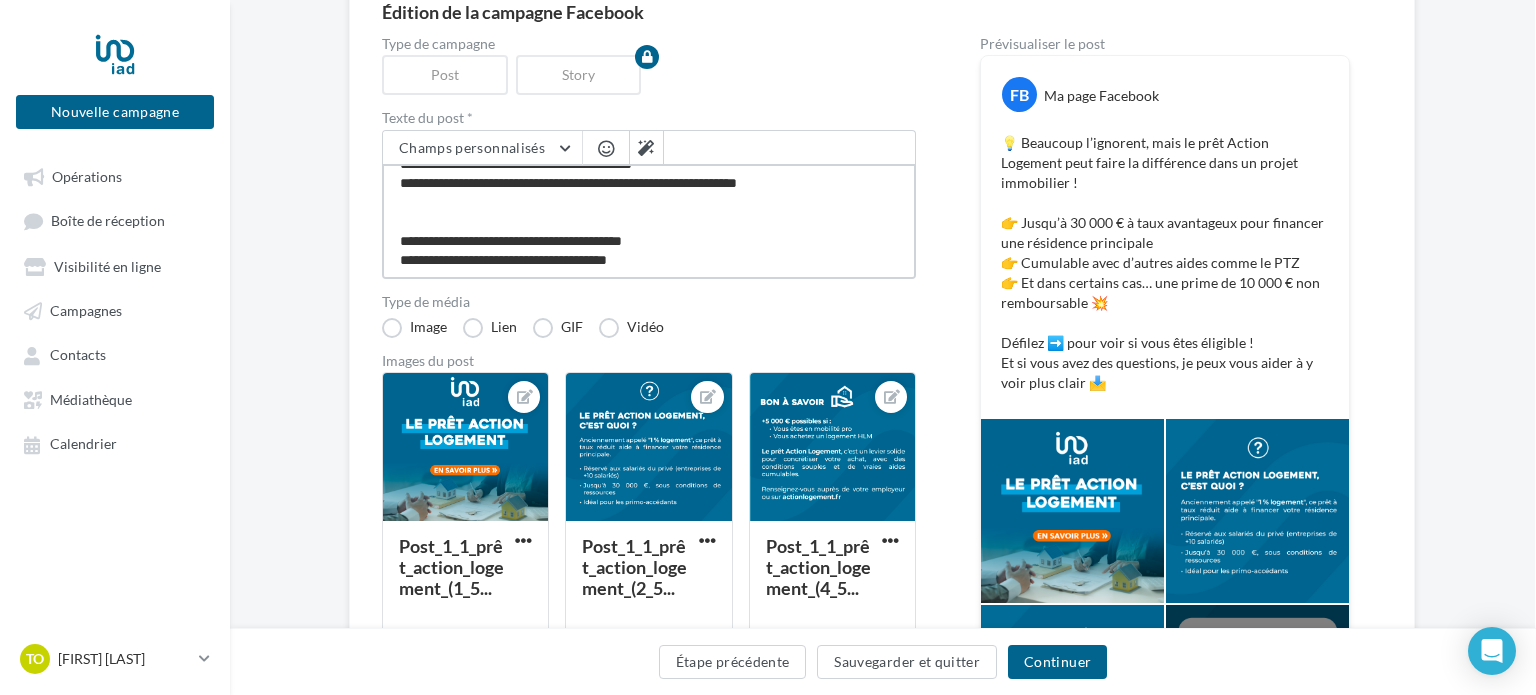 type on "**********" 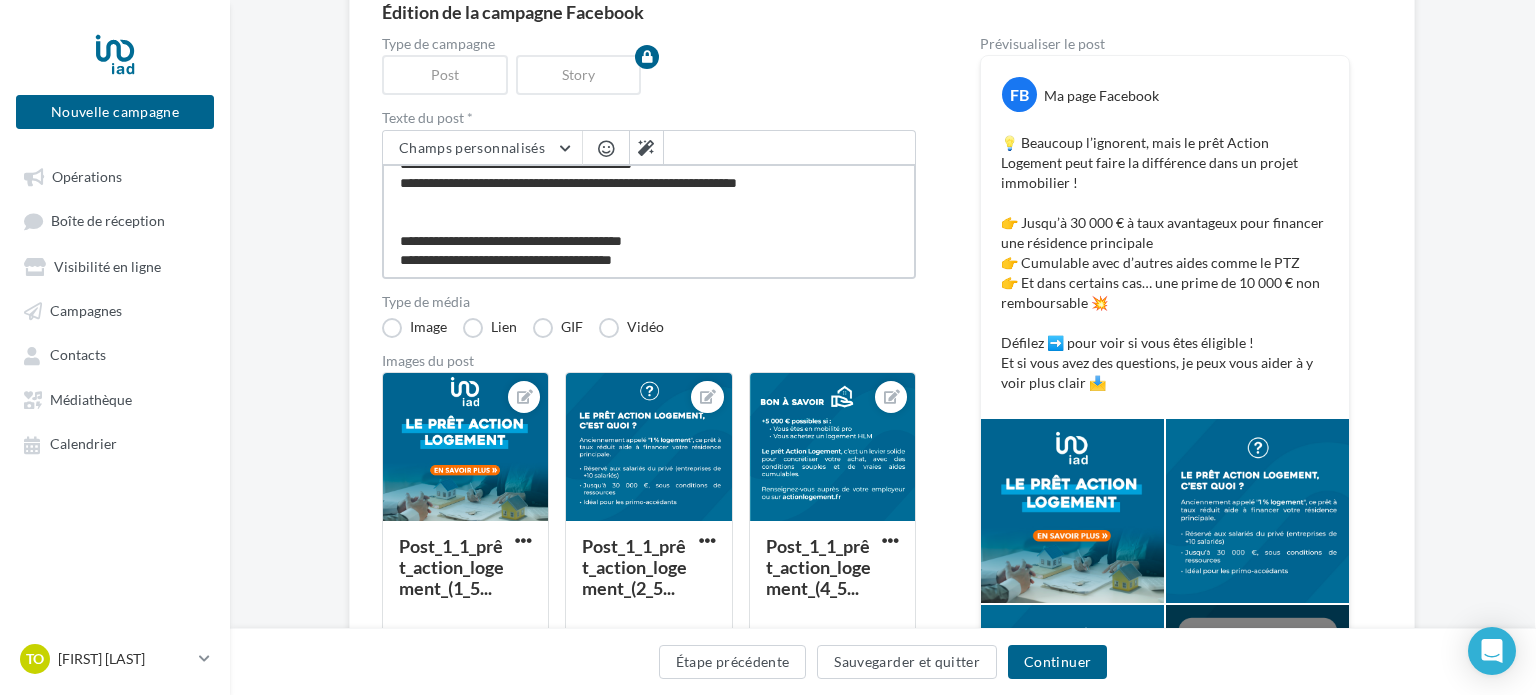 type on "**********" 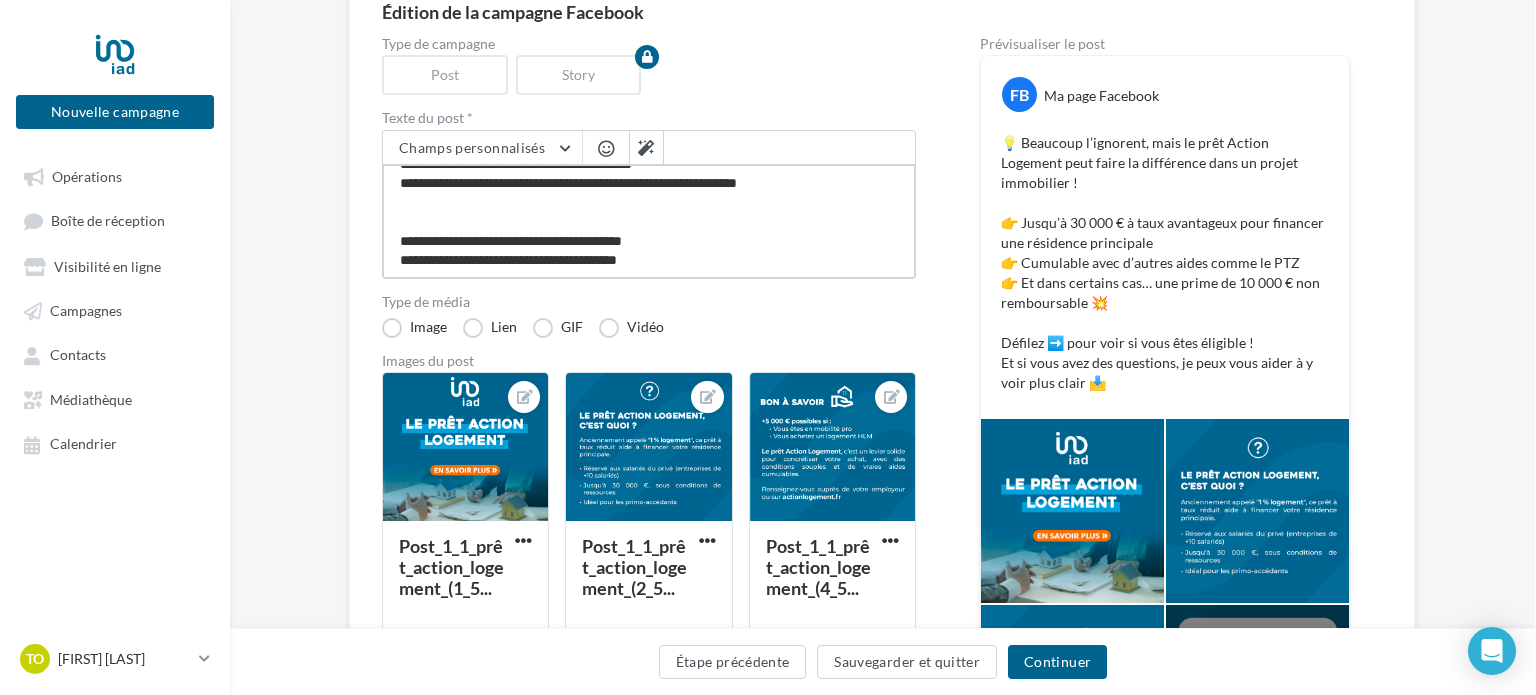 type on "**********" 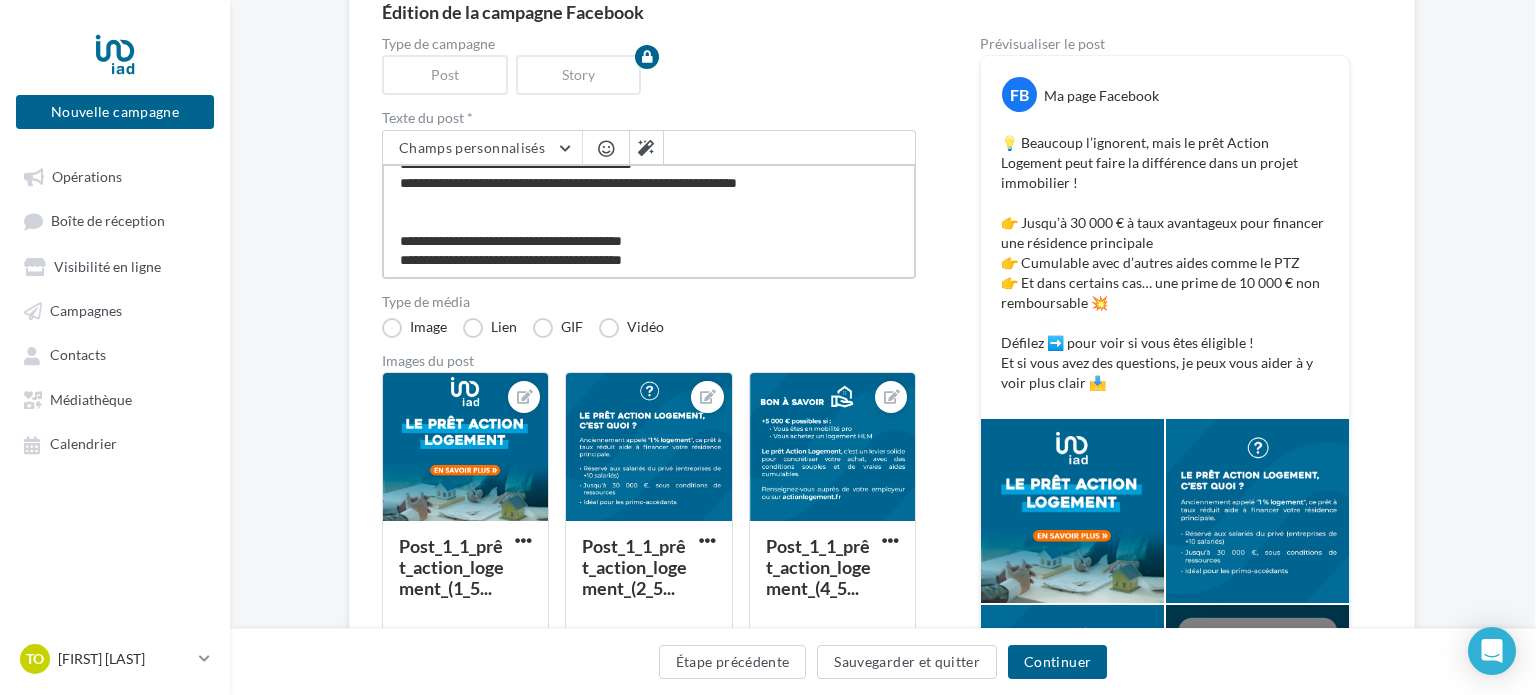type on "**********" 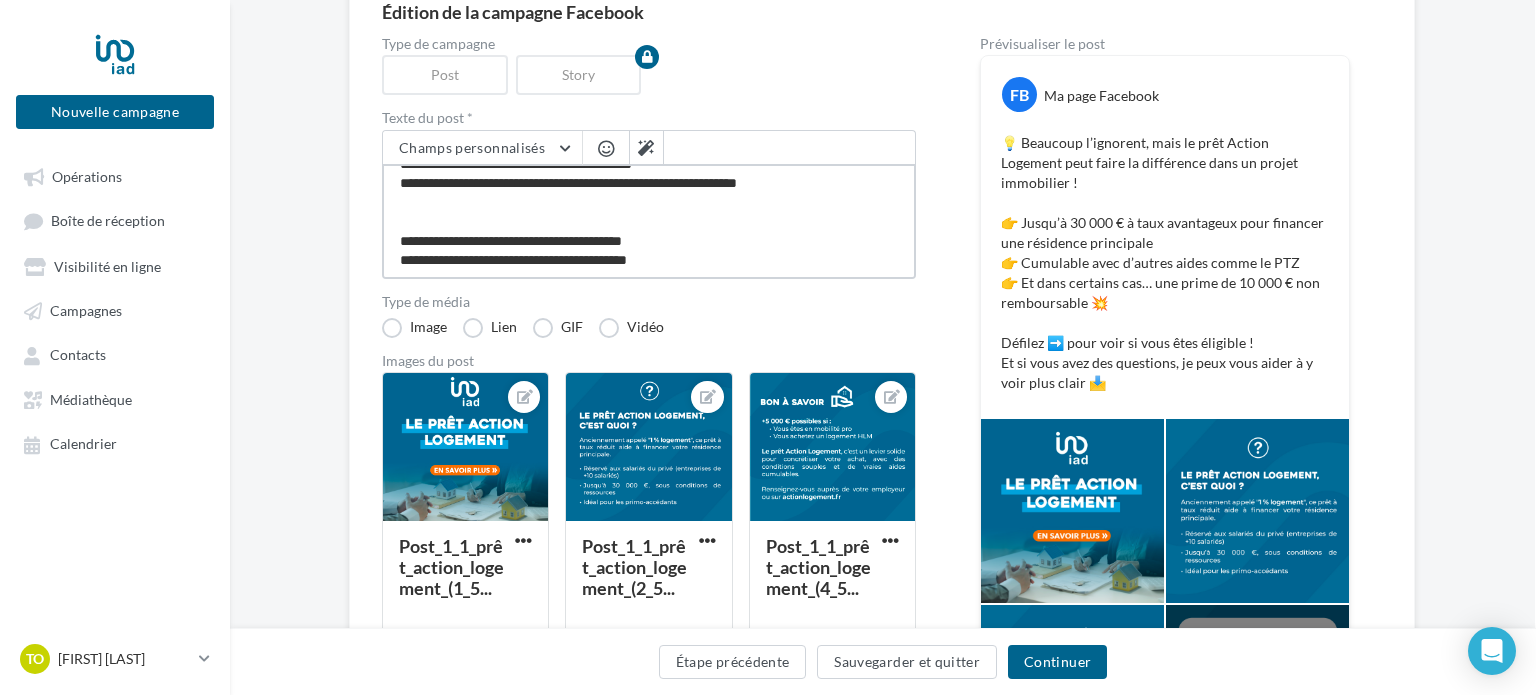 type on "**********" 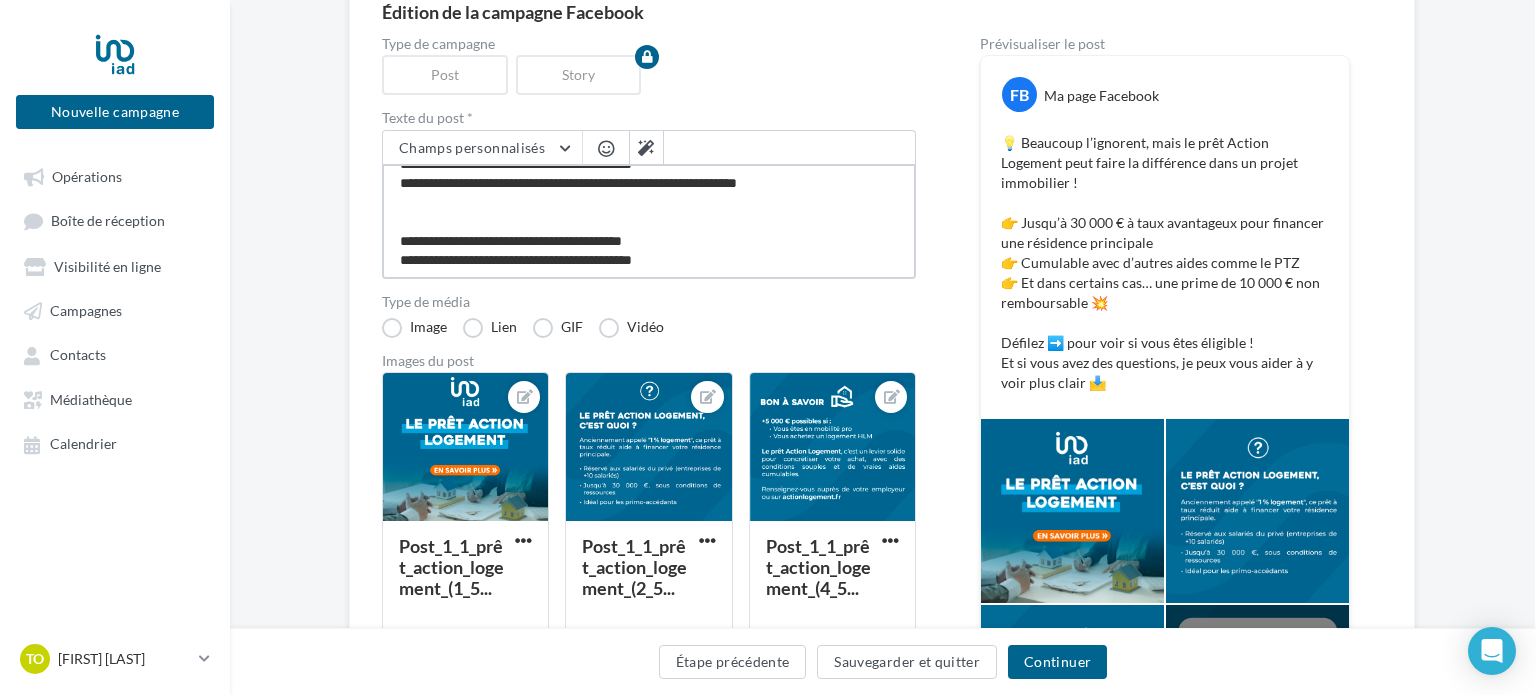 type on "**********" 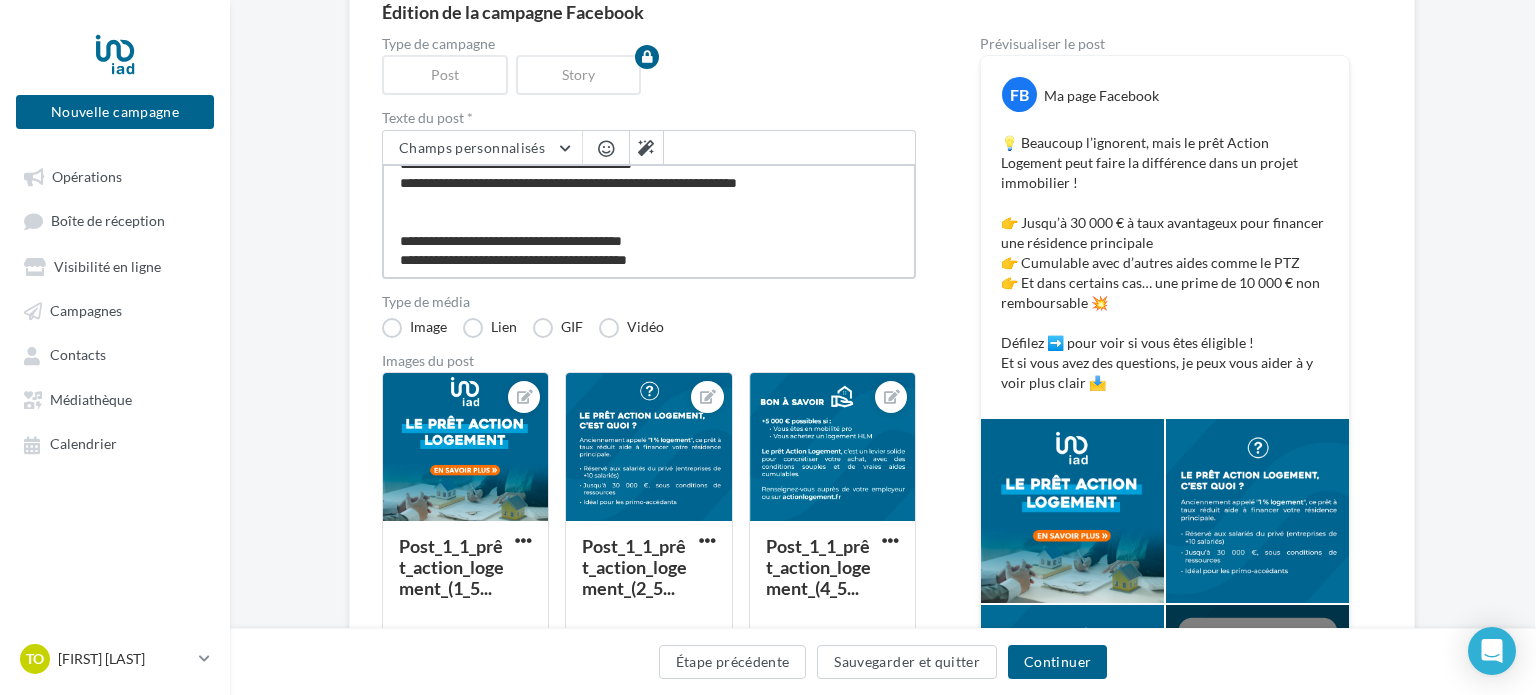type on "**********" 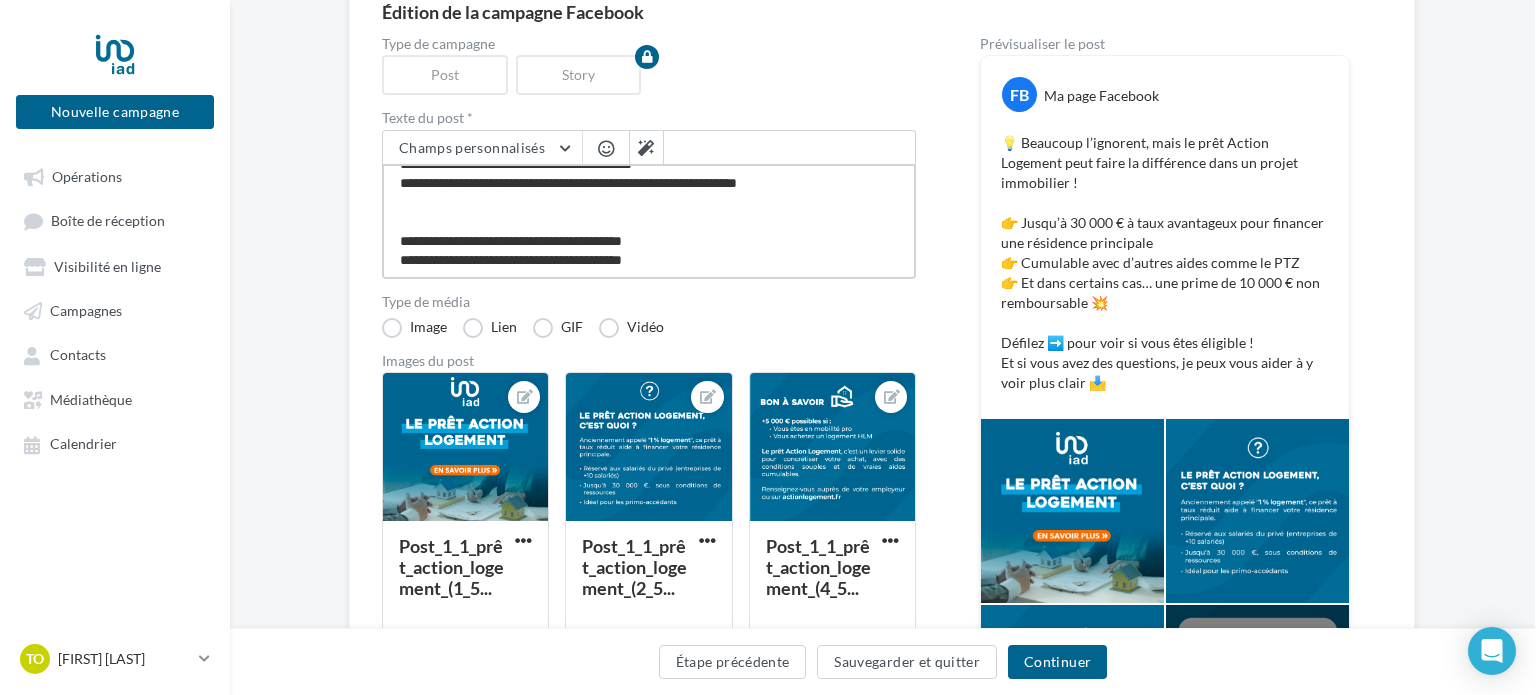 type on "**********" 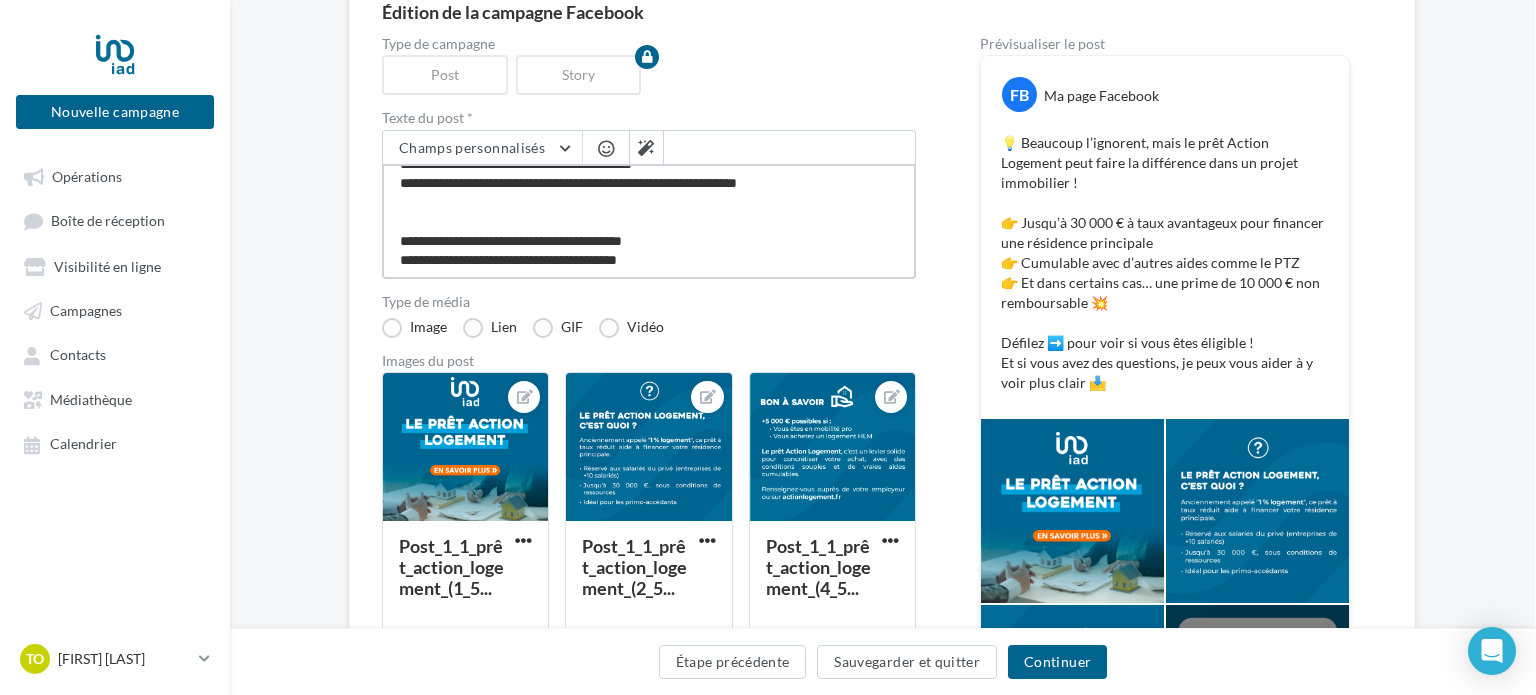type on "**********" 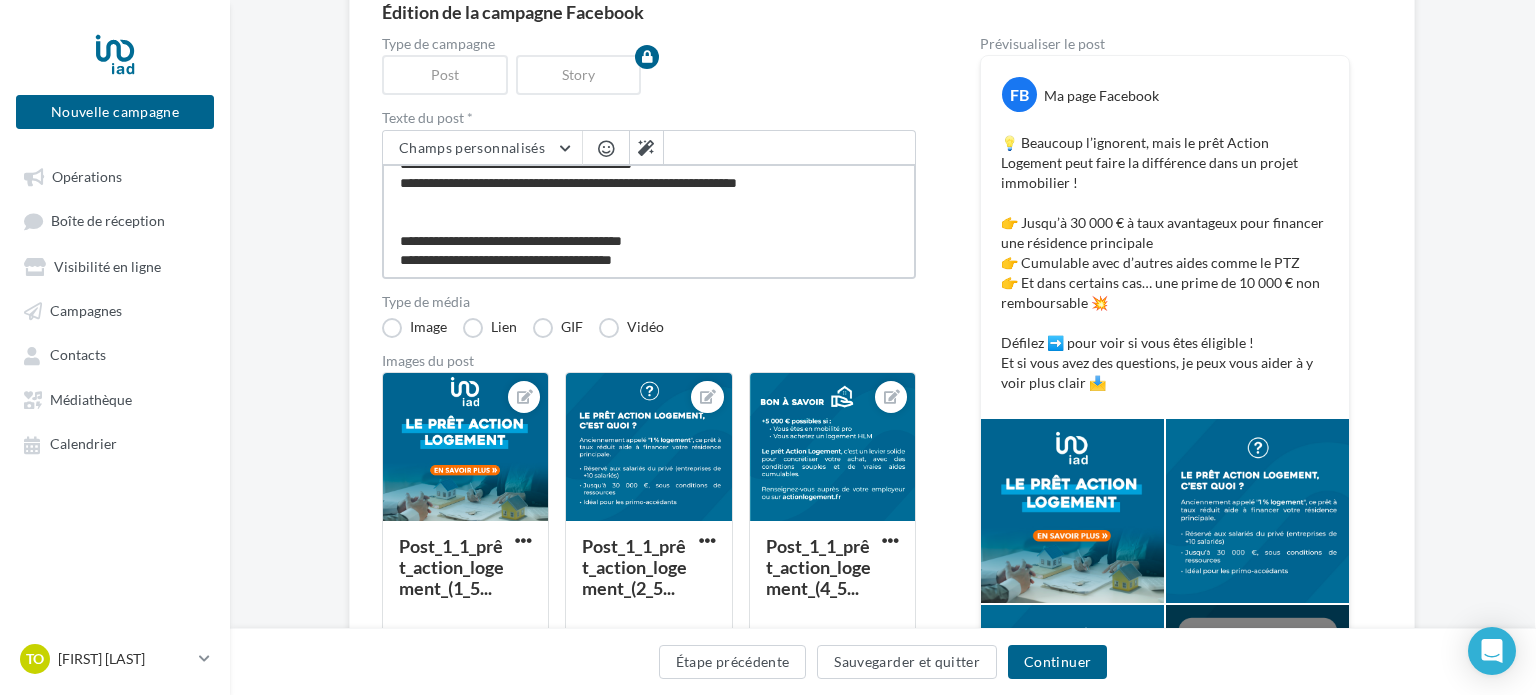 type on "**********" 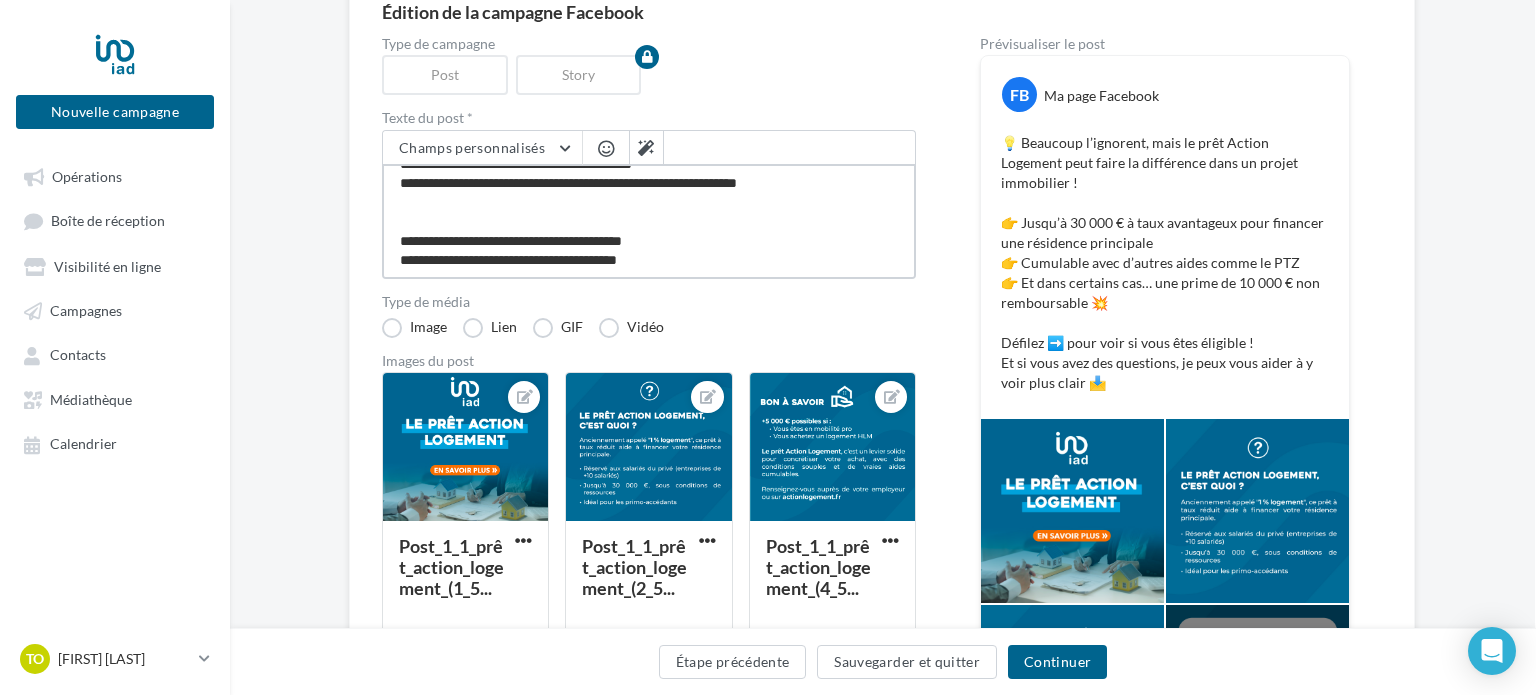 type on "**********" 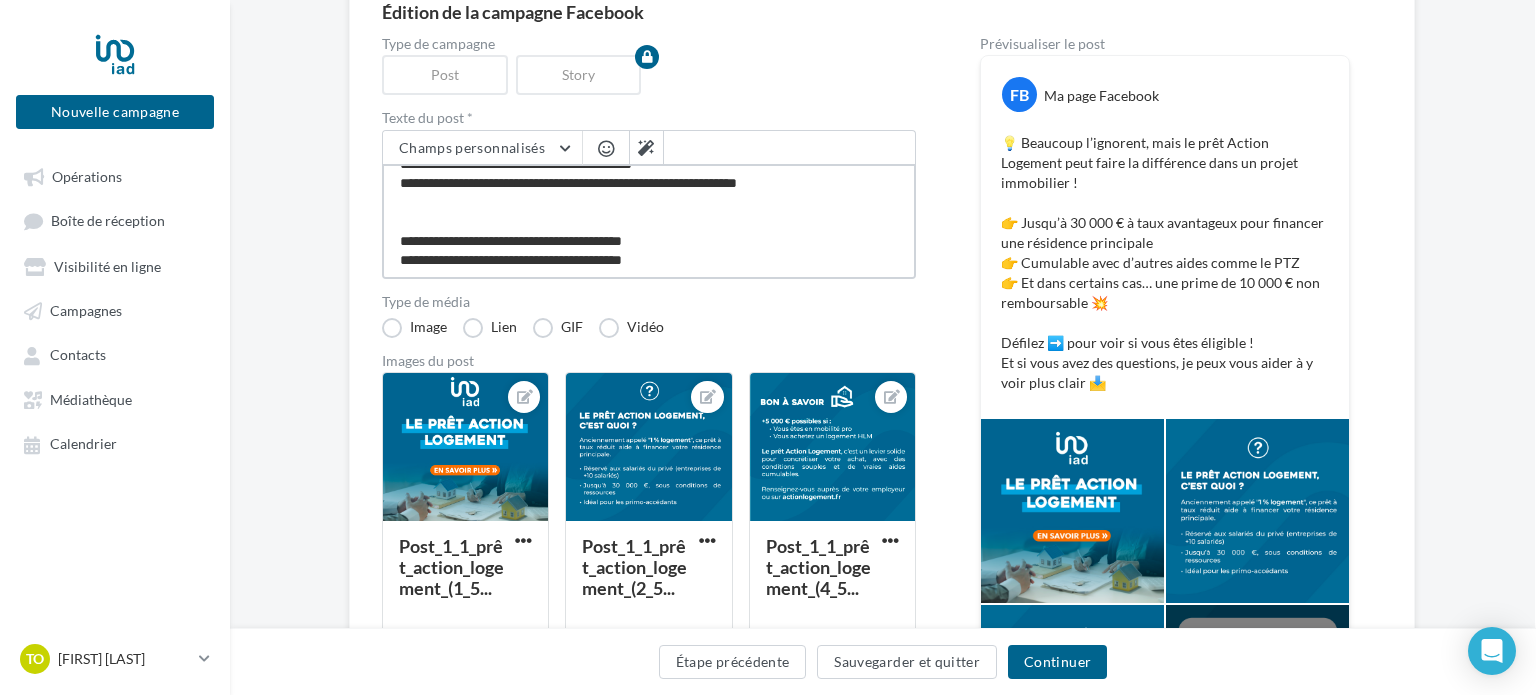 type on "**********" 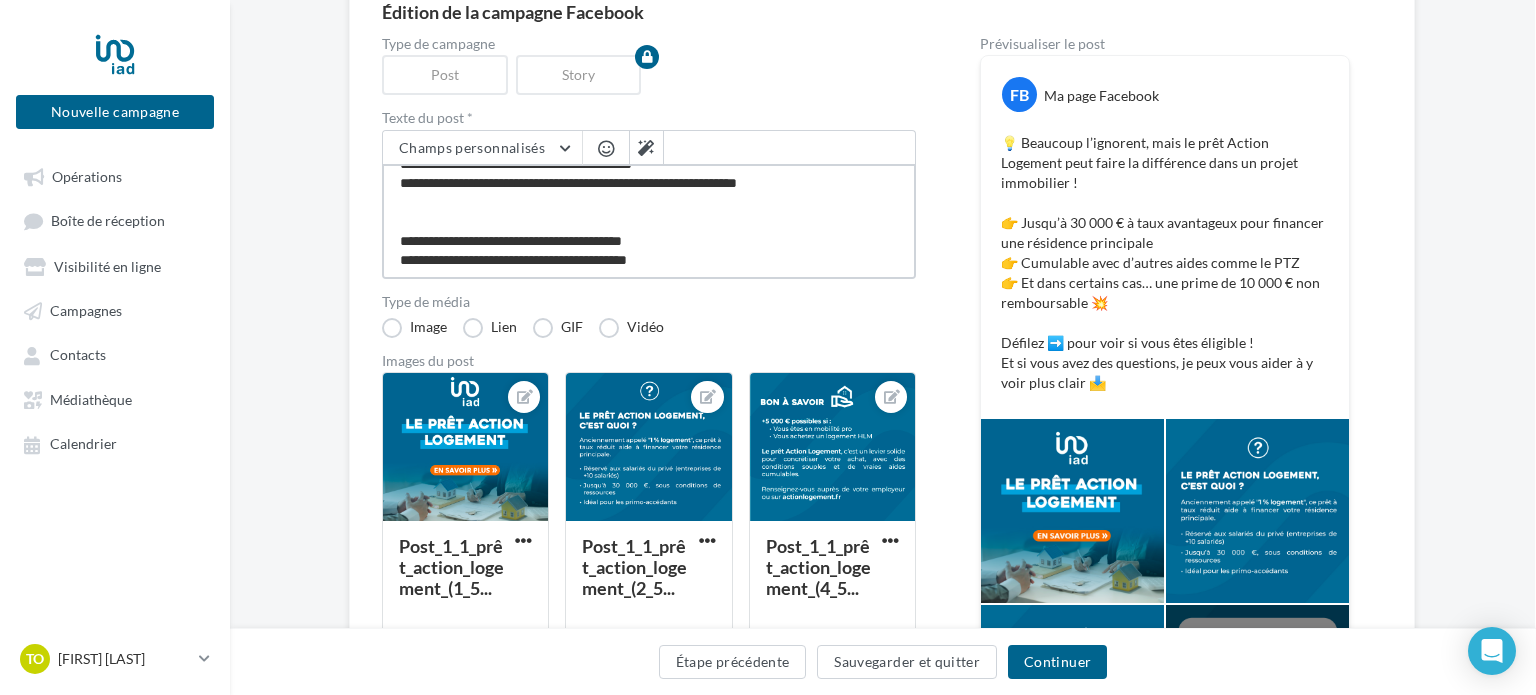 type on "**********" 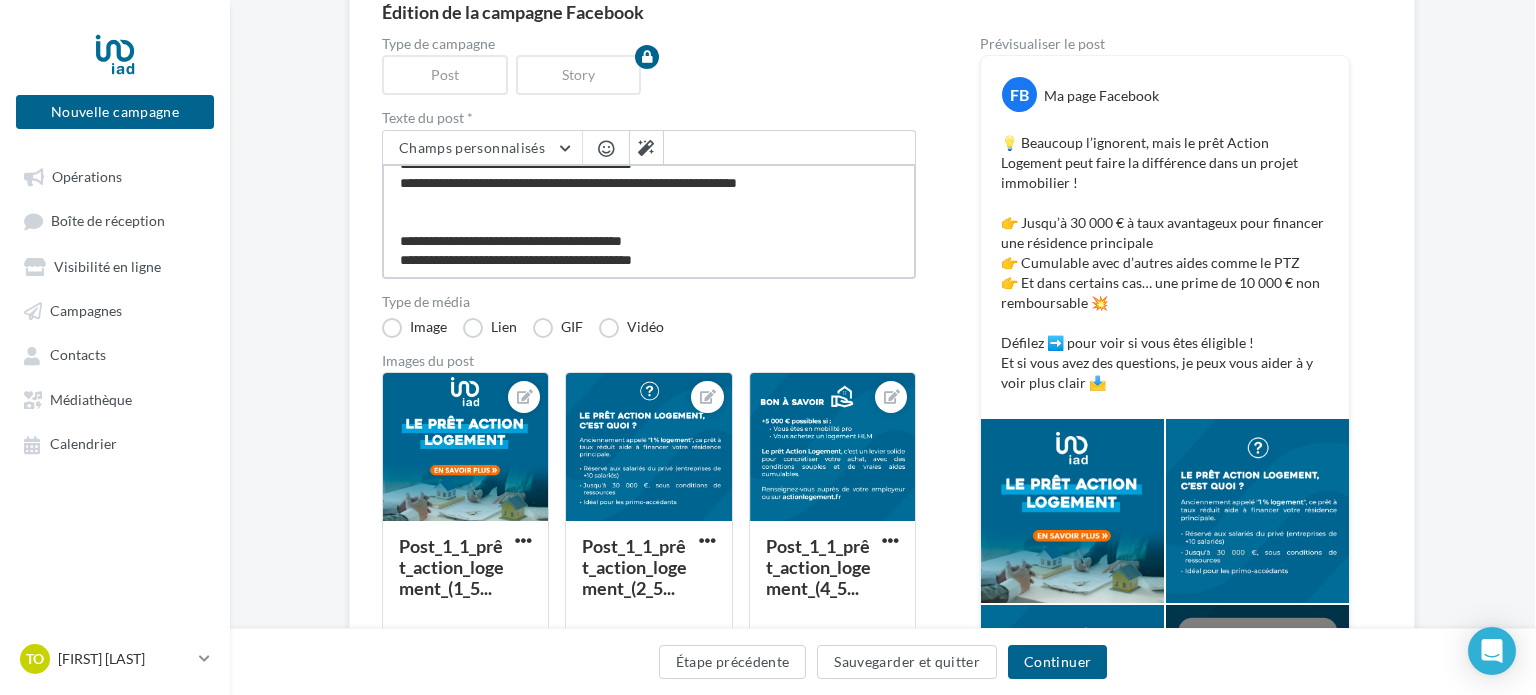 type on "**********" 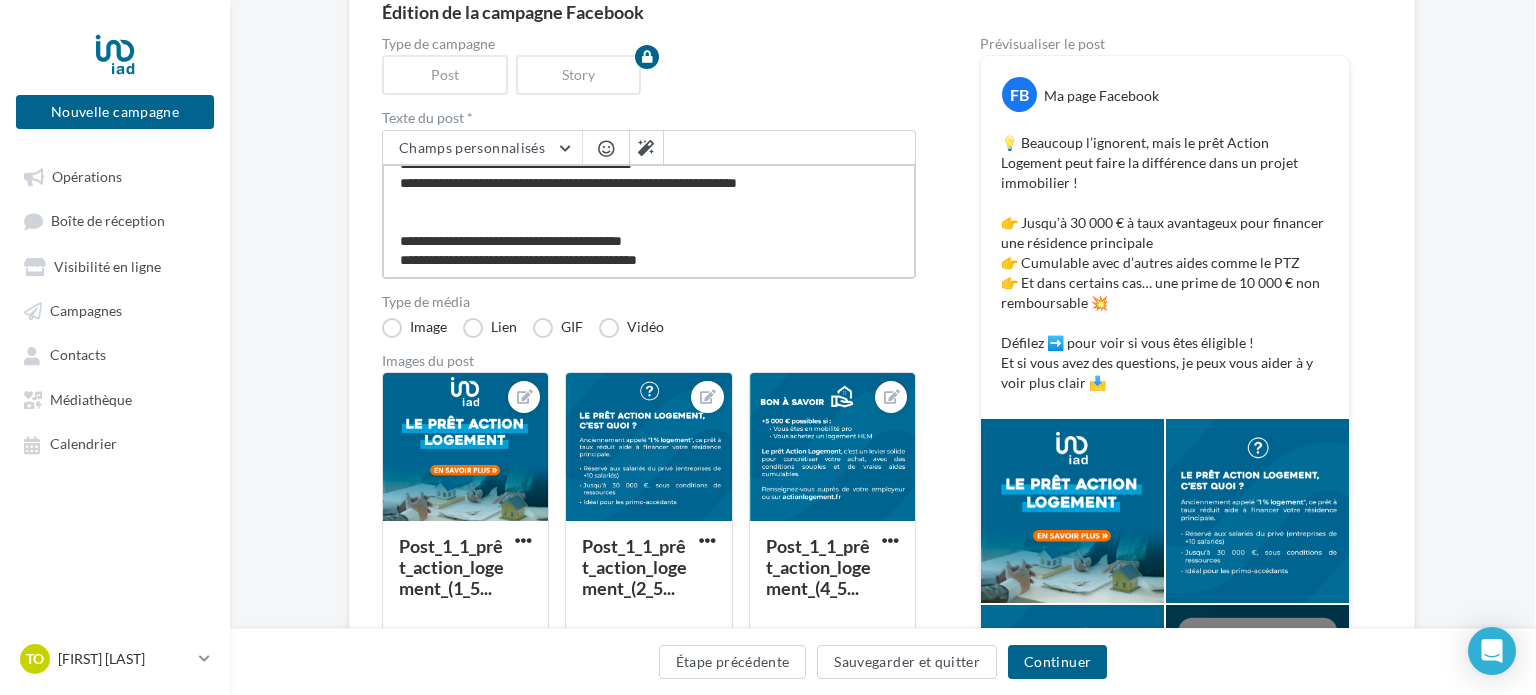 type on "**********" 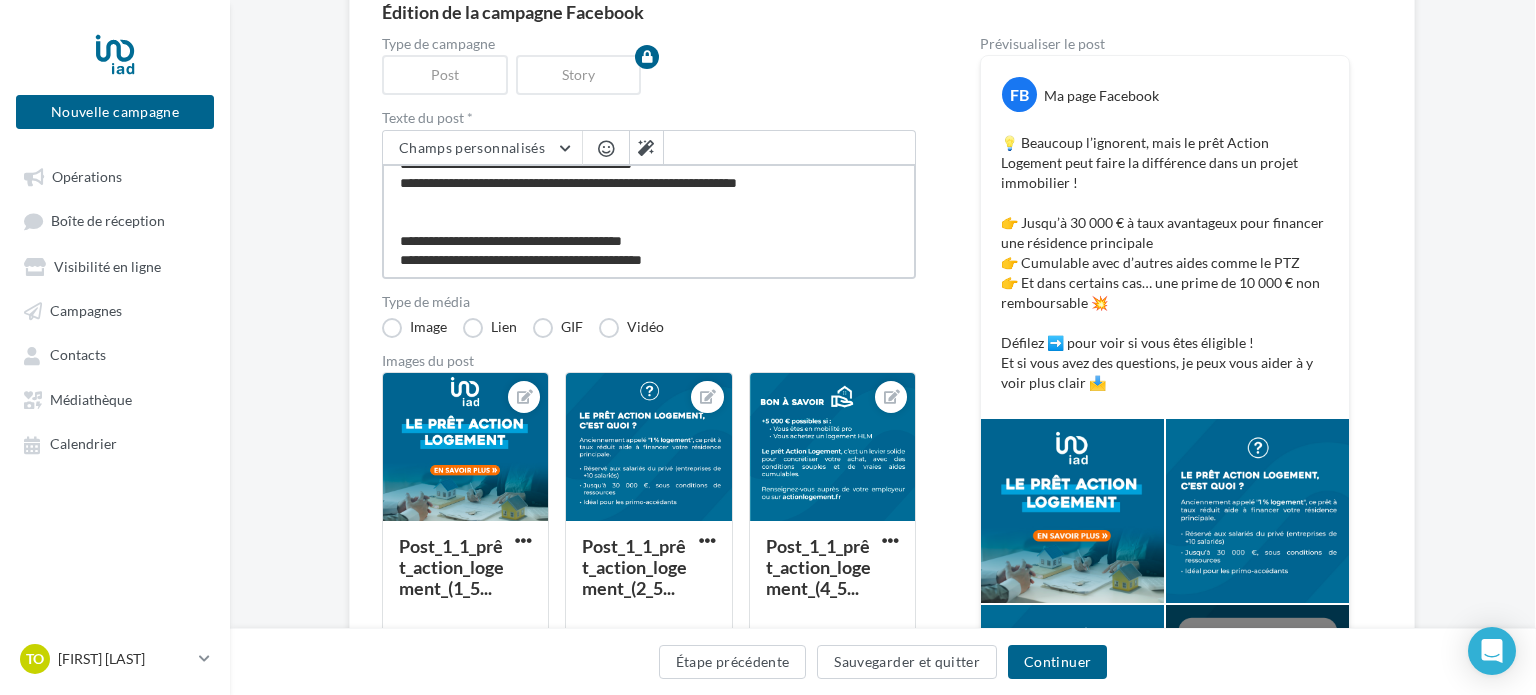 type on "**********" 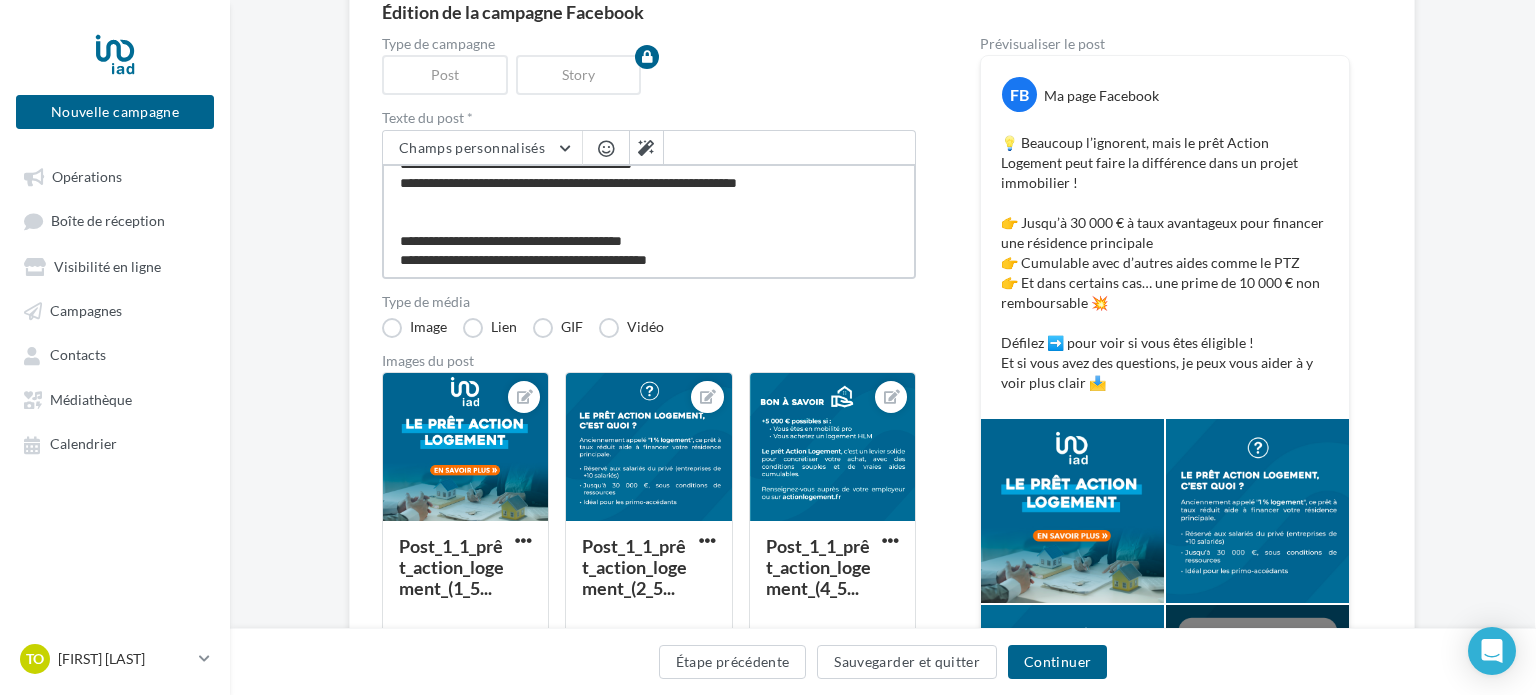 type on "**********" 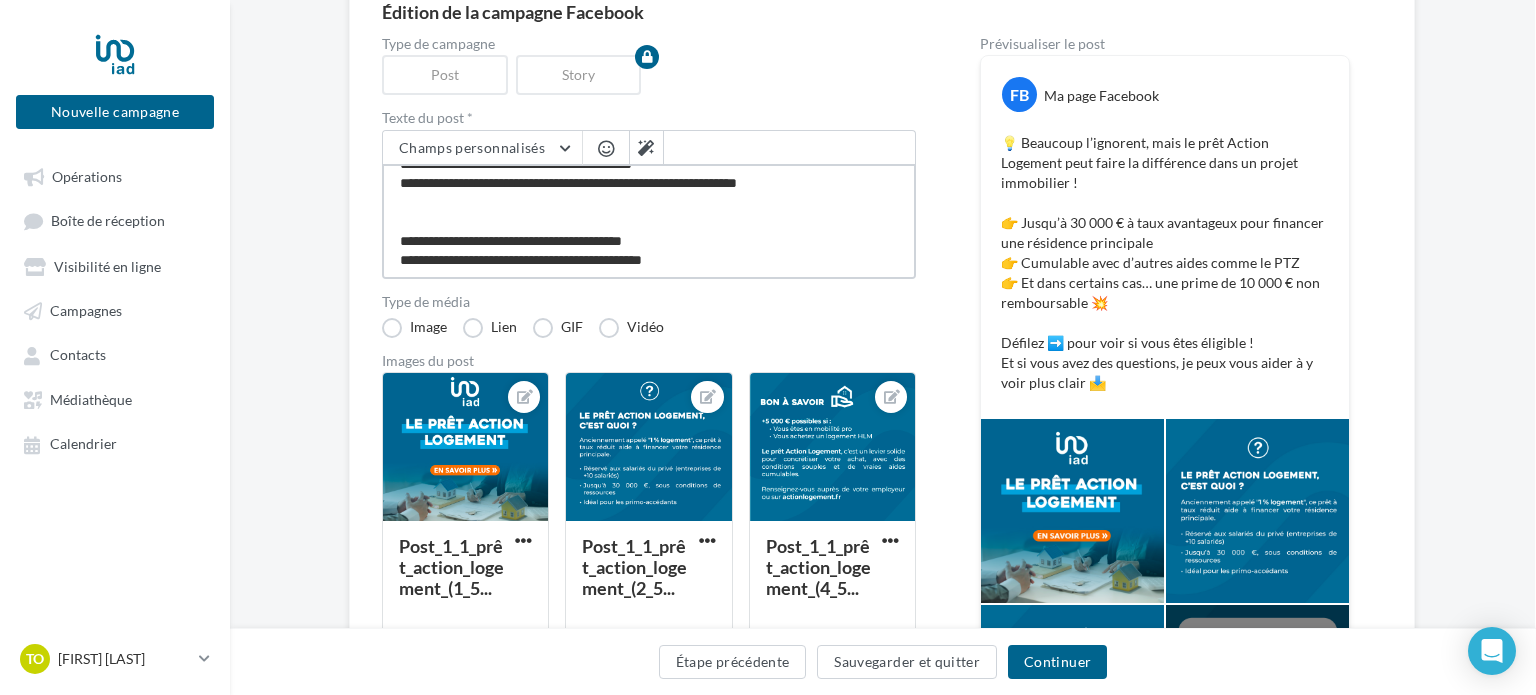 type on "**********" 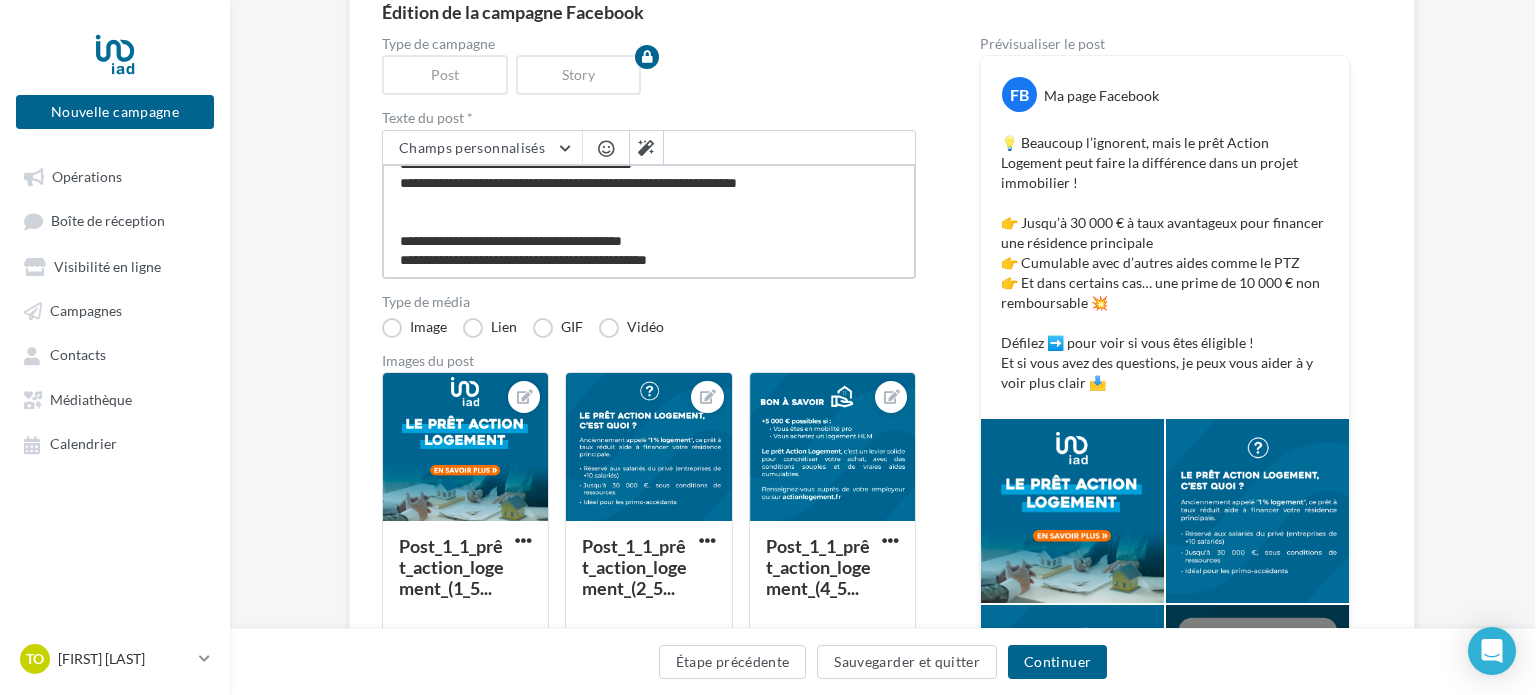 type on "**********" 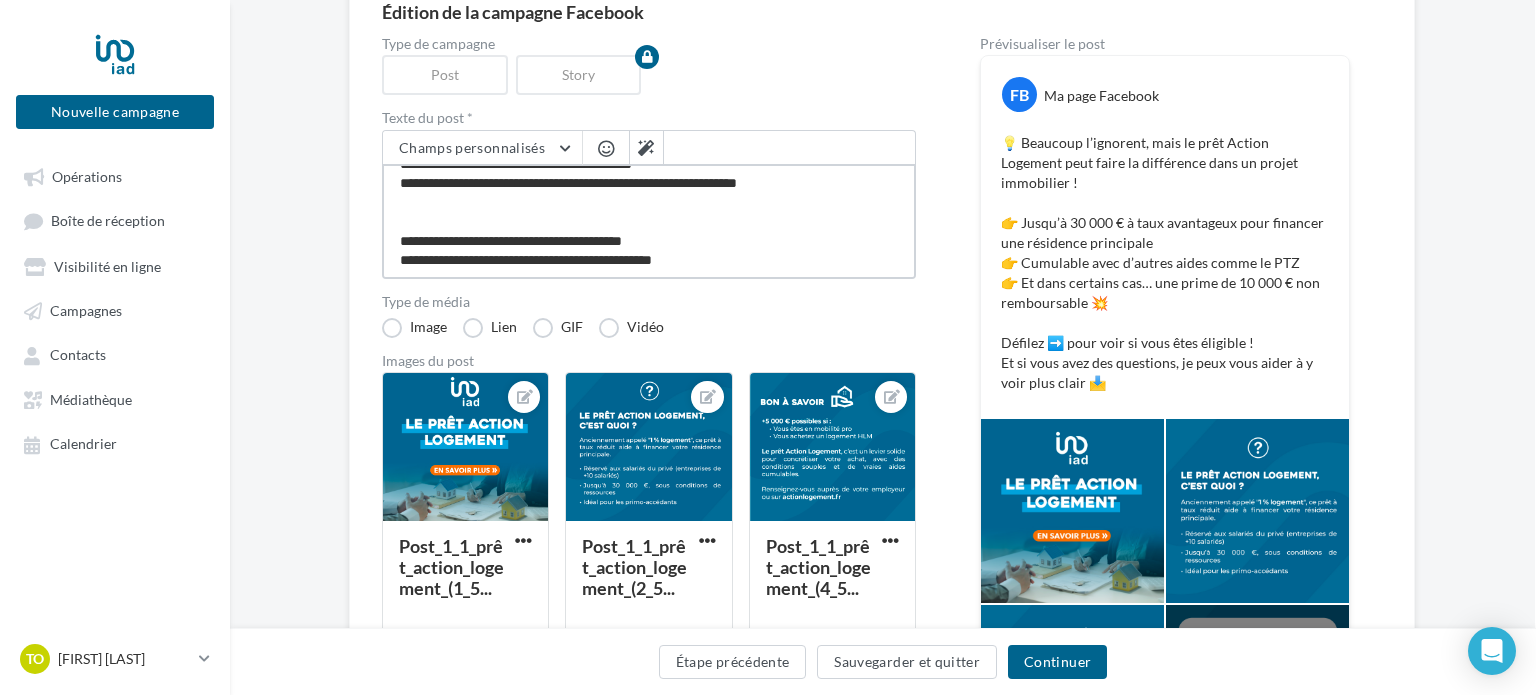 type on "**********" 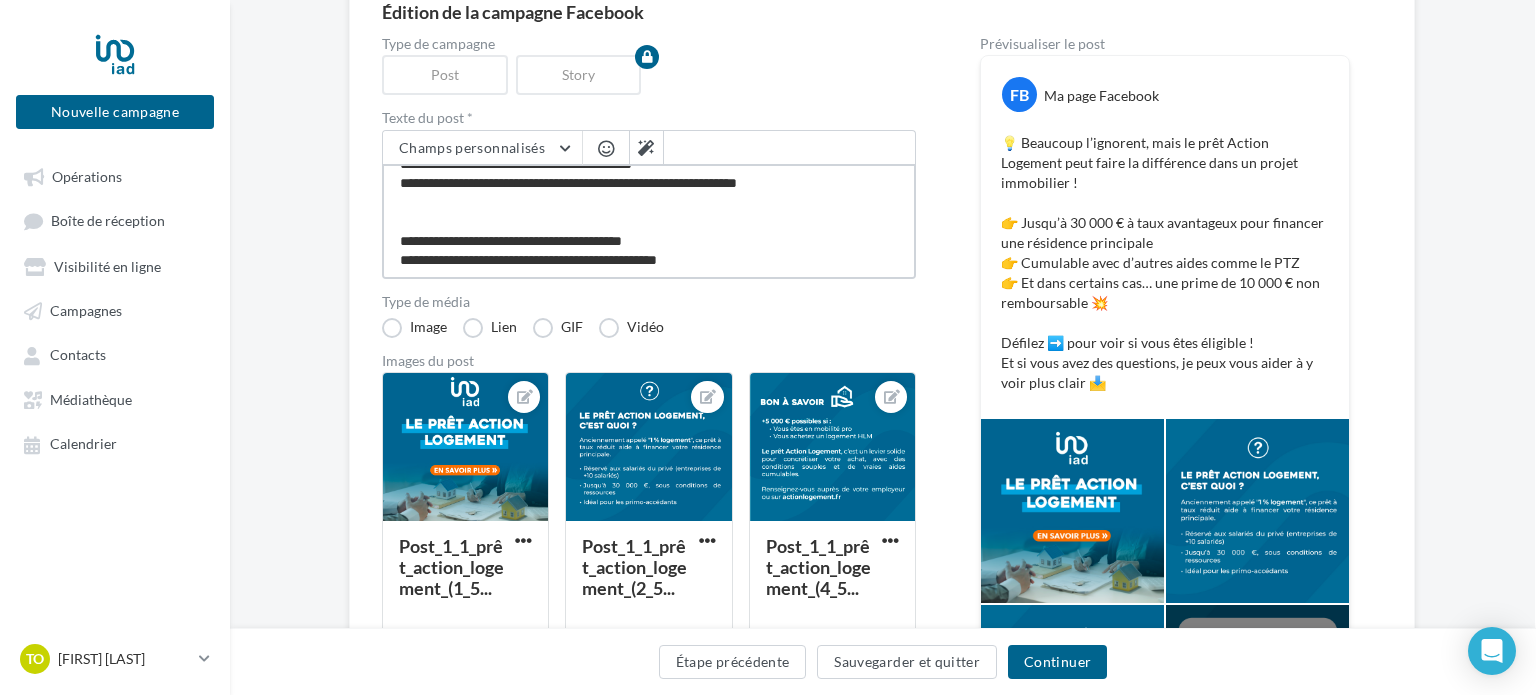 type on "**********" 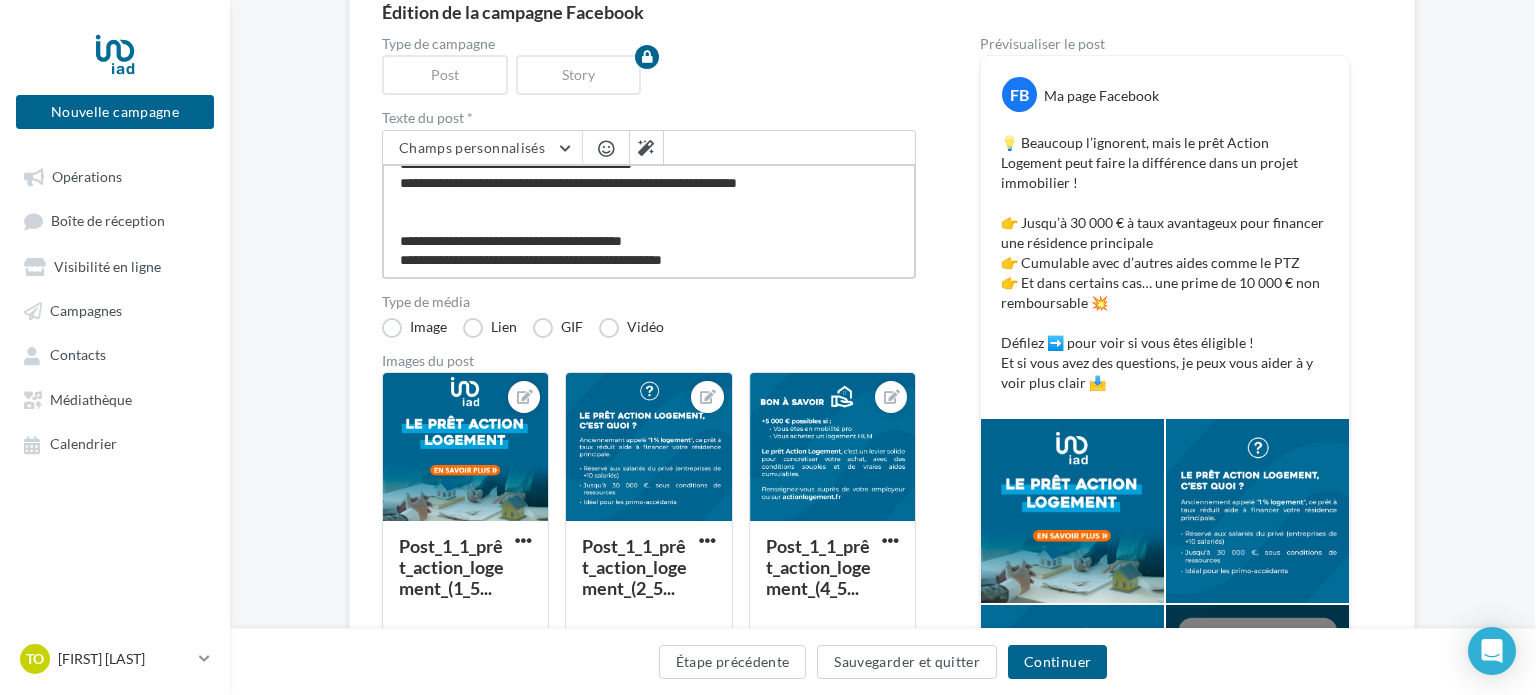 type on "**********" 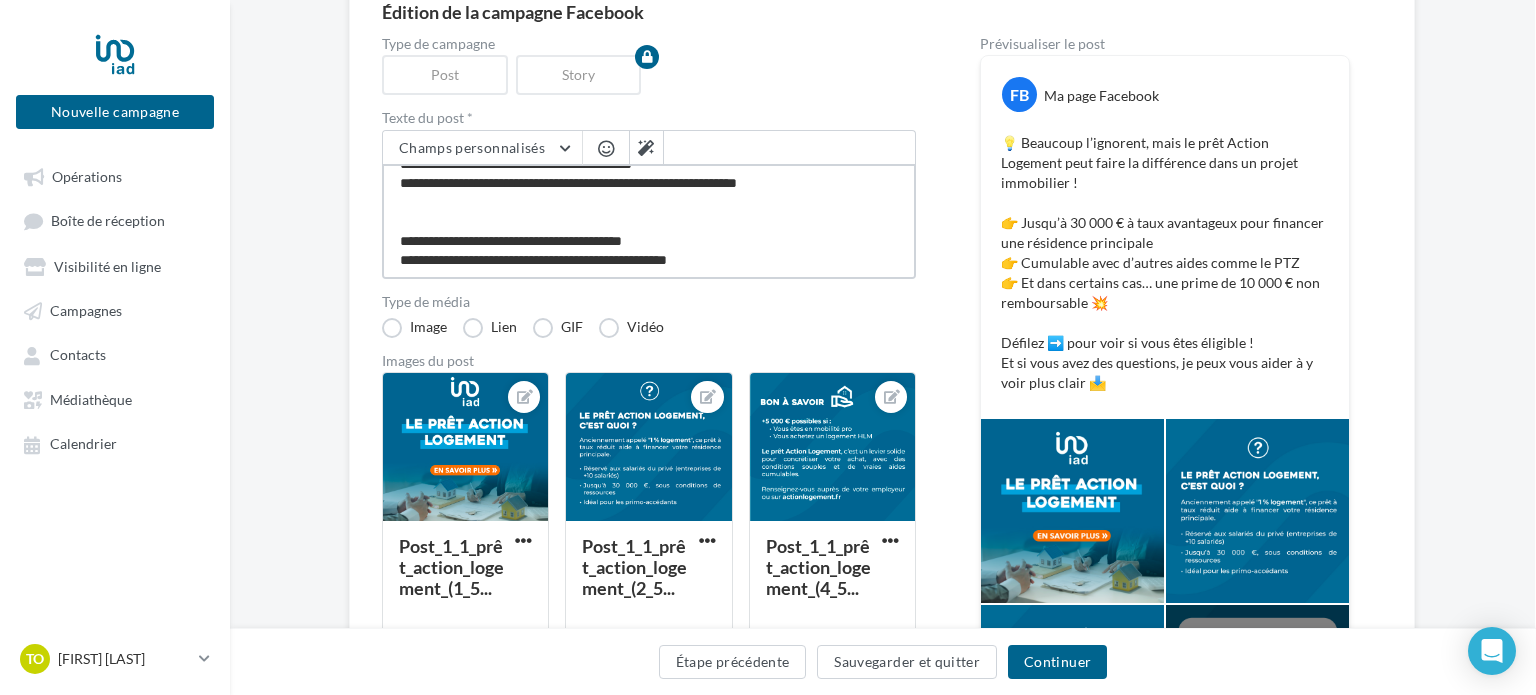 type on "**********" 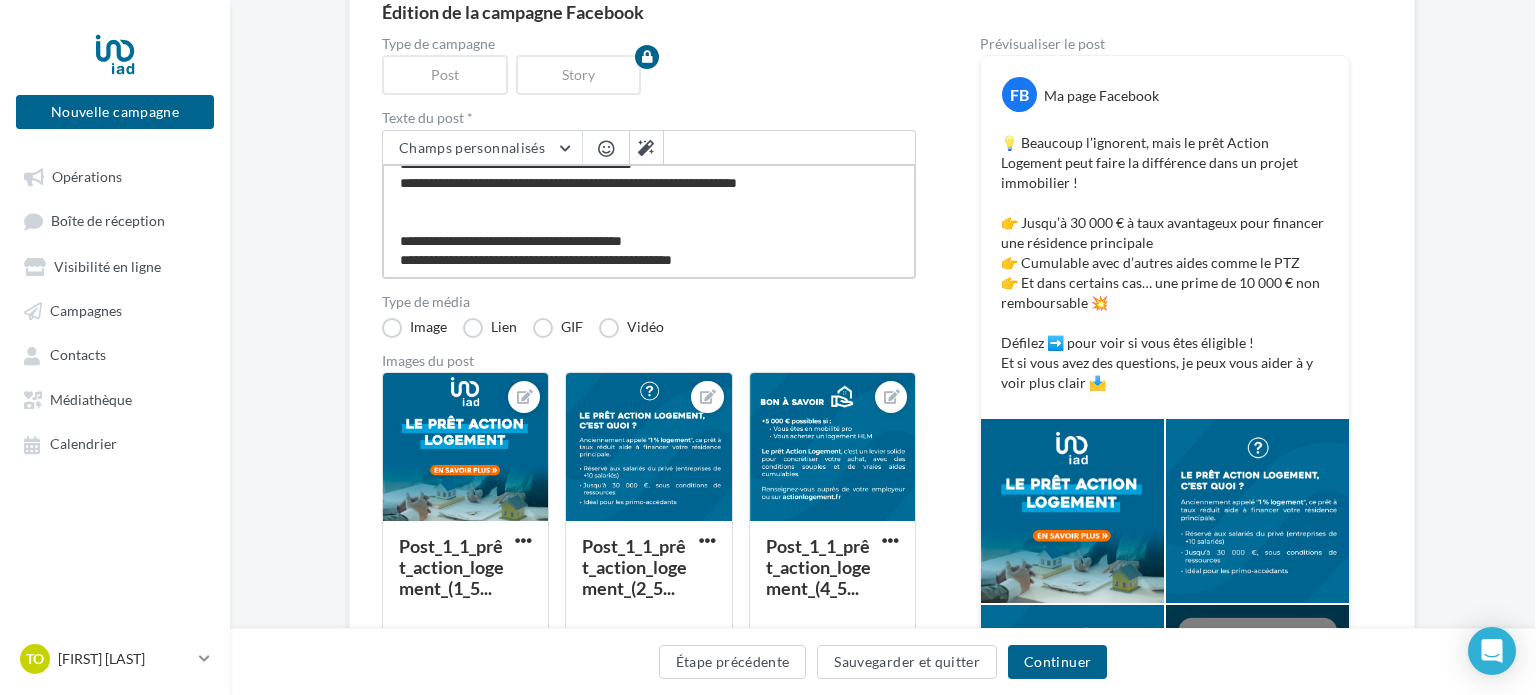 type on "**********" 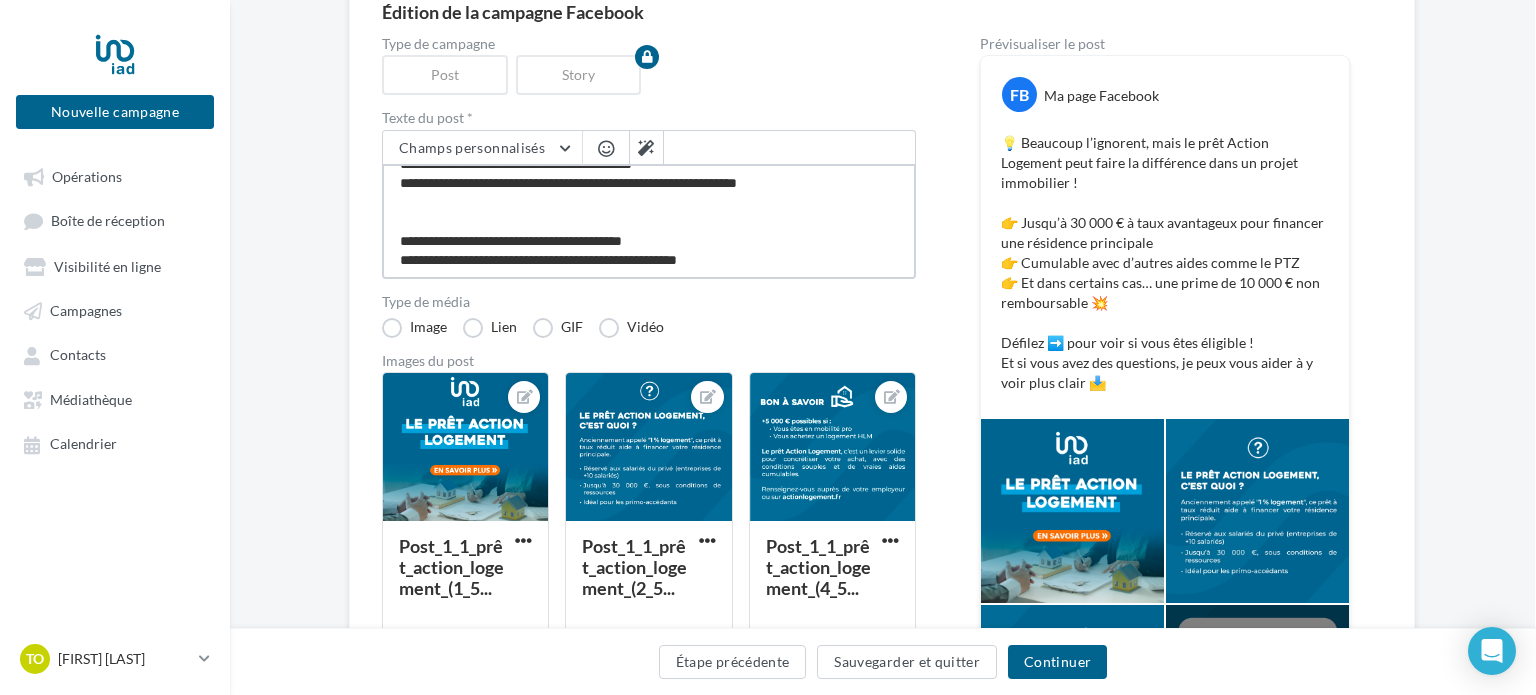 type on "**********" 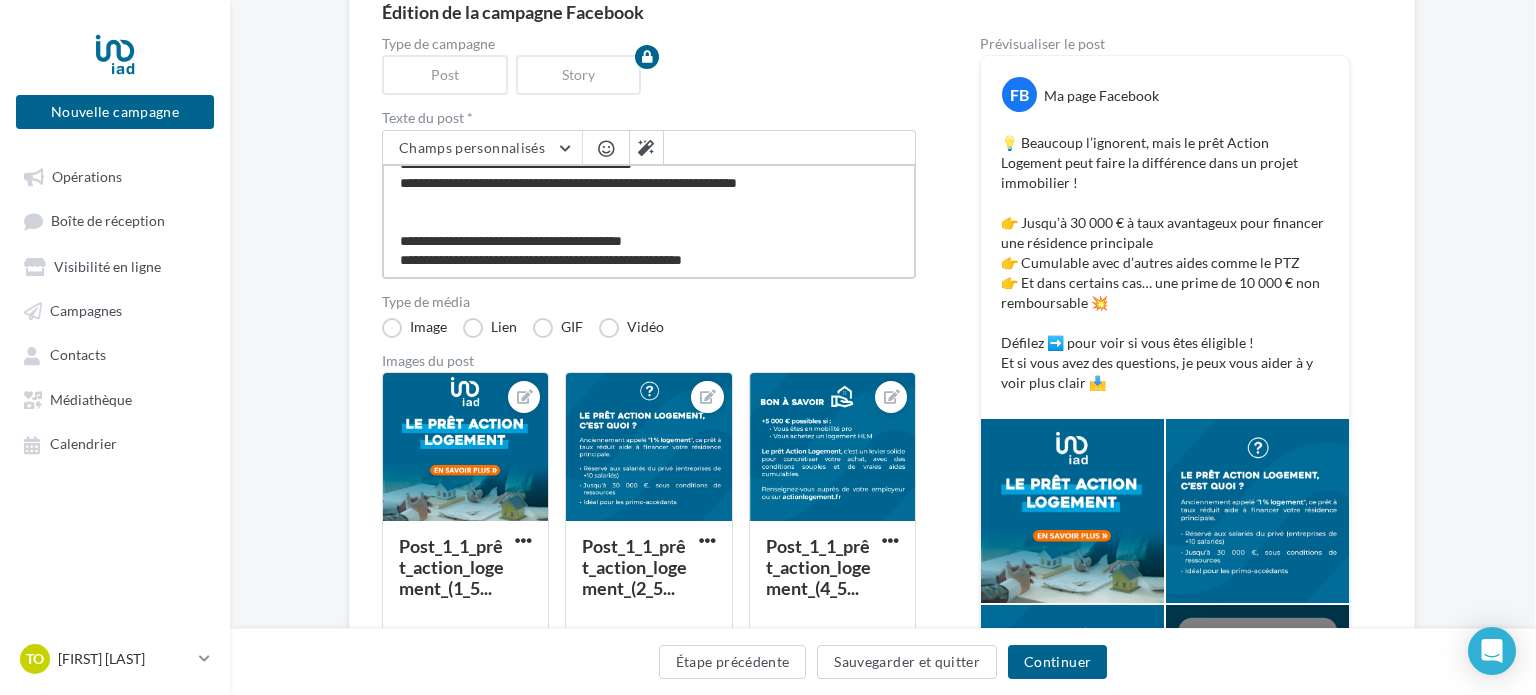 type on "**********" 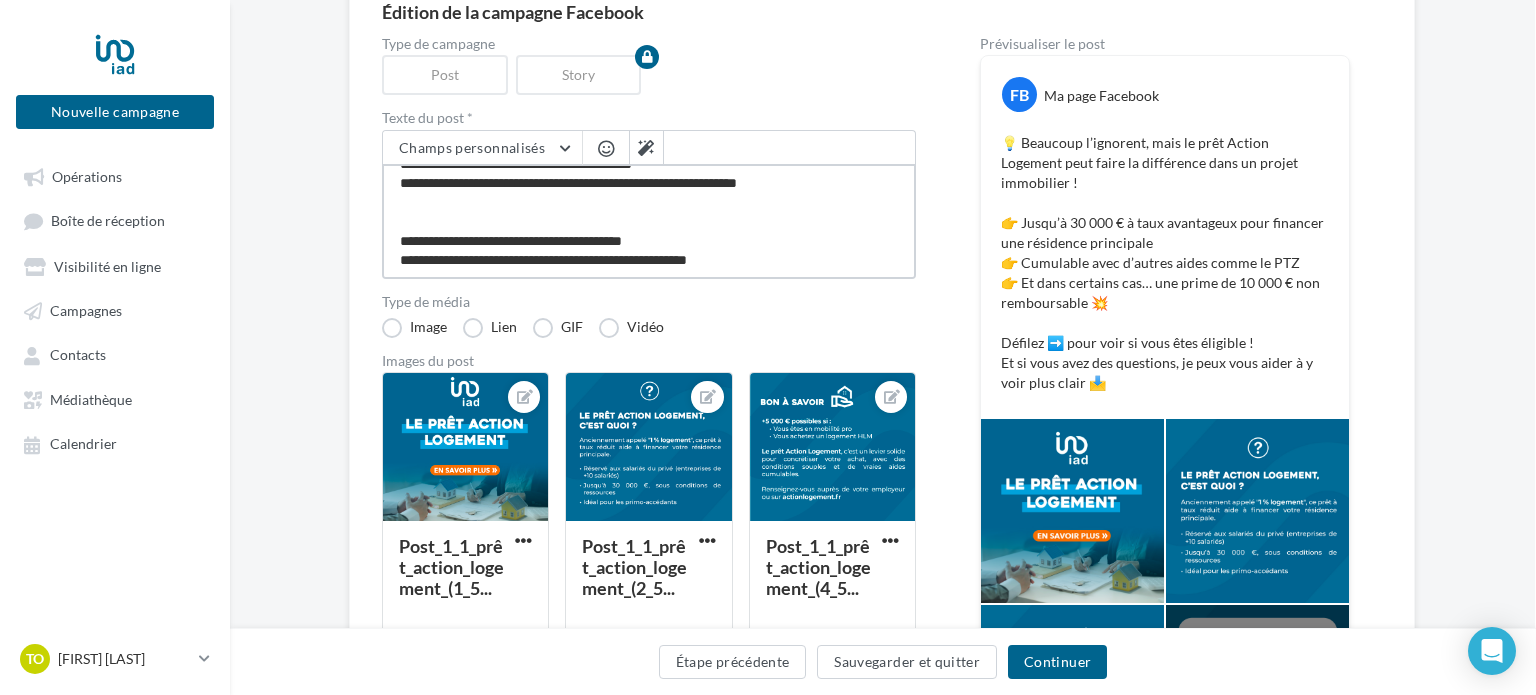type on "**********" 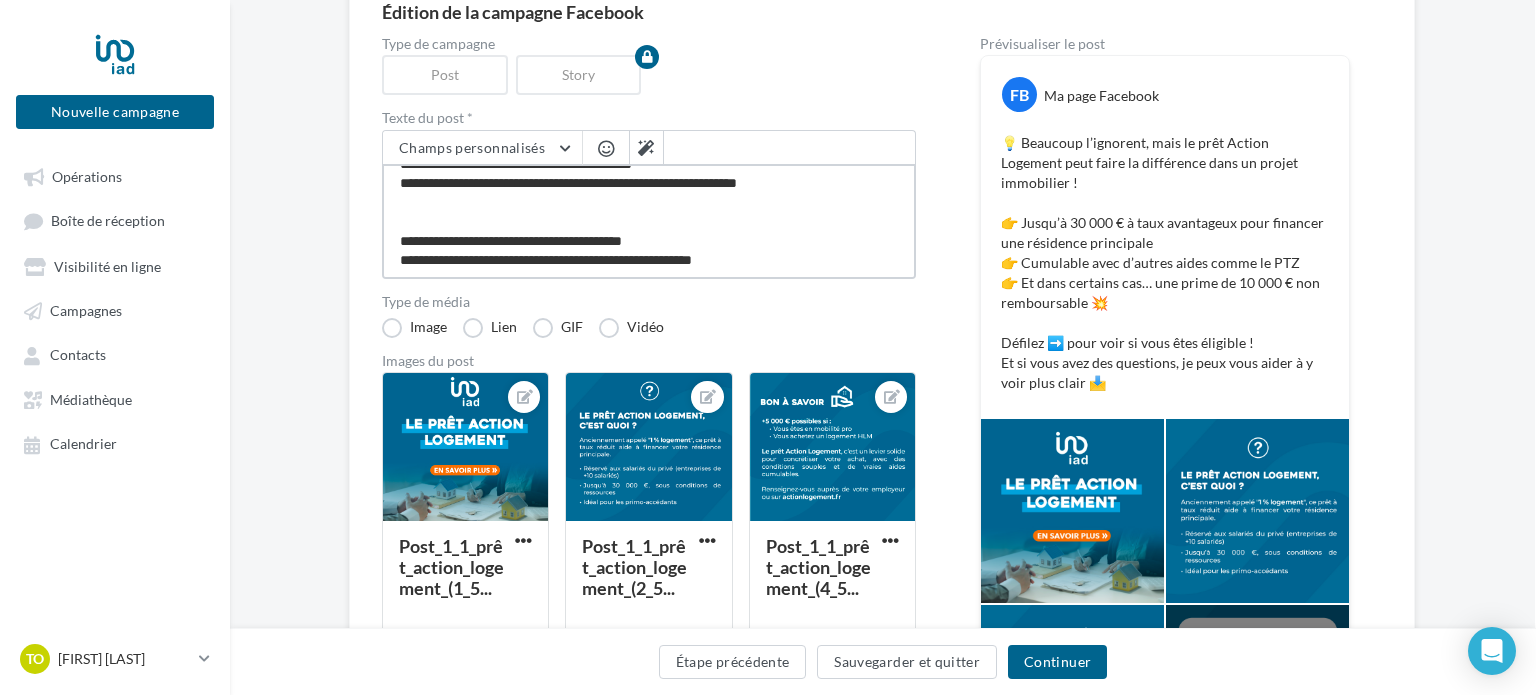 type on "**********" 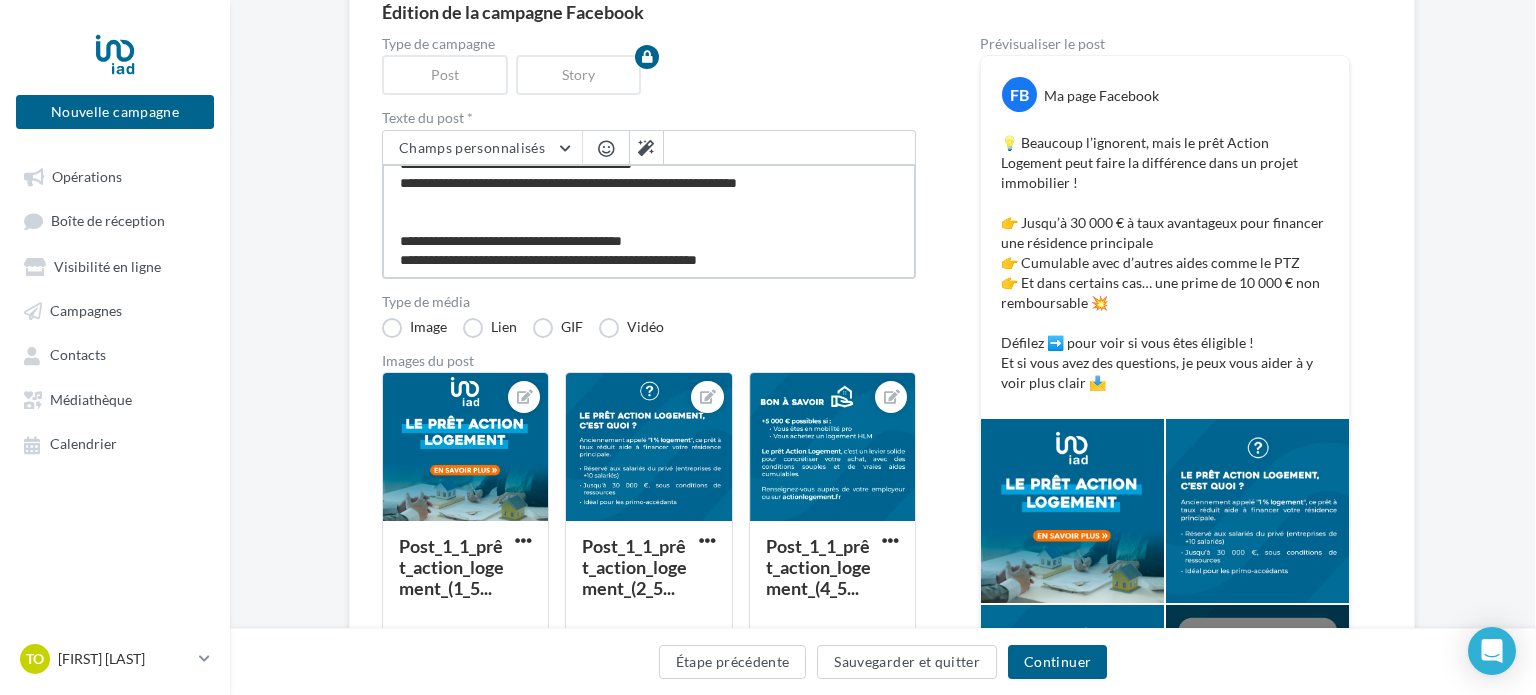 type on "**********" 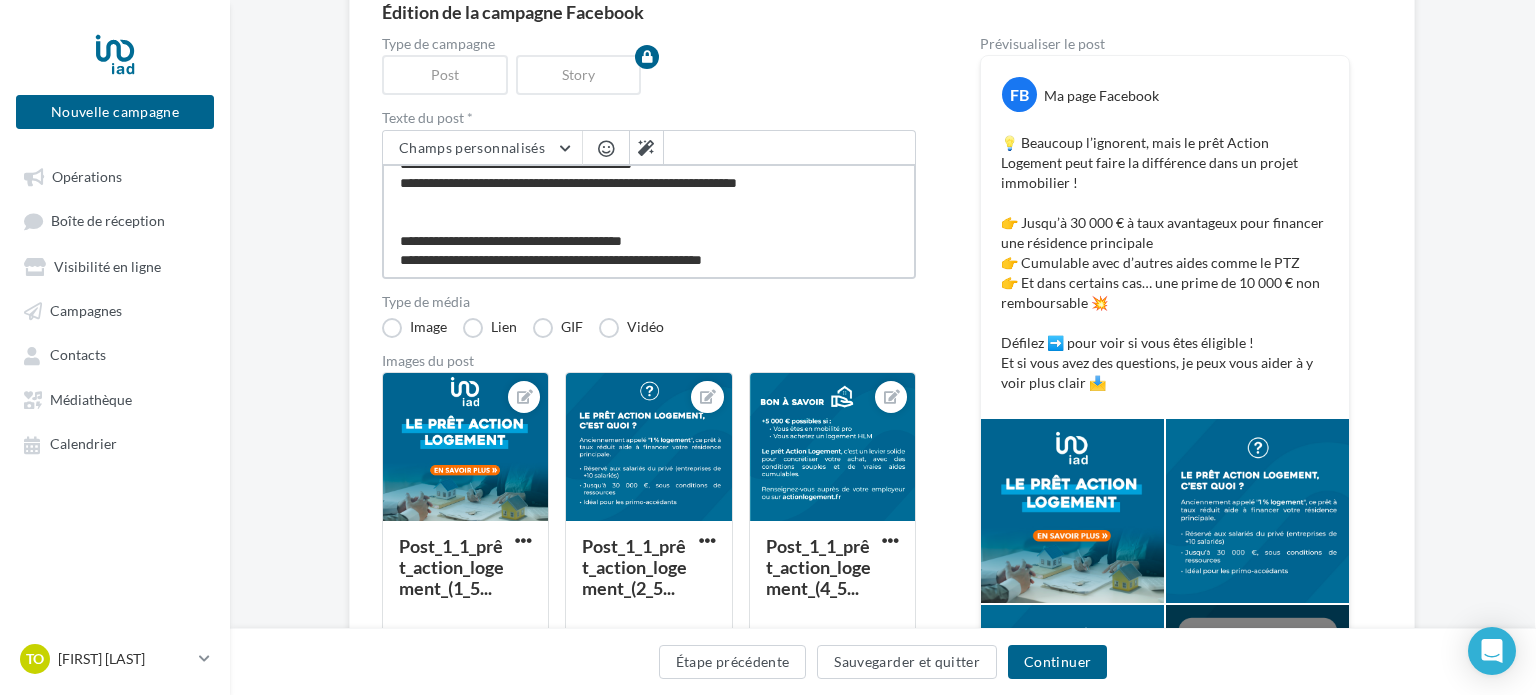 type on "**********" 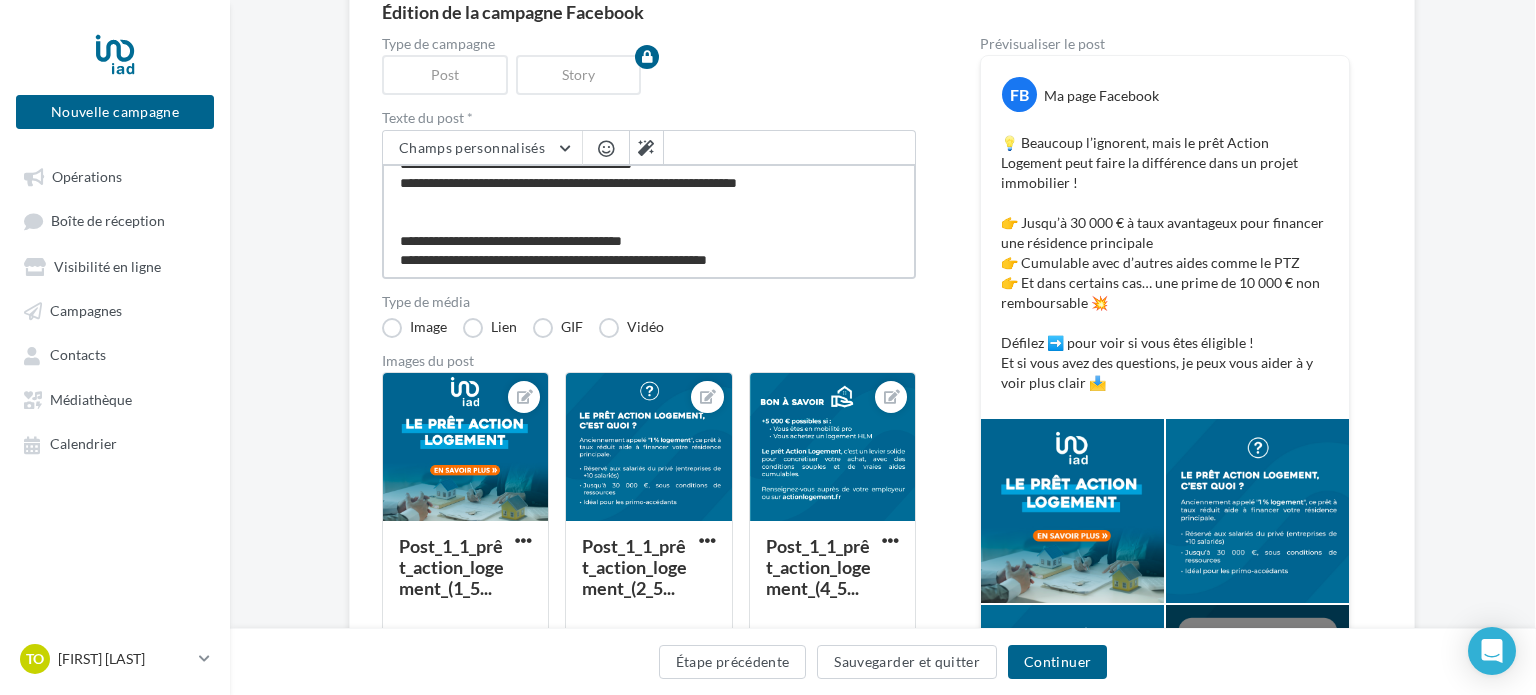 type on "**********" 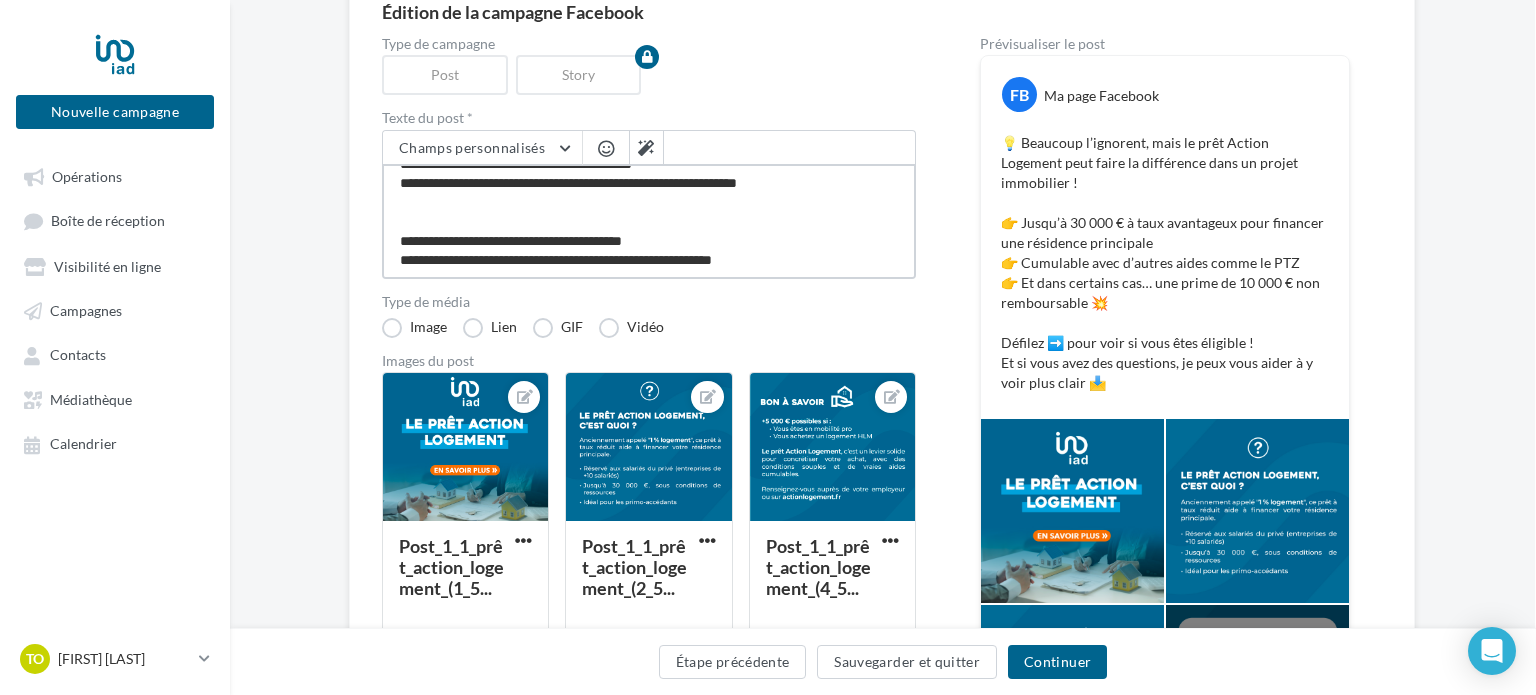 type on "**********" 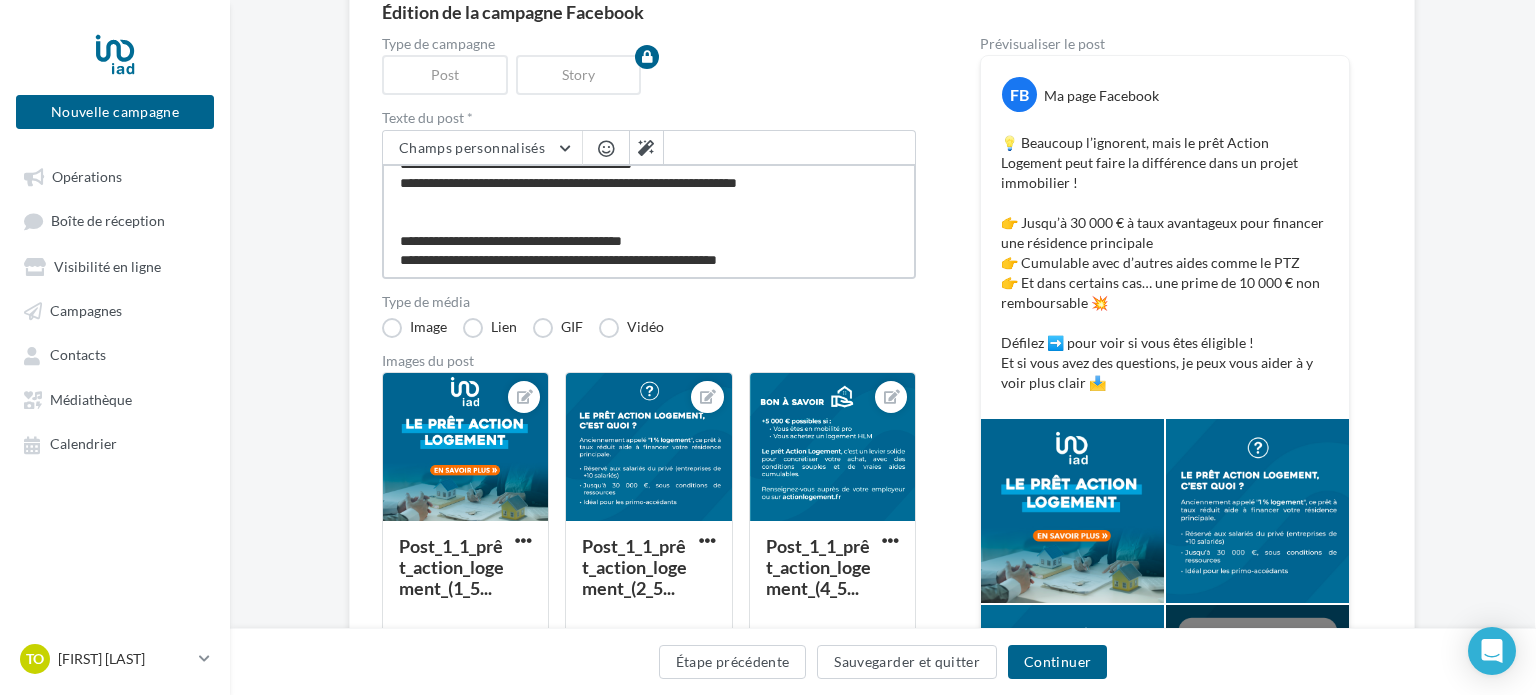 type on "**********" 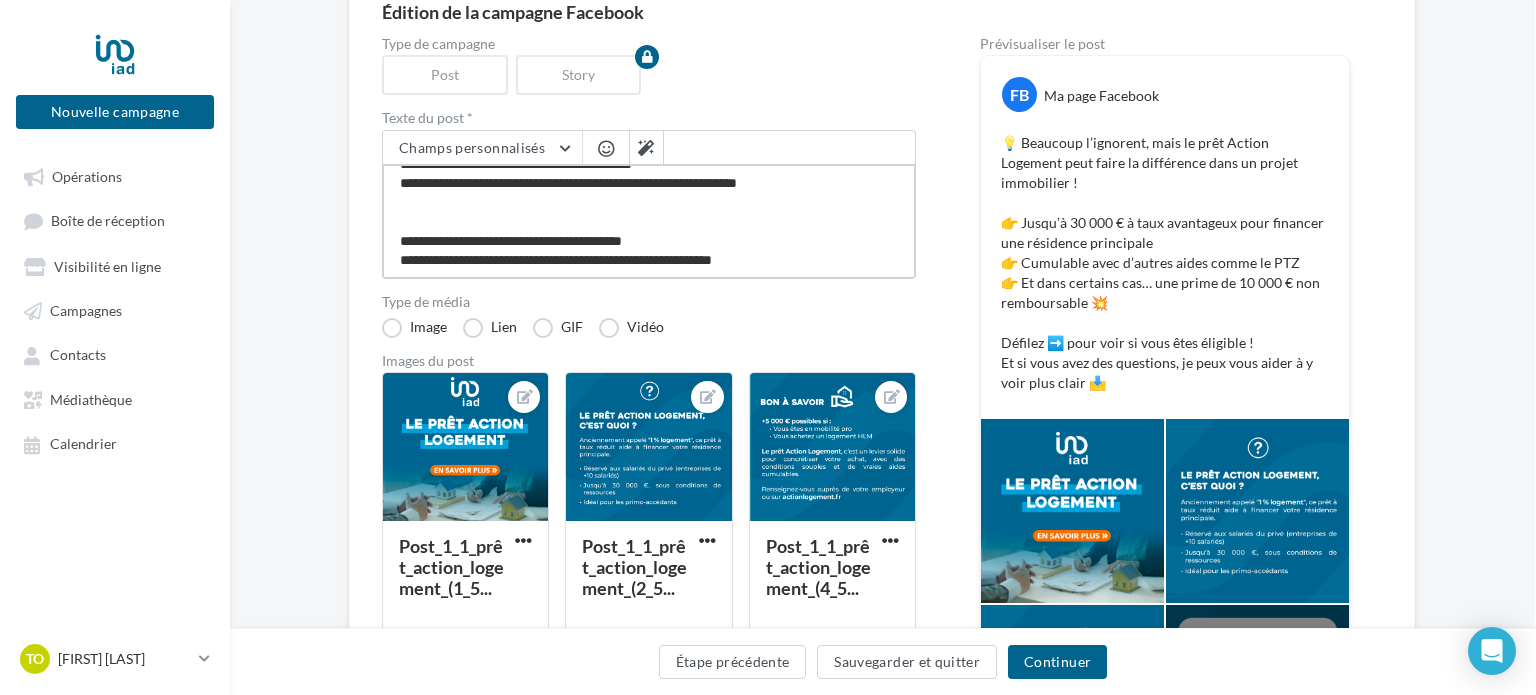 click on "**********" at bounding box center (649, 221) 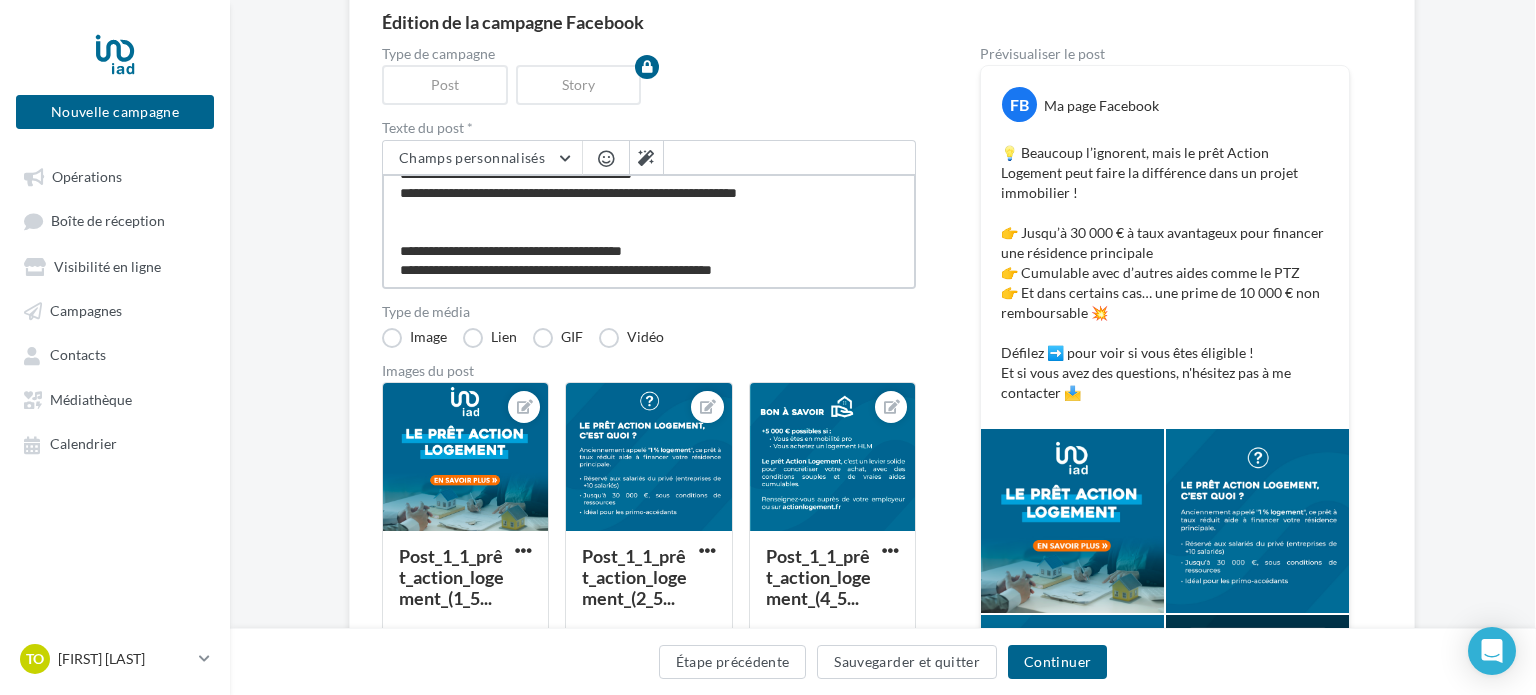 scroll, scrollTop: 234, scrollLeft: 1, axis: both 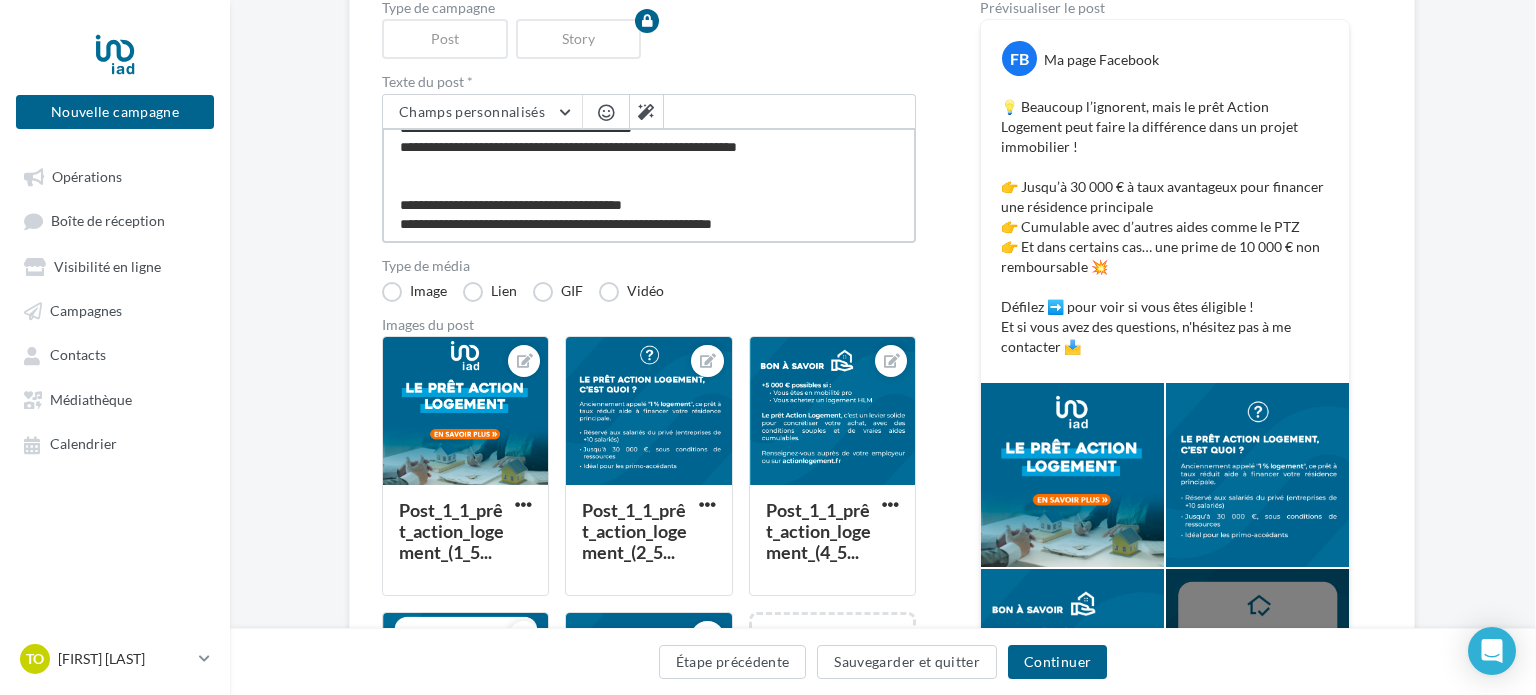 type on "**********" 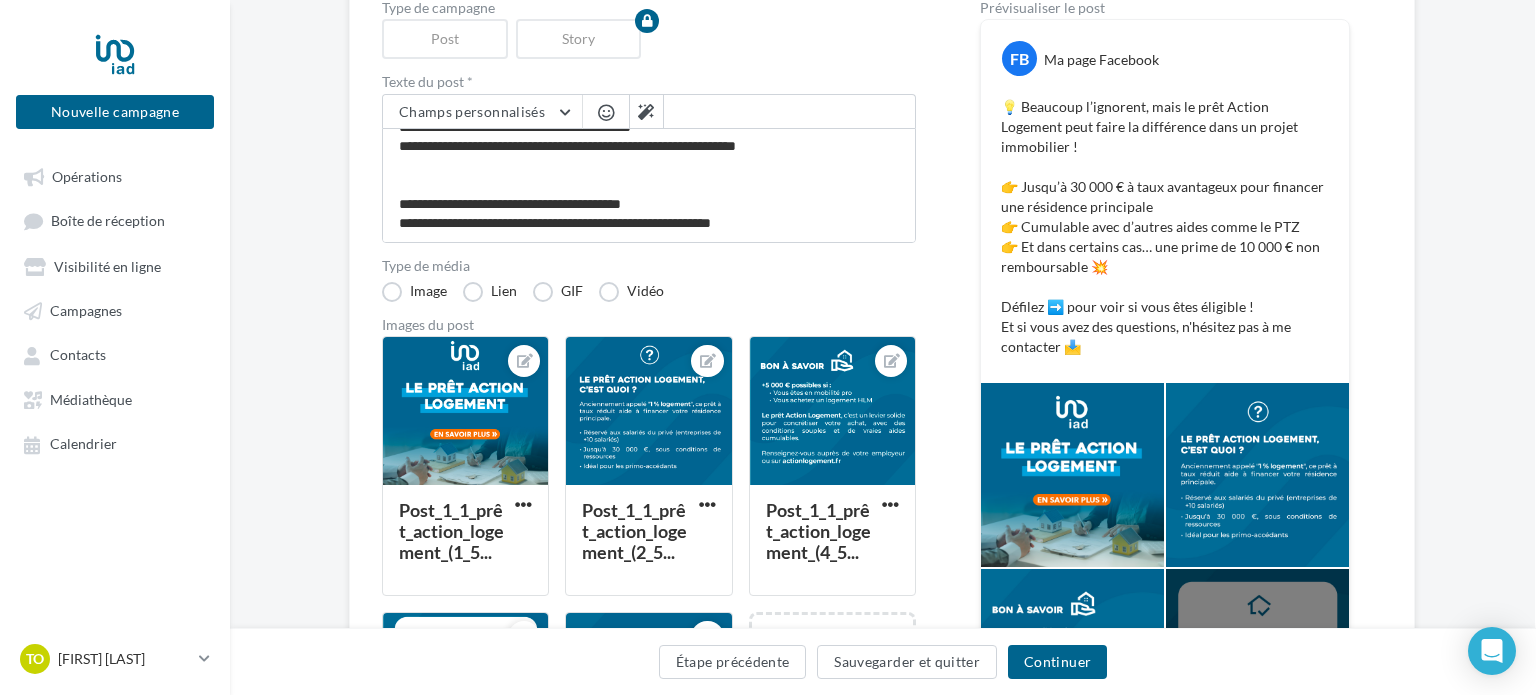 scroll, scrollTop: 95, scrollLeft: 0, axis: vertical 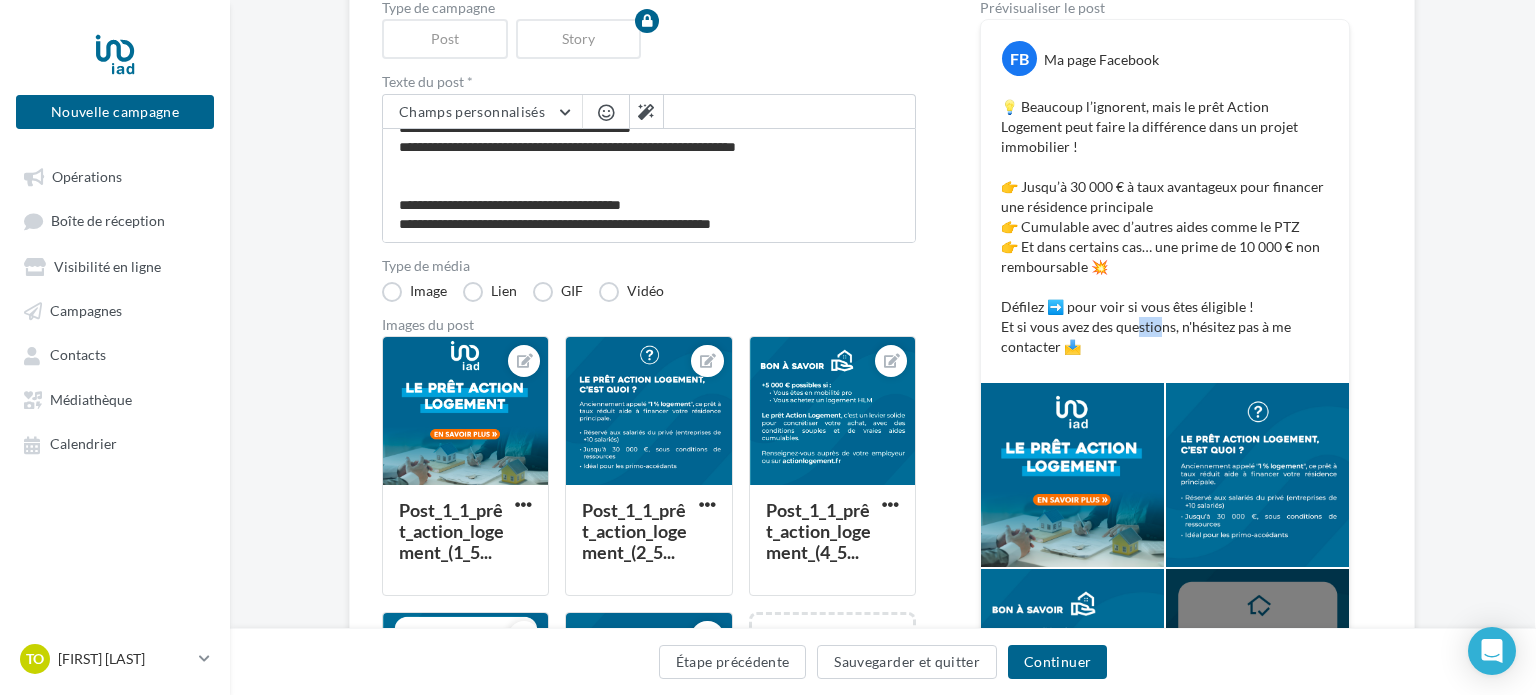 drag, startPoint x: 1136, startPoint y: 307, endPoint x: 1156, endPoint y: 308, distance: 20.024984 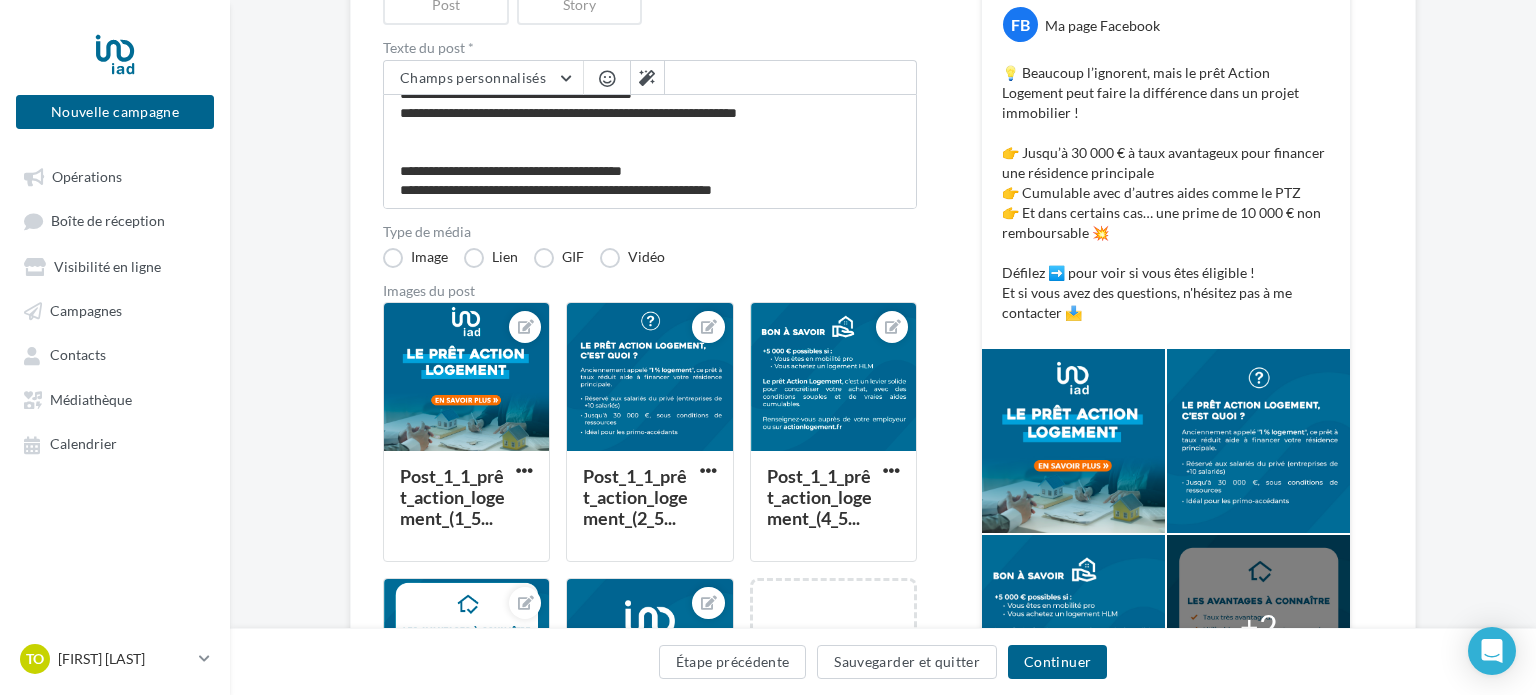 scroll, scrollTop: 267, scrollLeft: 0, axis: vertical 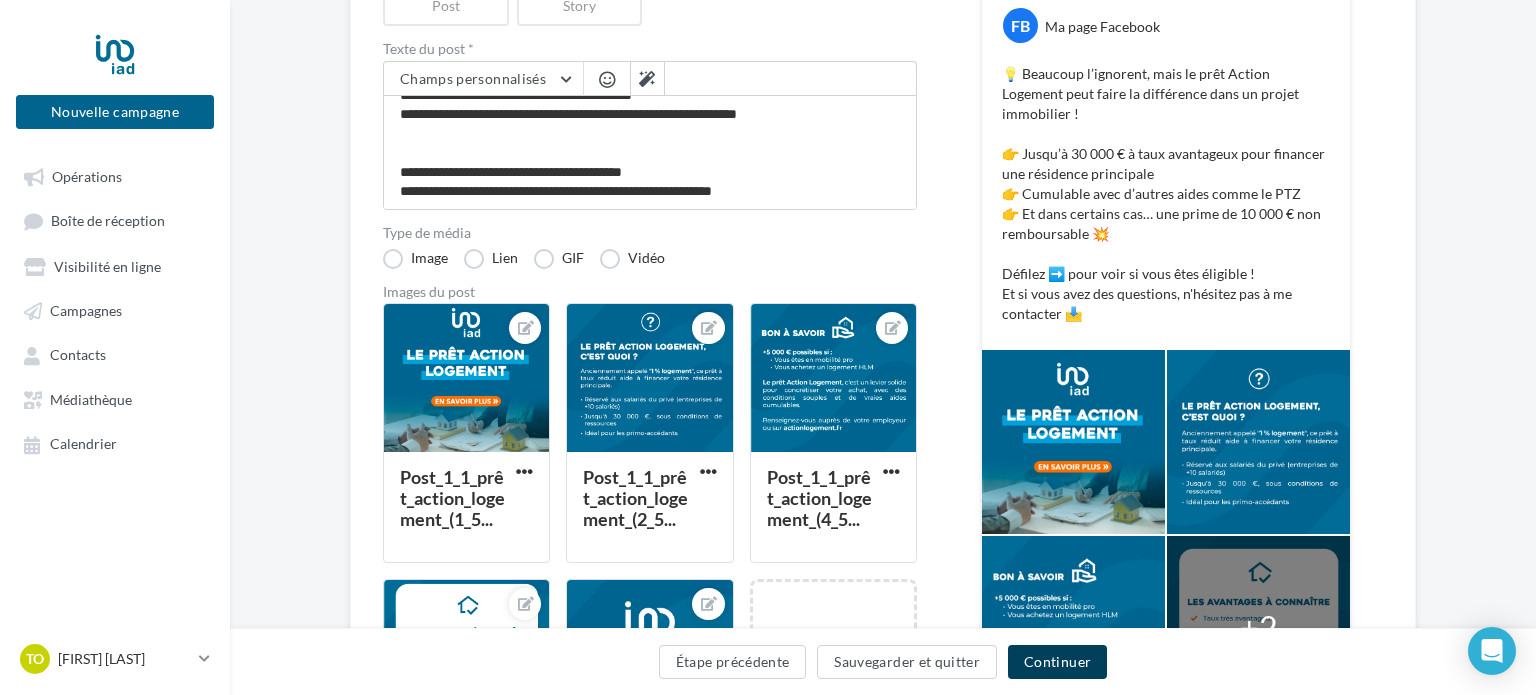 click on "Continuer" at bounding box center [1057, 662] 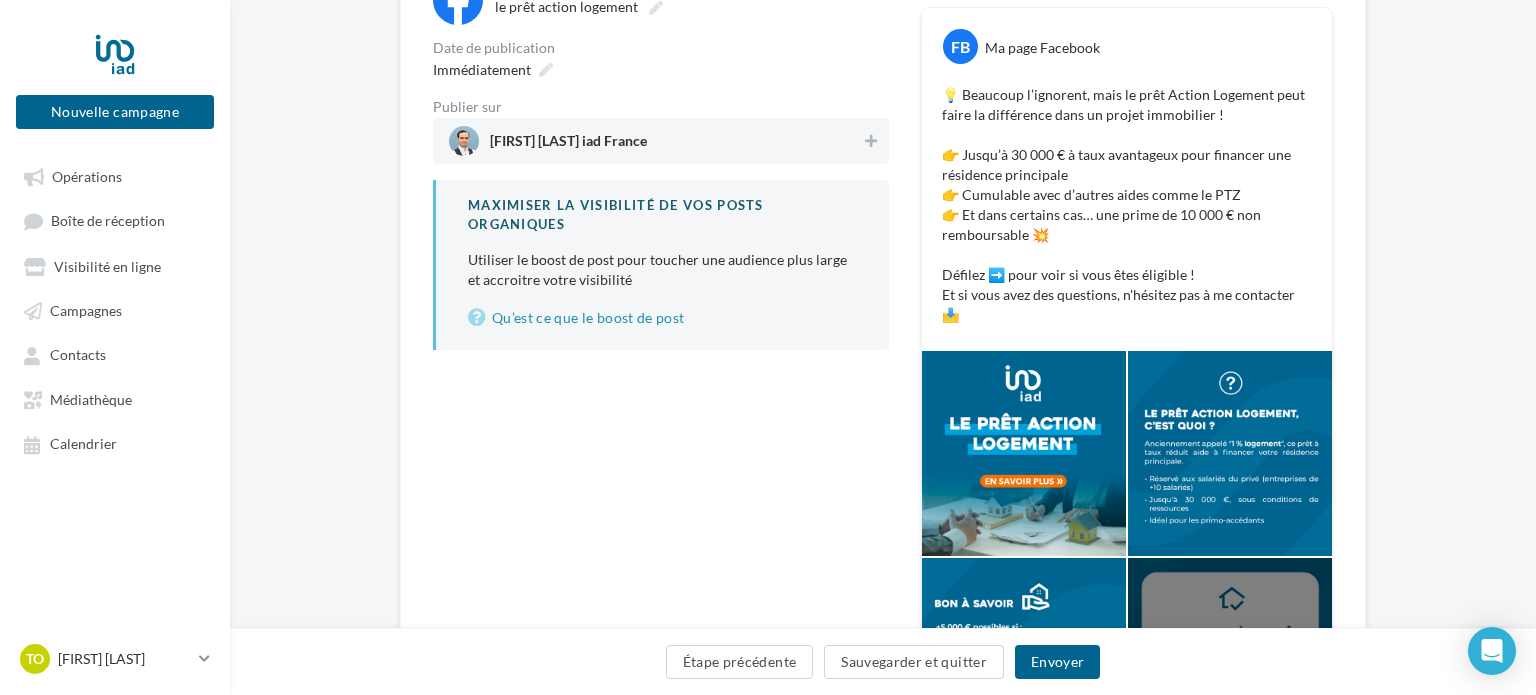 scroll, scrollTop: 263, scrollLeft: 0, axis: vertical 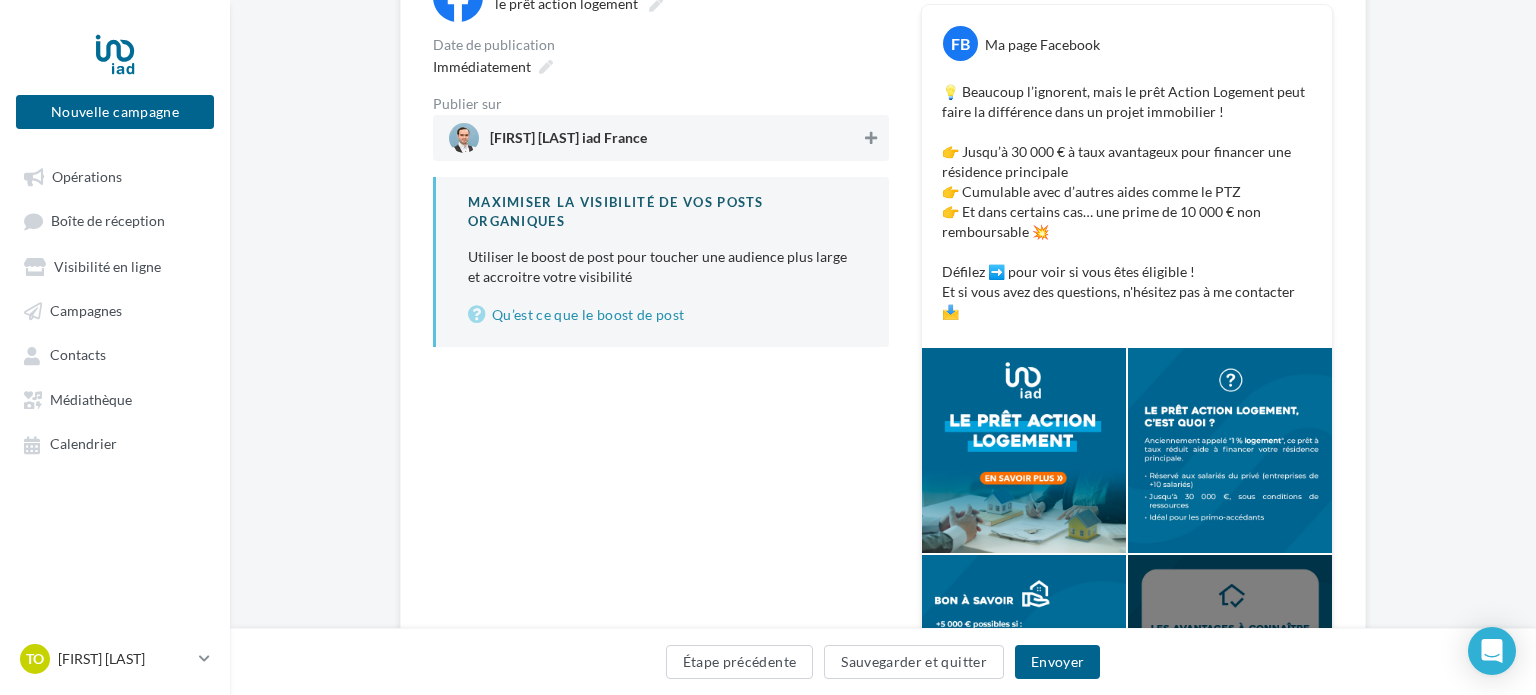 click at bounding box center (871, 138) 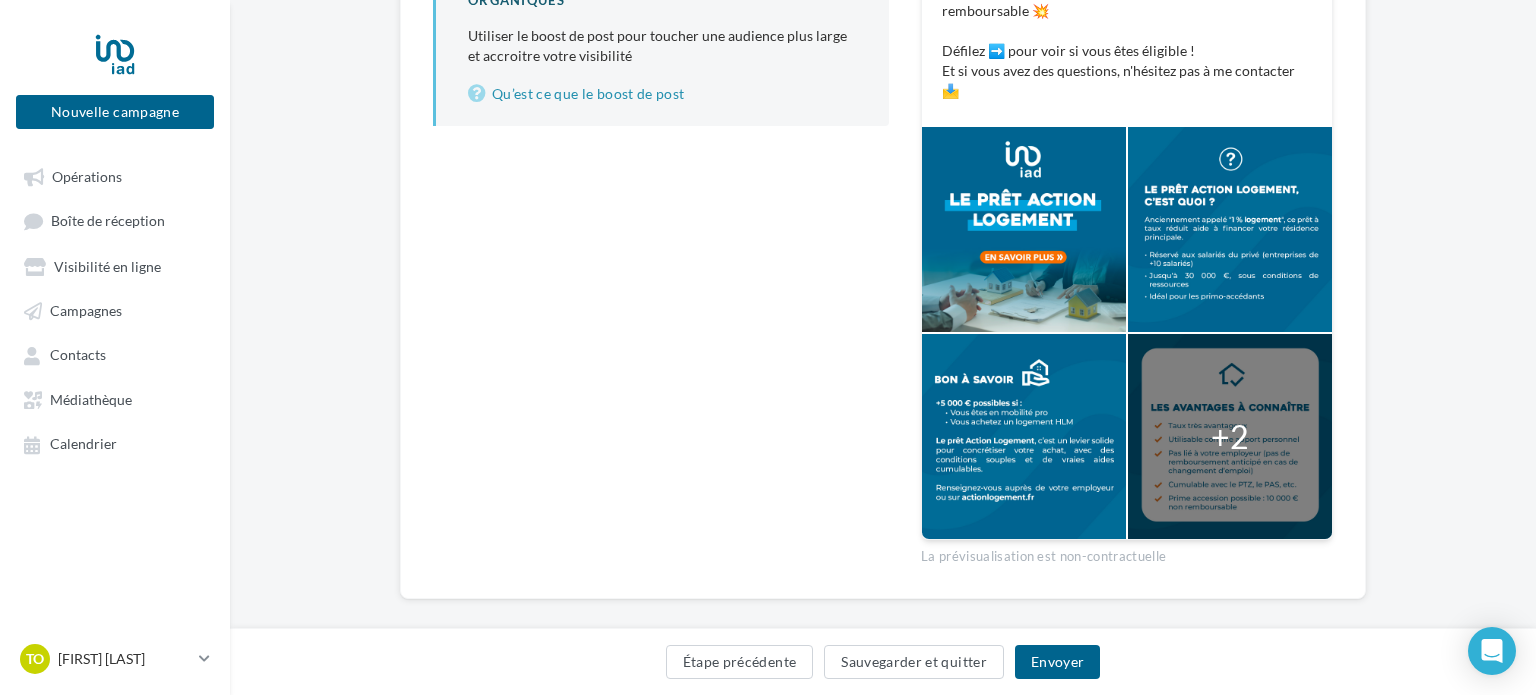 scroll, scrollTop: 505, scrollLeft: 0, axis: vertical 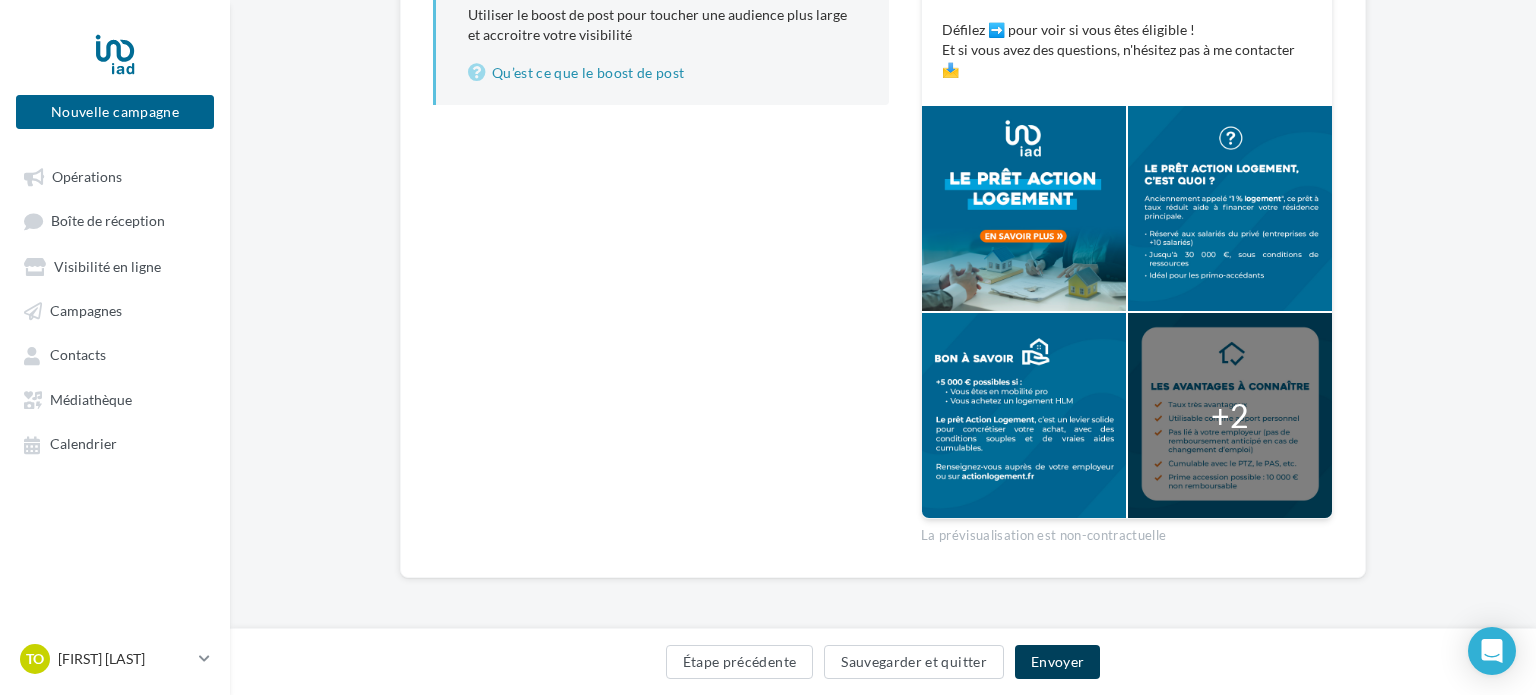 click on "Envoyer" at bounding box center [1057, 662] 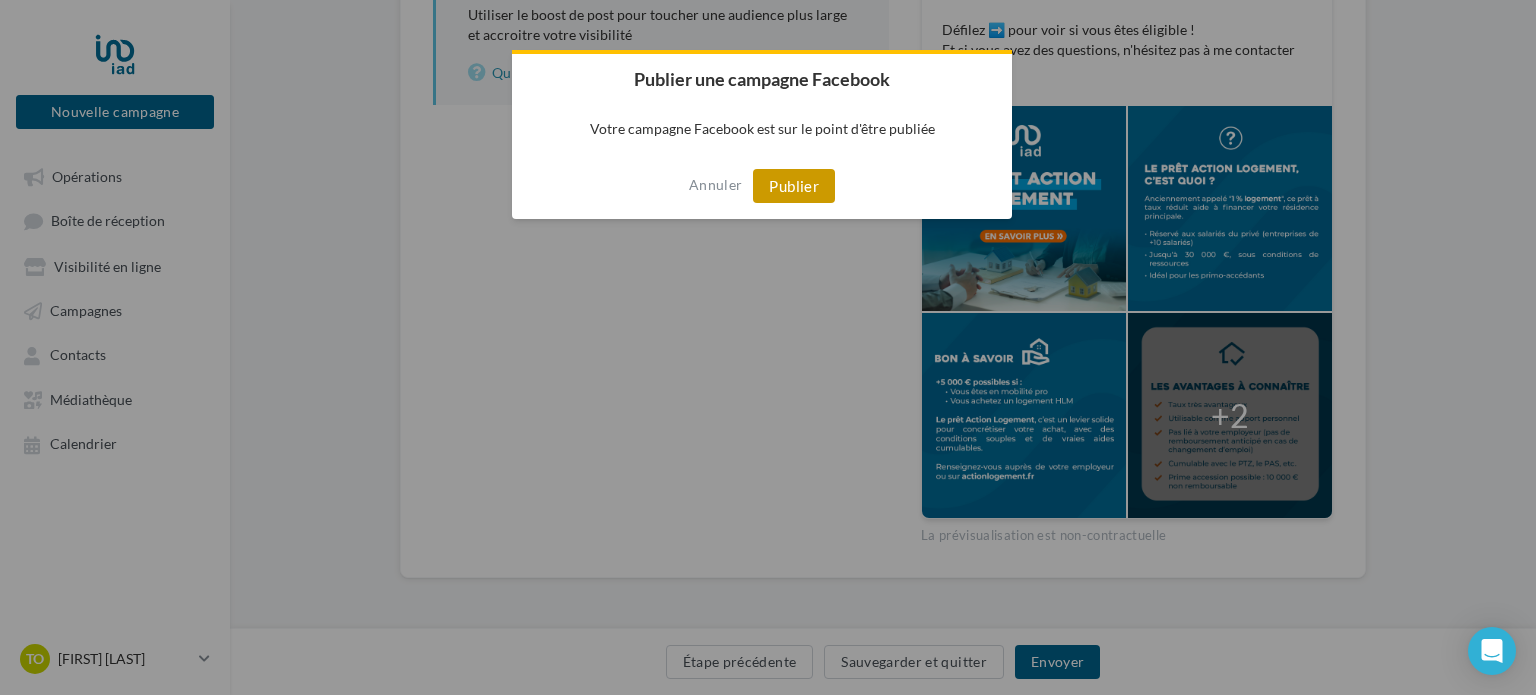 click on "Publier" at bounding box center [794, 186] 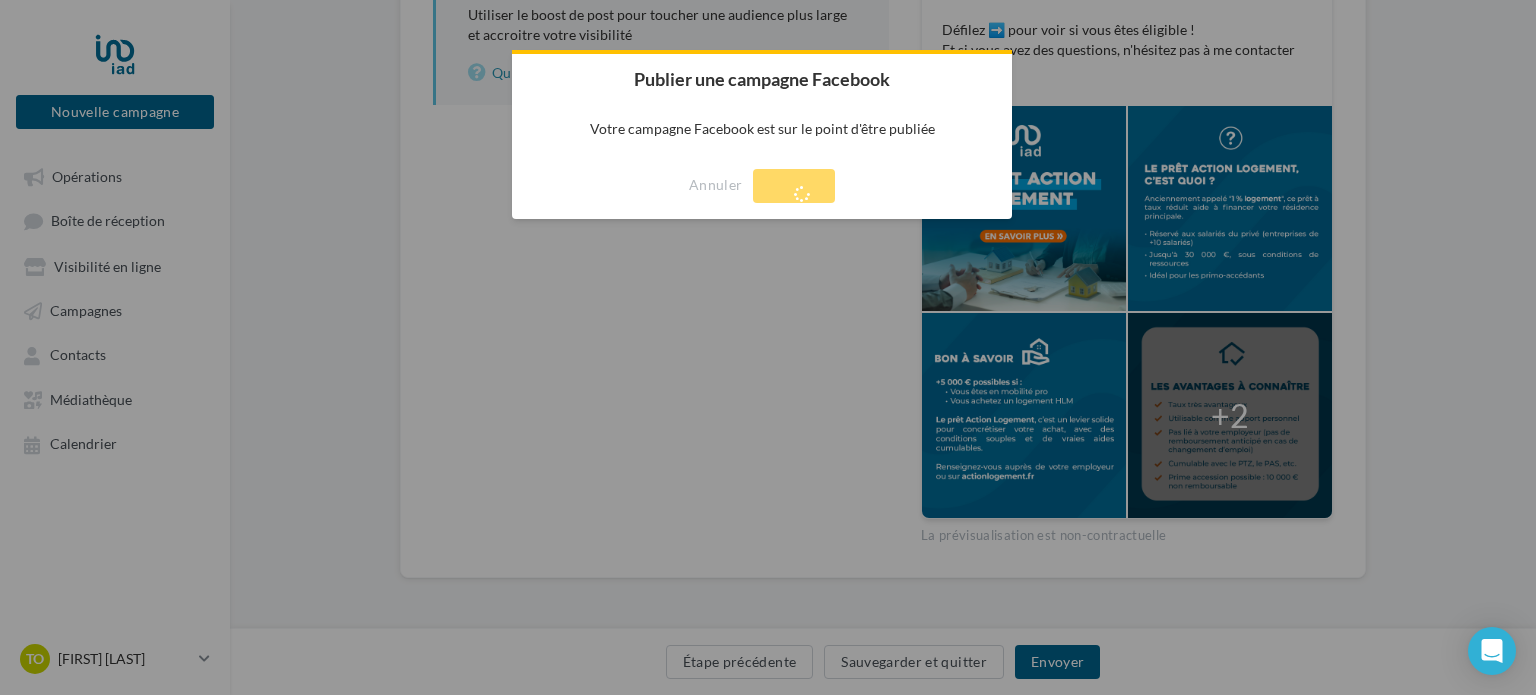 scroll, scrollTop: 32, scrollLeft: 0, axis: vertical 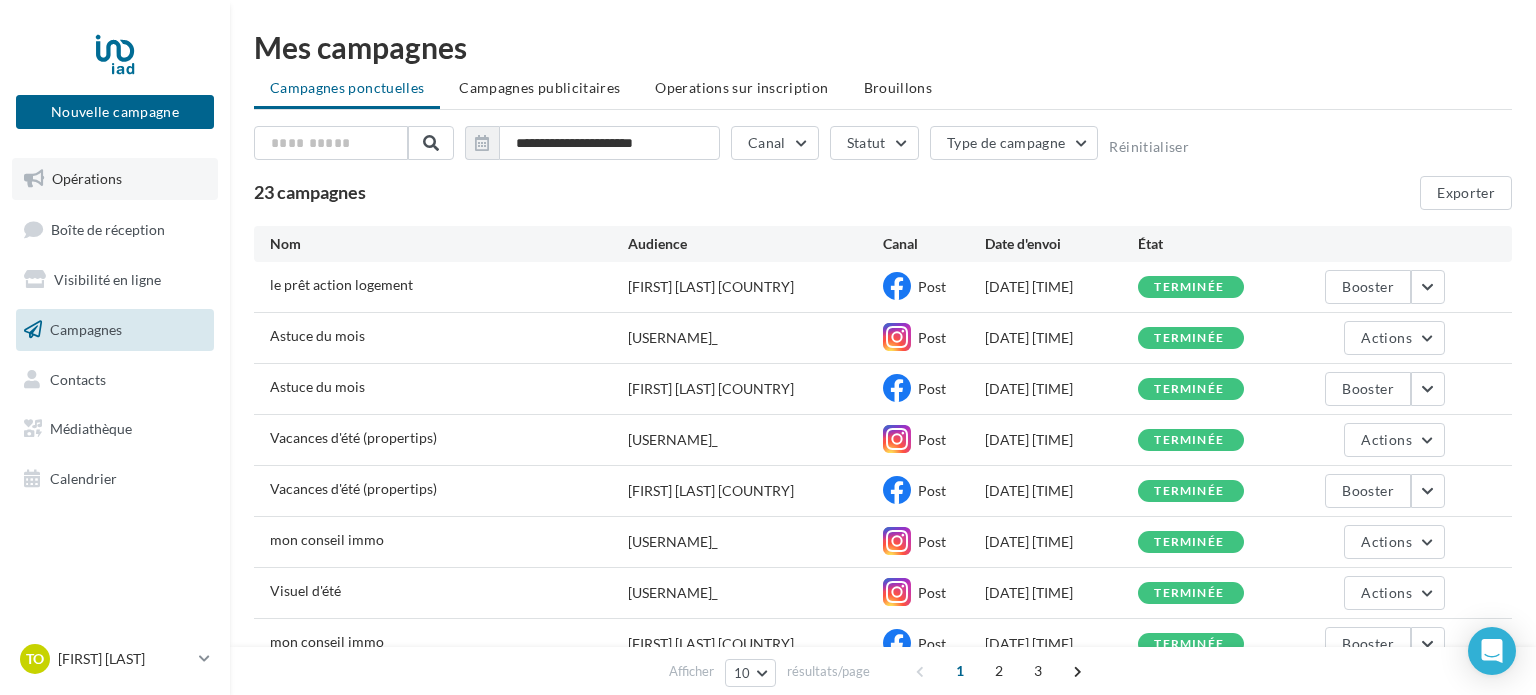 click on "Opérations" at bounding box center (115, 179) 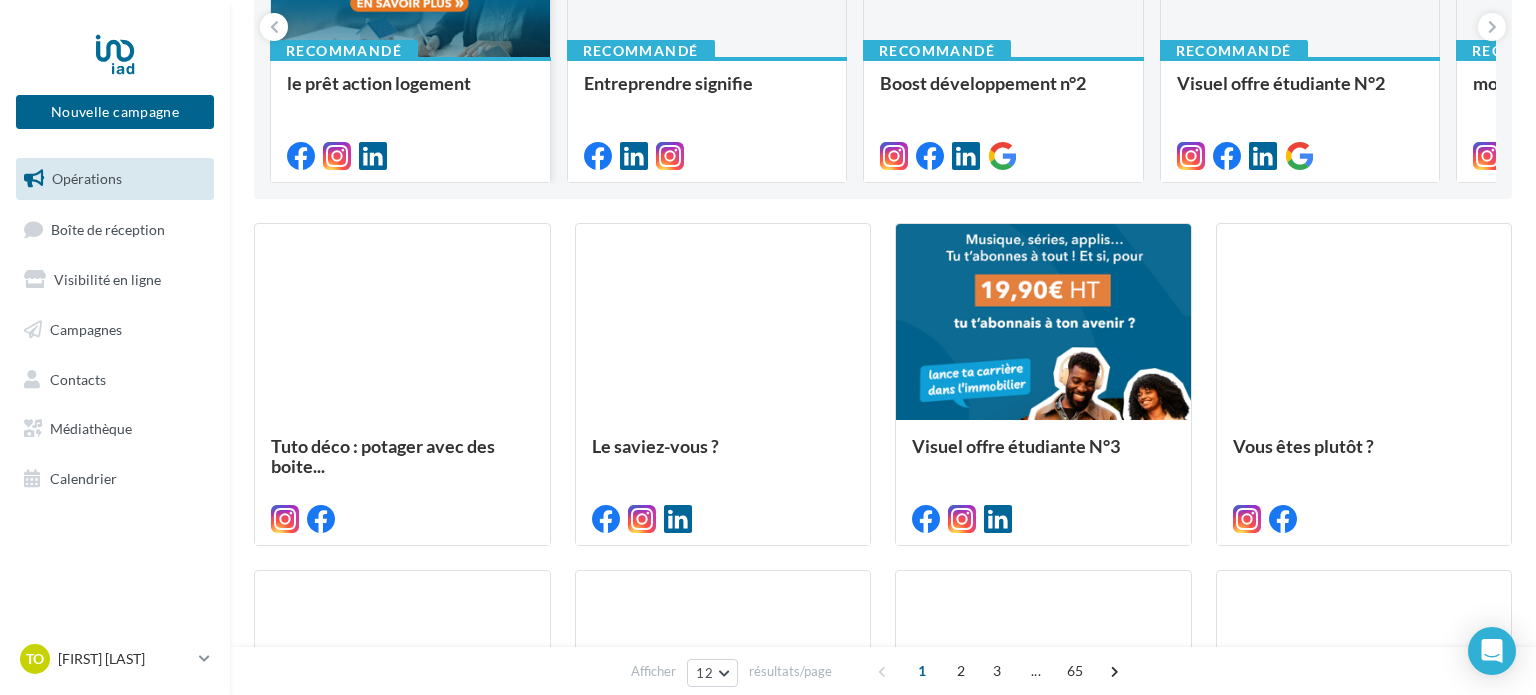 scroll, scrollTop: 361, scrollLeft: 0, axis: vertical 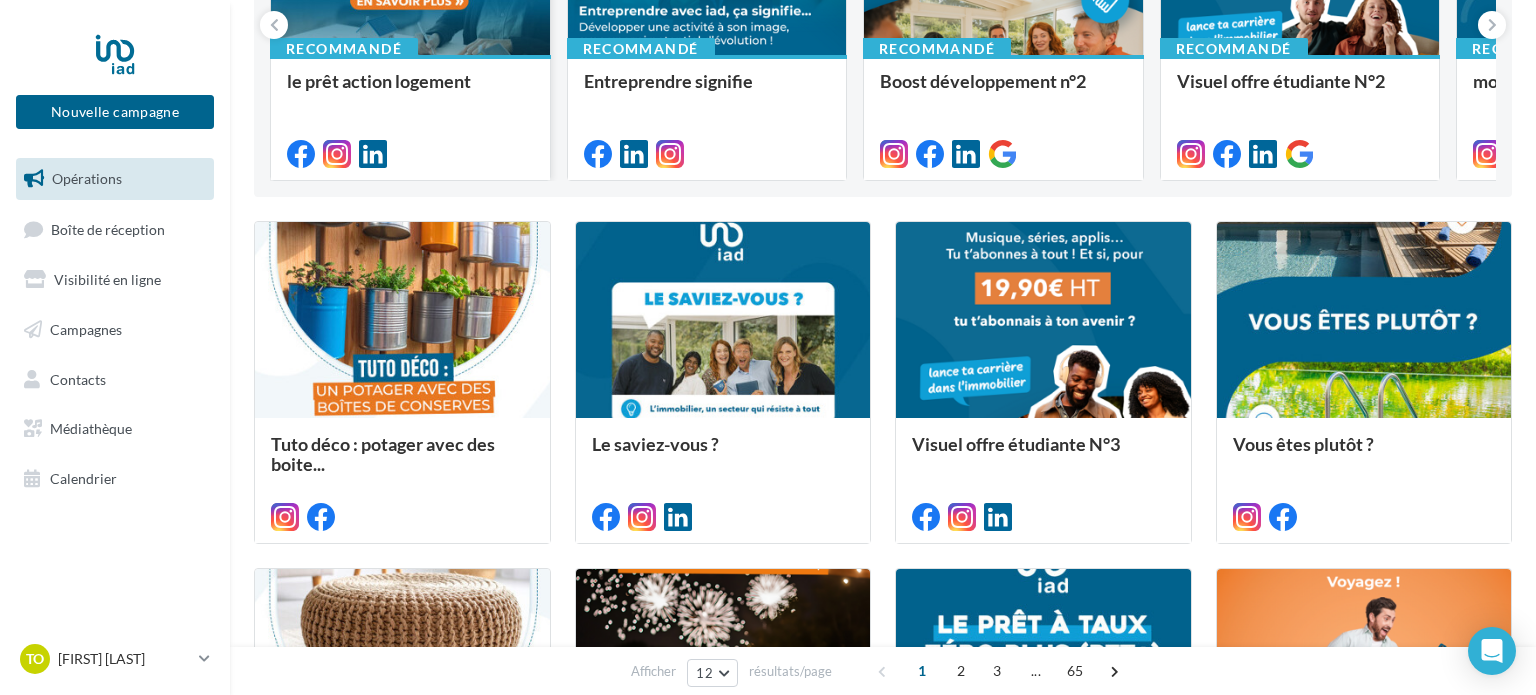 click at bounding box center (402, 321) 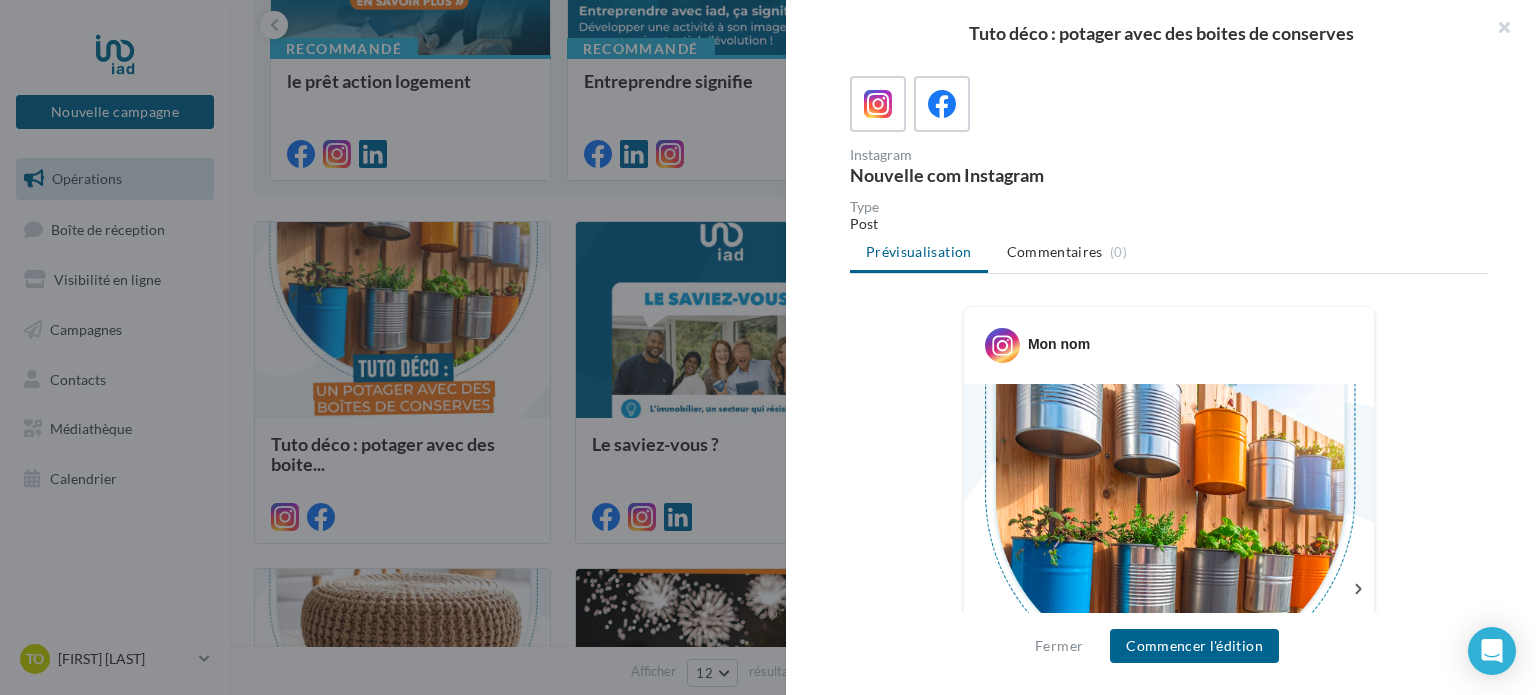 scroll, scrollTop: 0, scrollLeft: 0, axis: both 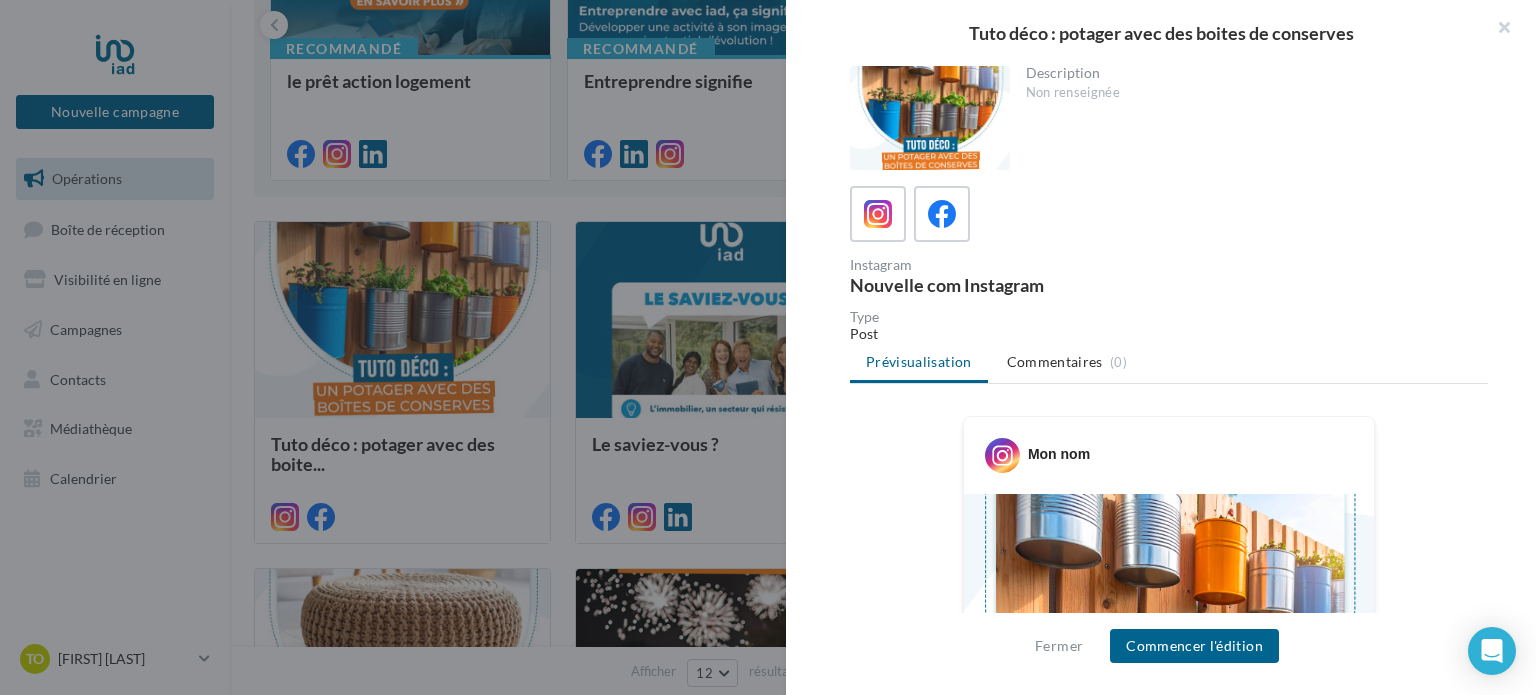 click at bounding box center (768, 347) 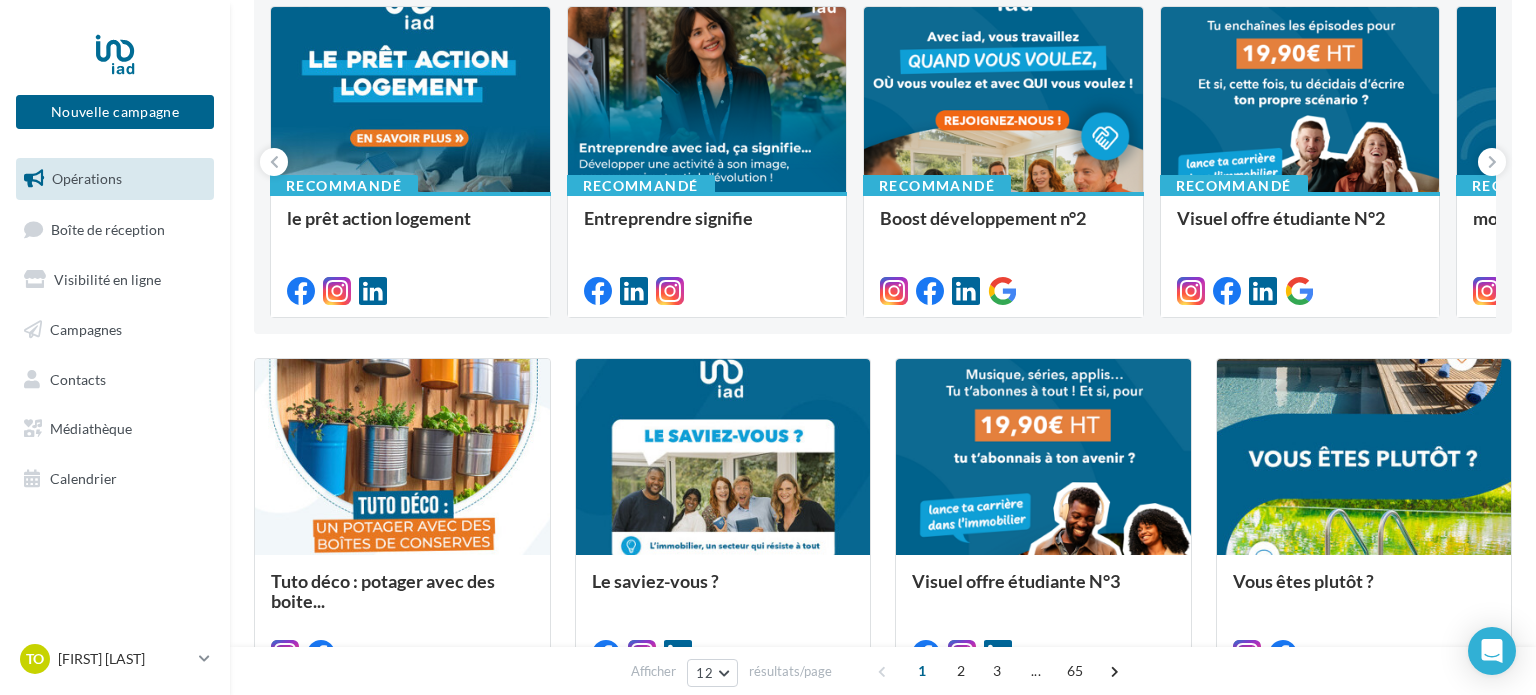 scroll, scrollTop: 220, scrollLeft: 0, axis: vertical 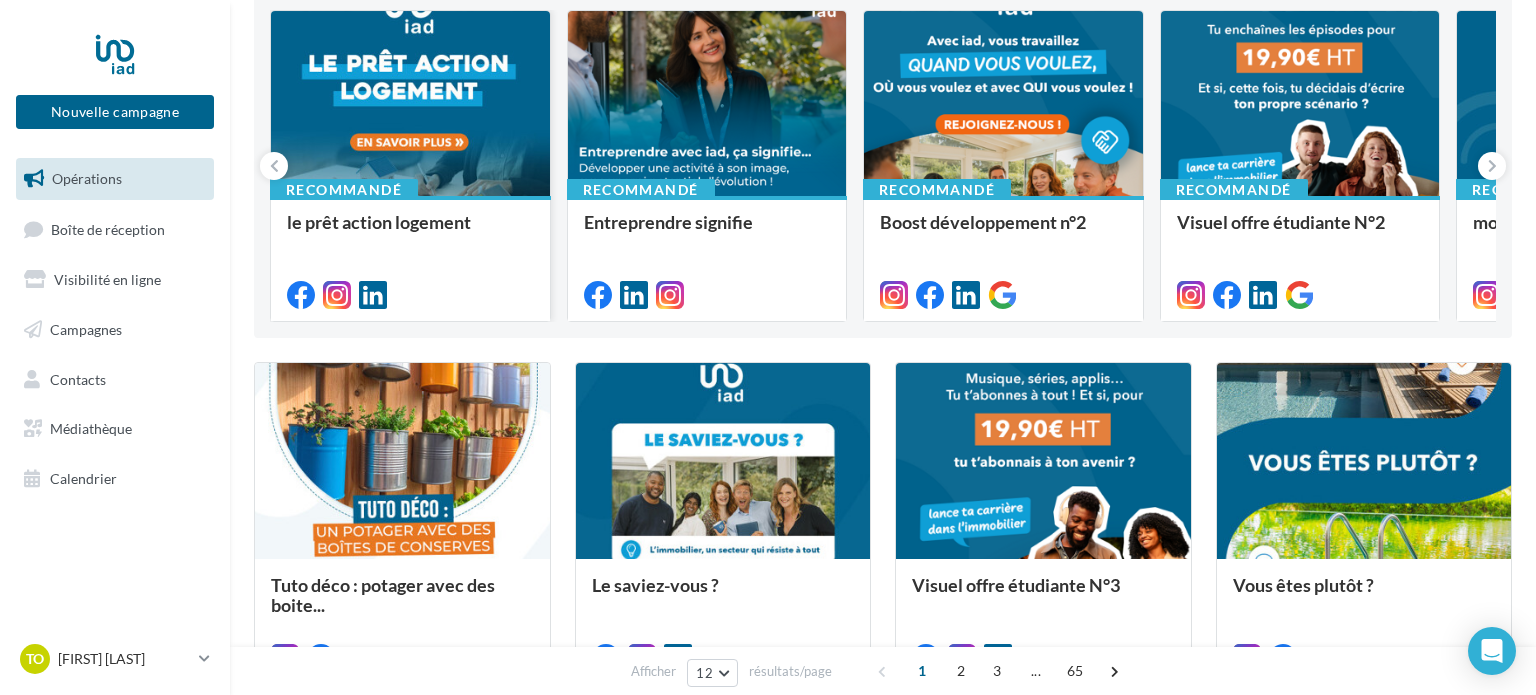 click on "Recommandé          le prêt action logement" at bounding box center [410, 257] 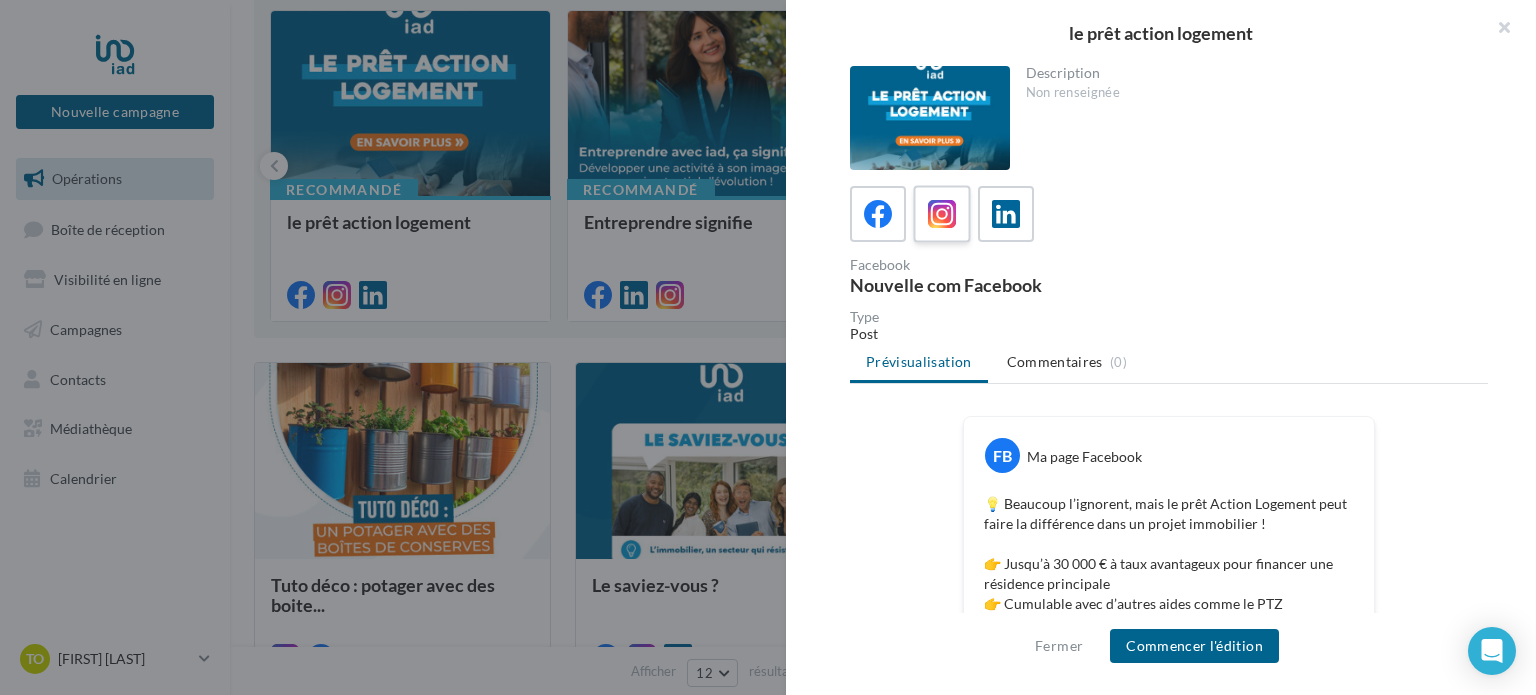 click at bounding box center [942, 214] 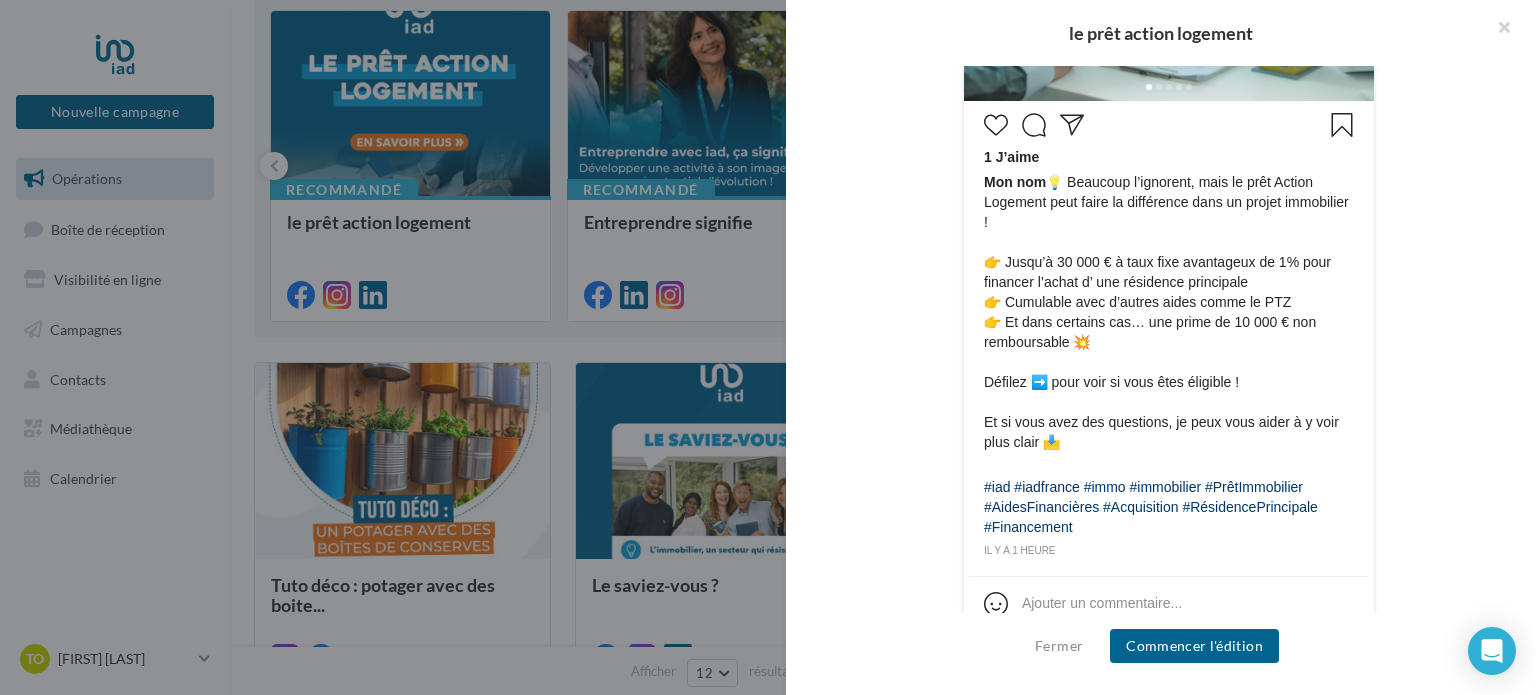 scroll, scrollTop: 833, scrollLeft: 0, axis: vertical 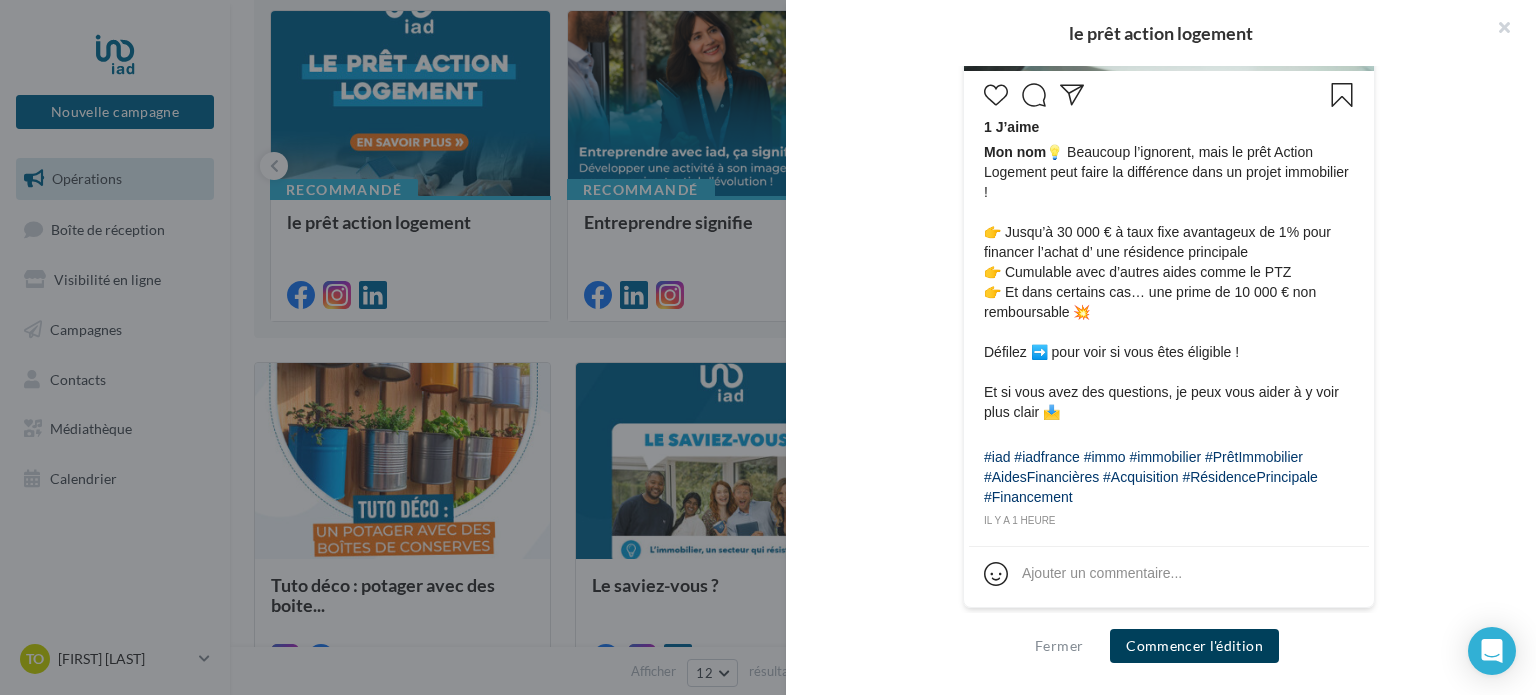 click on "Commencer l'édition" at bounding box center (1194, 646) 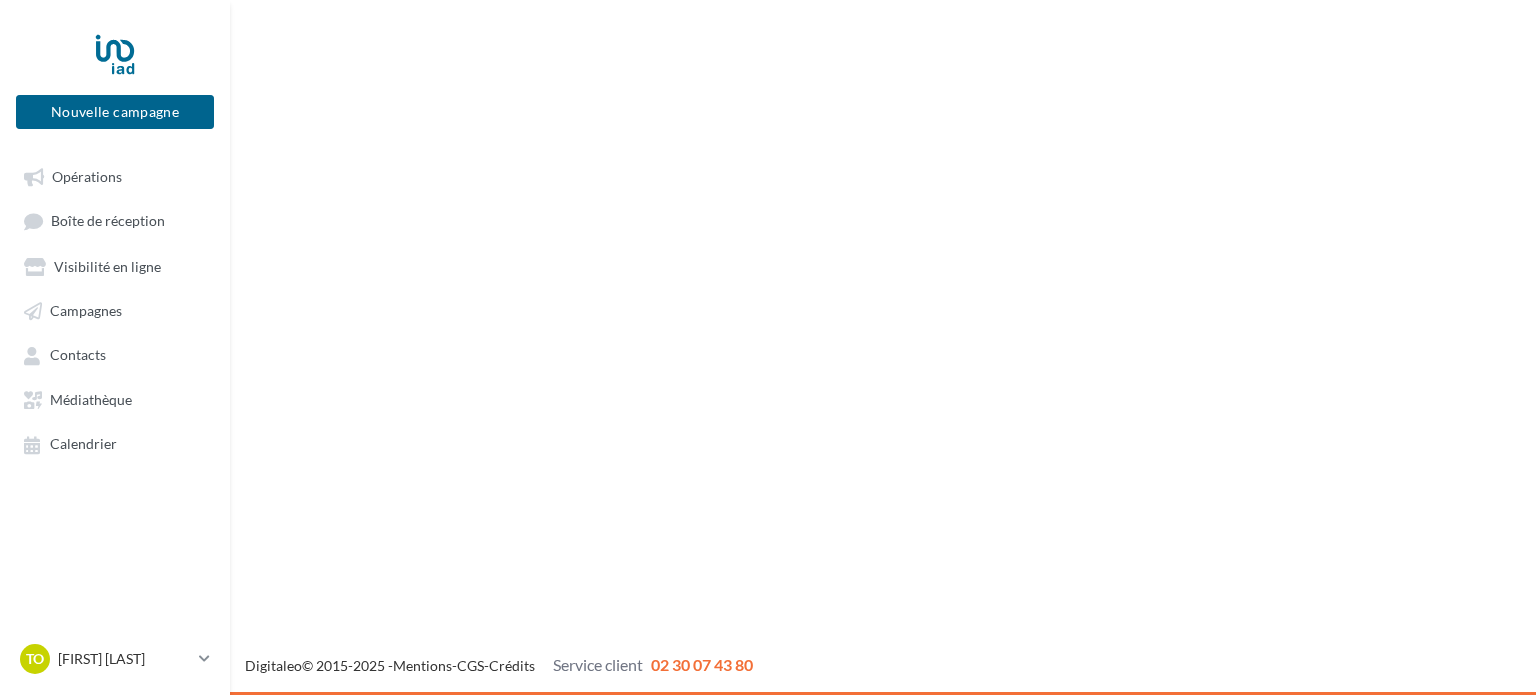 scroll, scrollTop: 0, scrollLeft: 0, axis: both 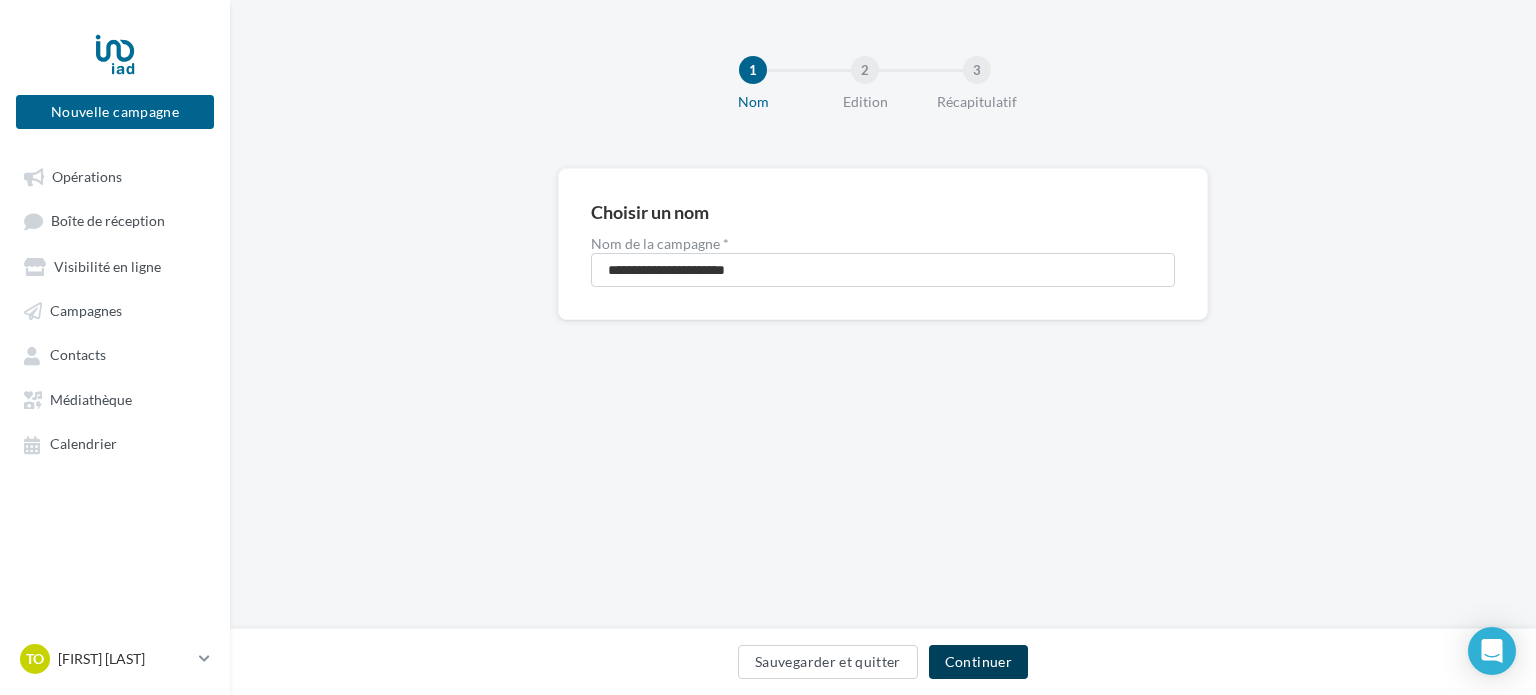 click on "Continuer" at bounding box center [978, 662] 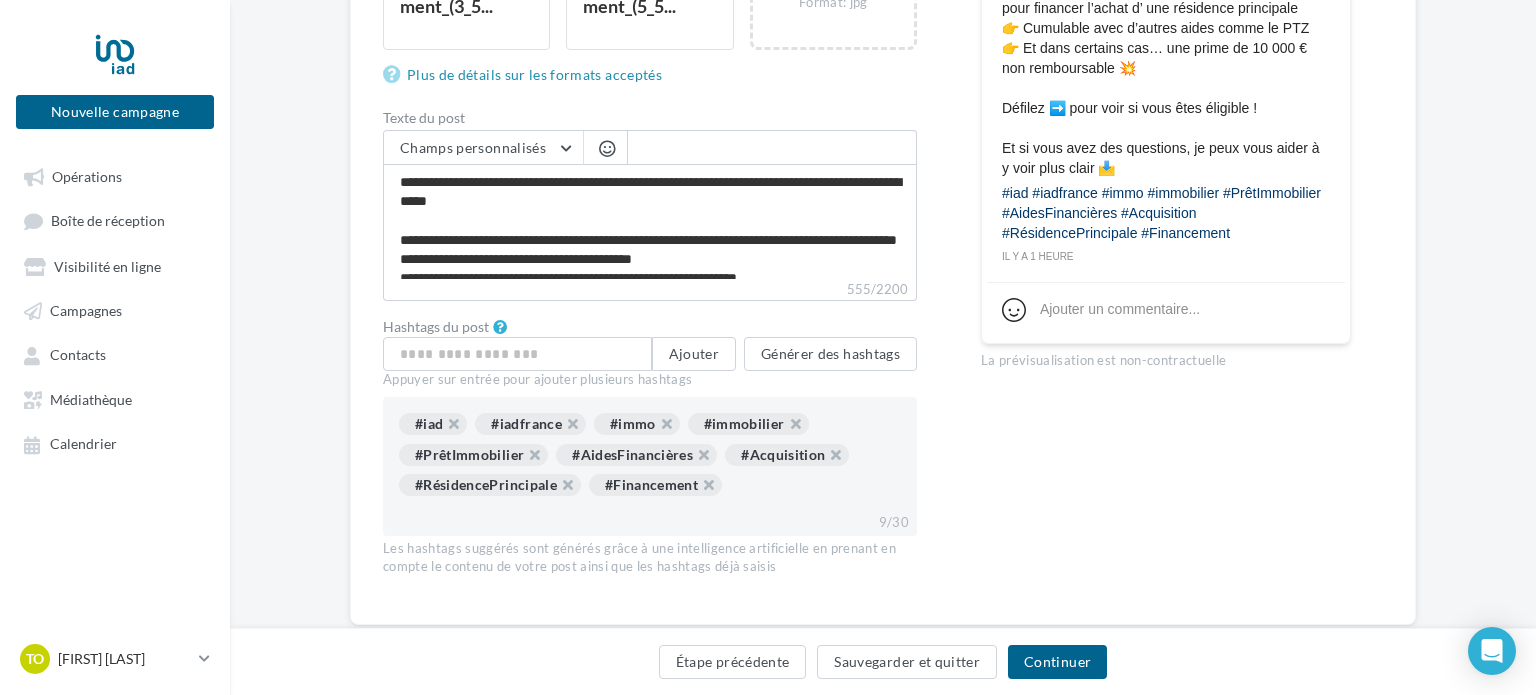 scroll, scrollTop: 920, scrollLeft: 0, axis: vertical 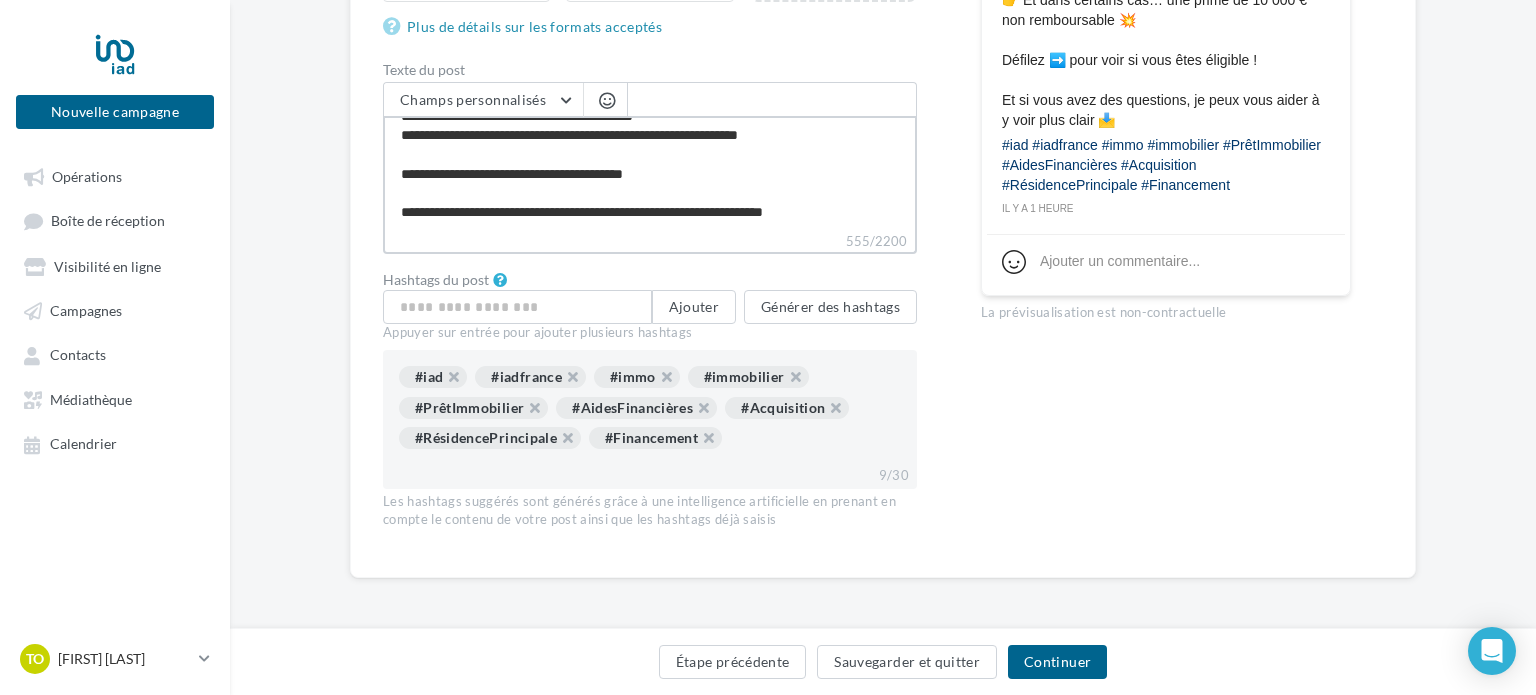 drag, startPoint x: 581, startPoint y: 213, endPoint x: 726, endPoint y: 220, distance: 145.16887 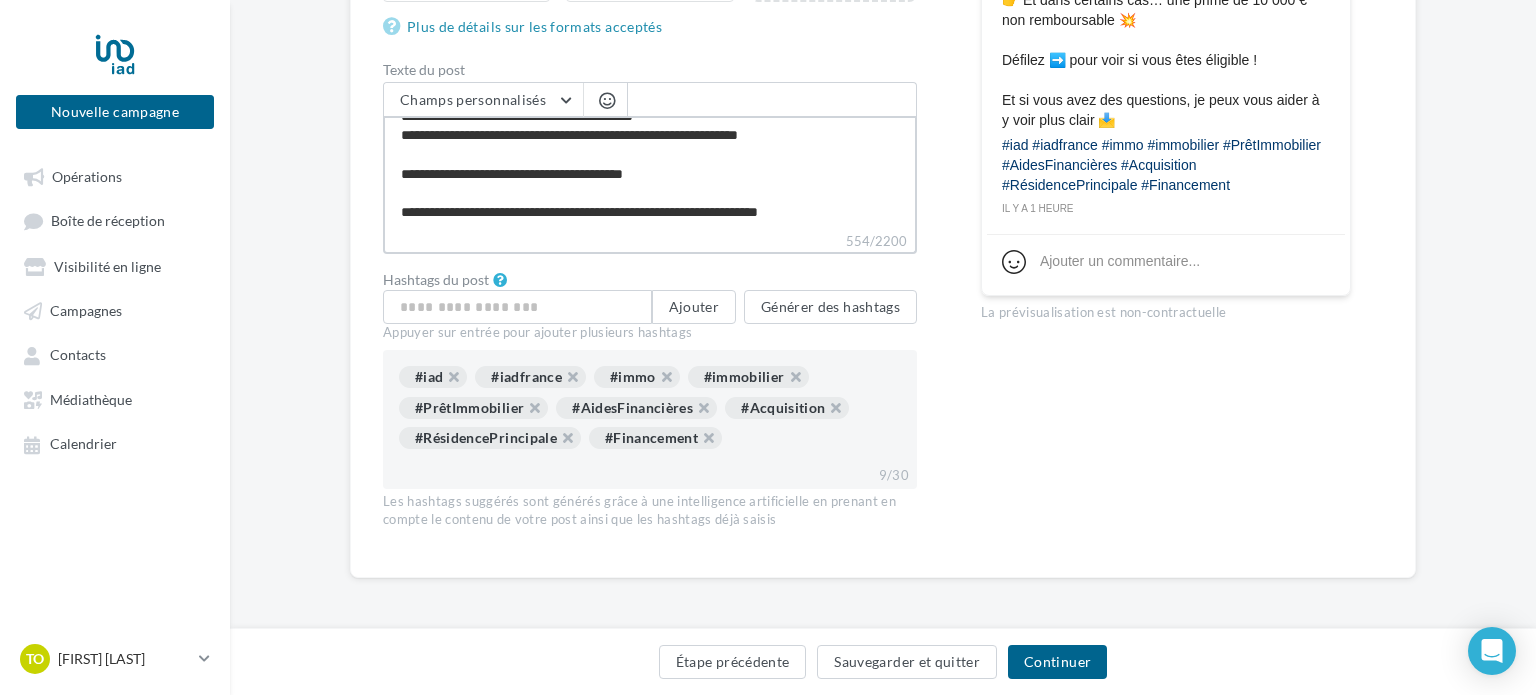 type on "**********" 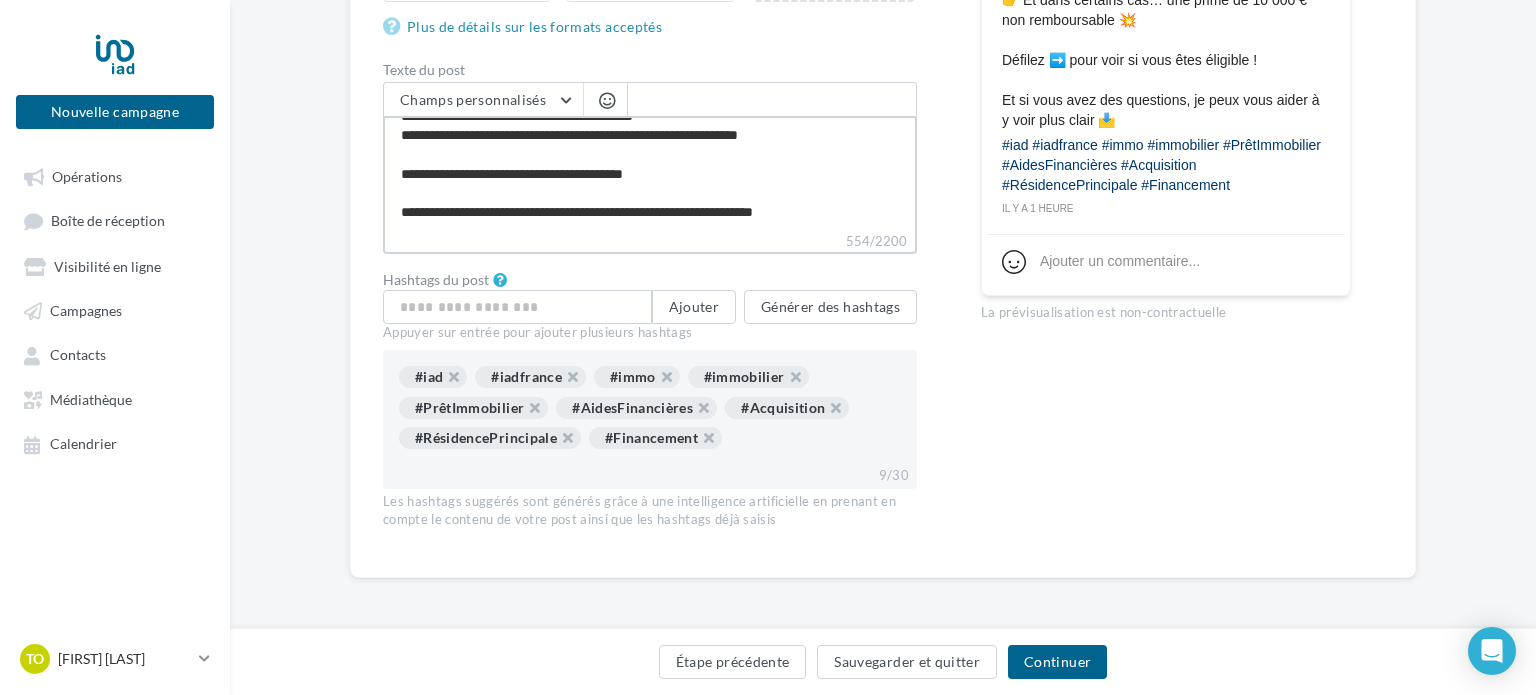 type on "**********" 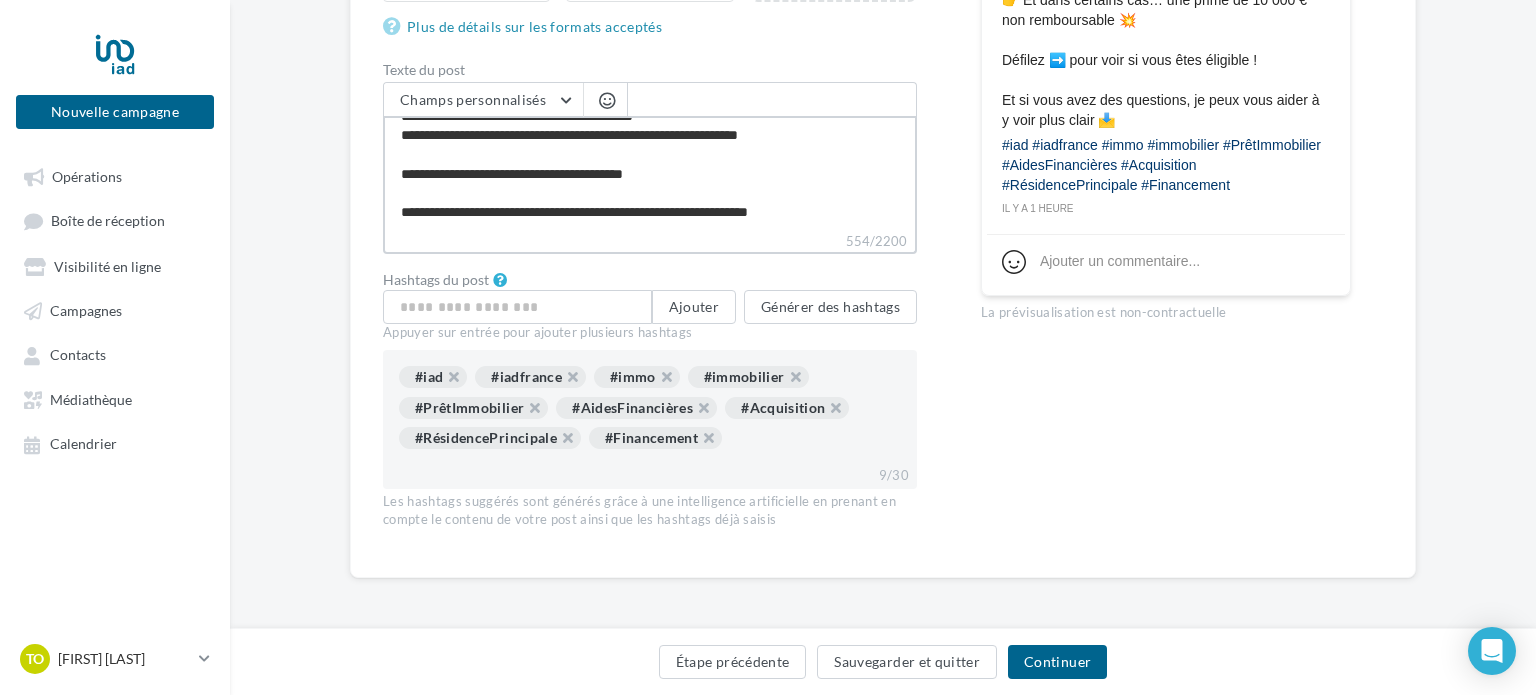type on "**********" 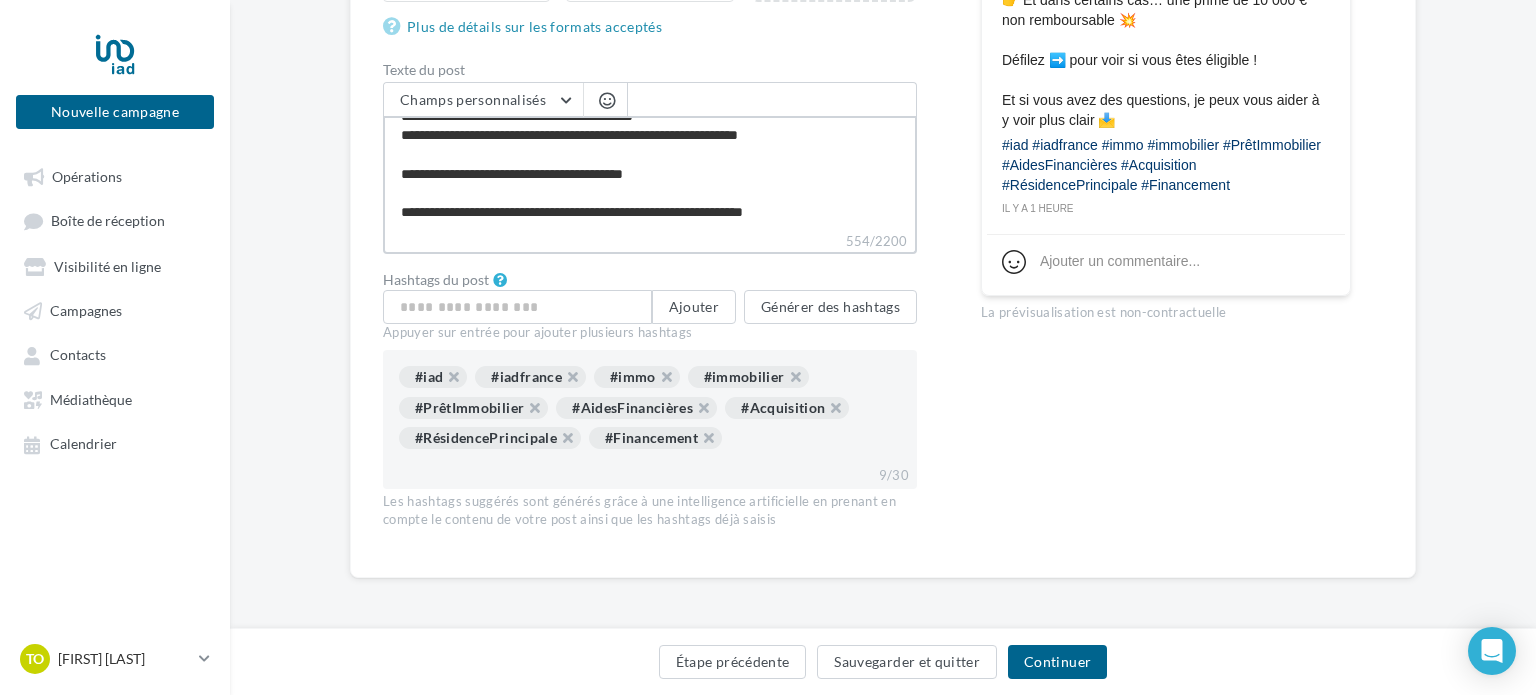 type on "**********" 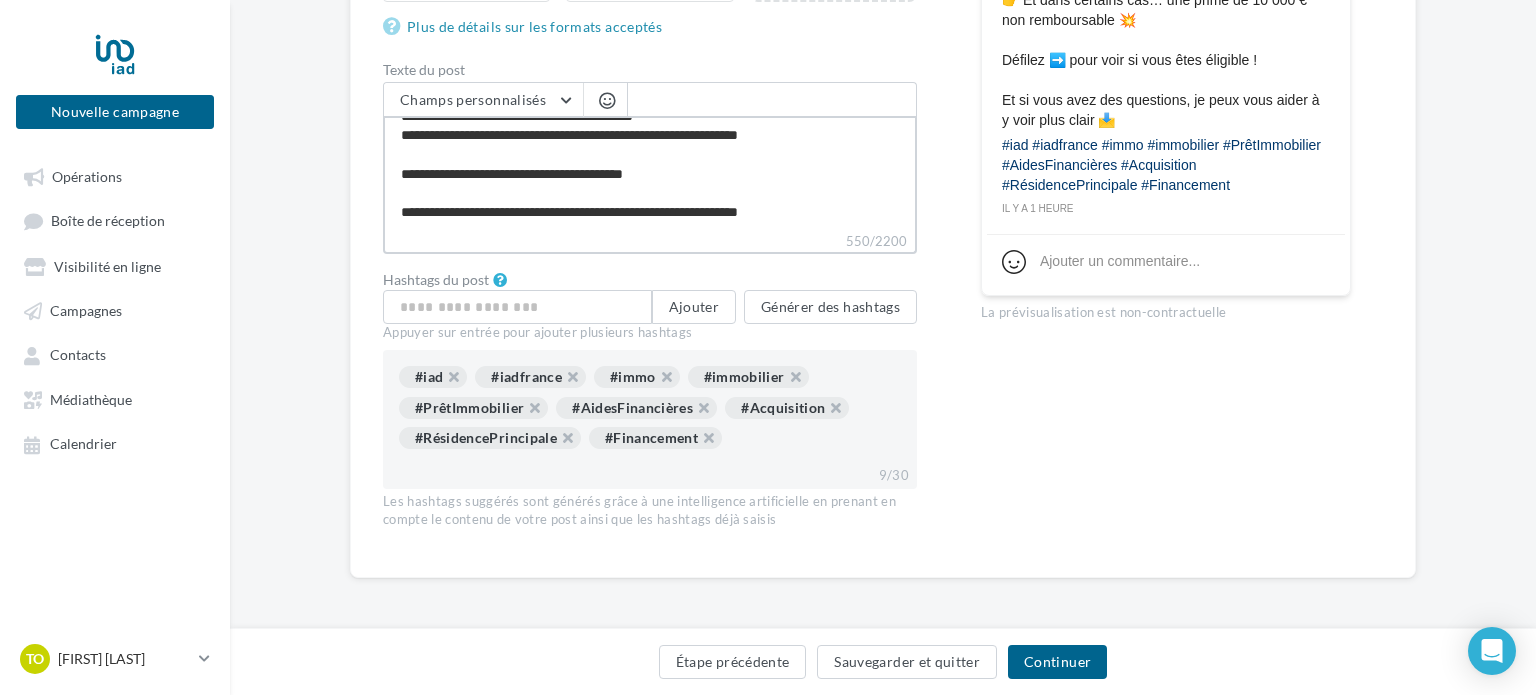 type on "**********" 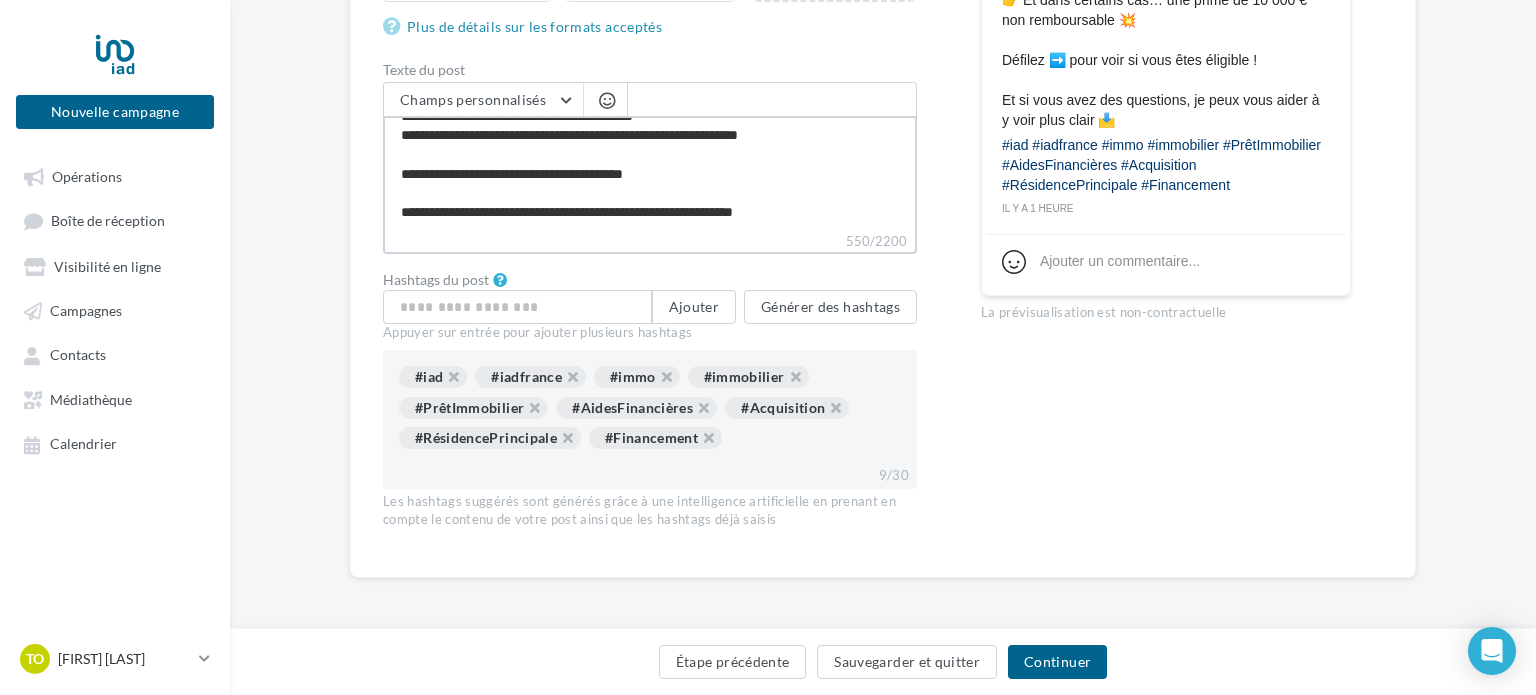 type on "**********" 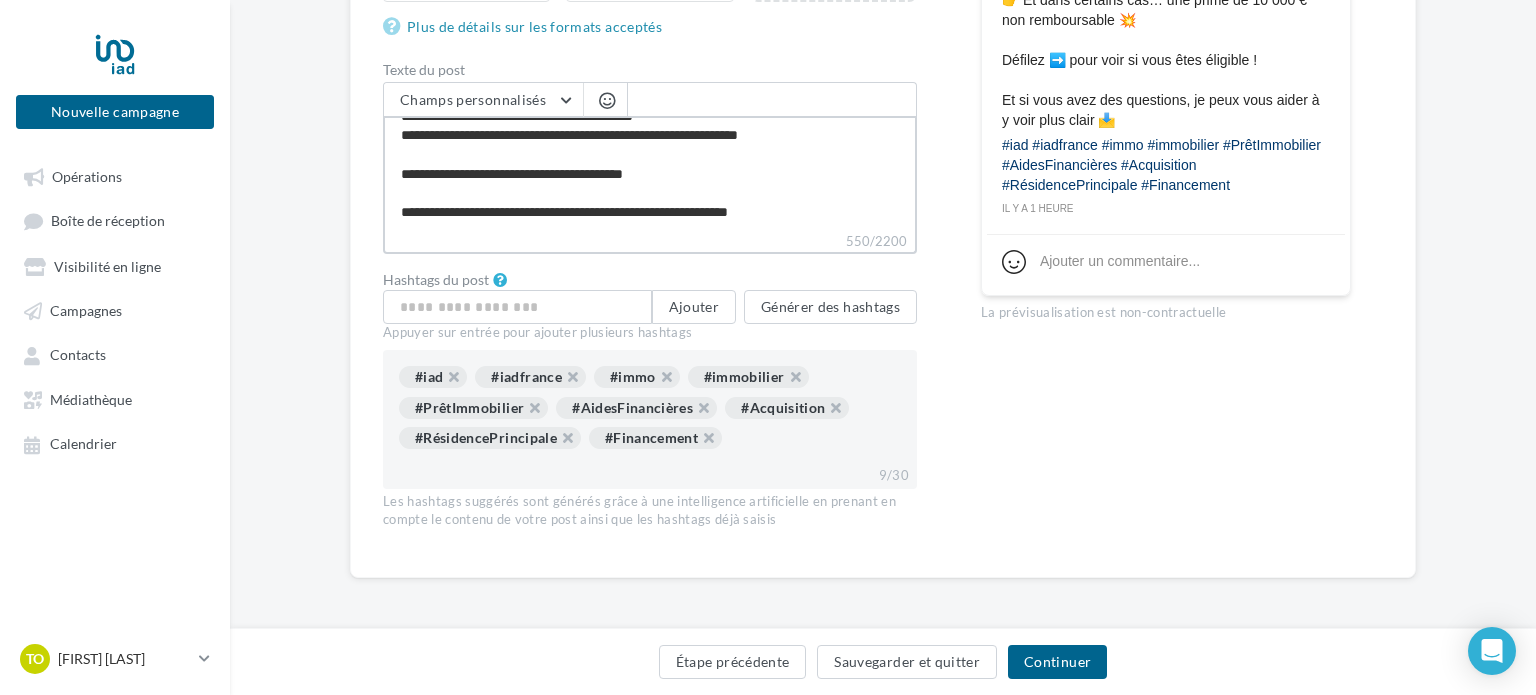 type on "**********" 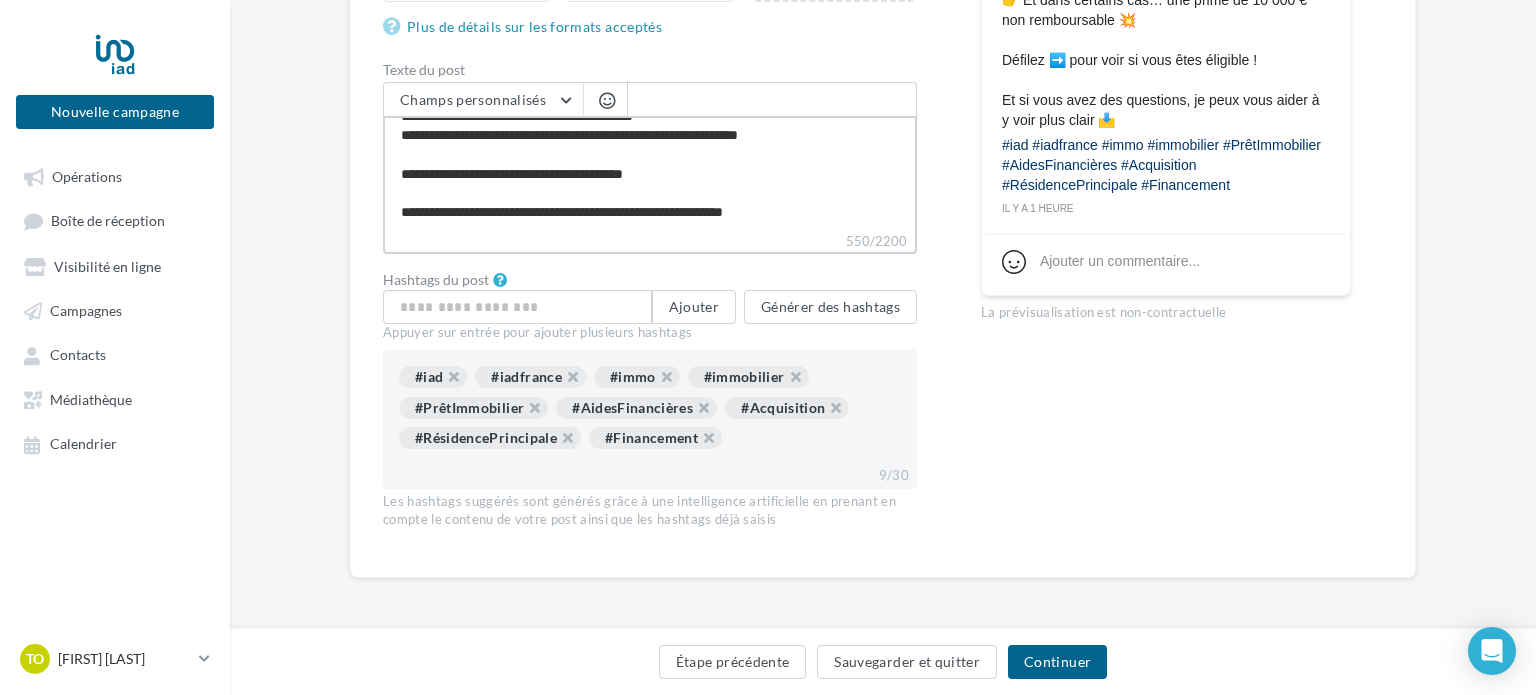 type on "**********" 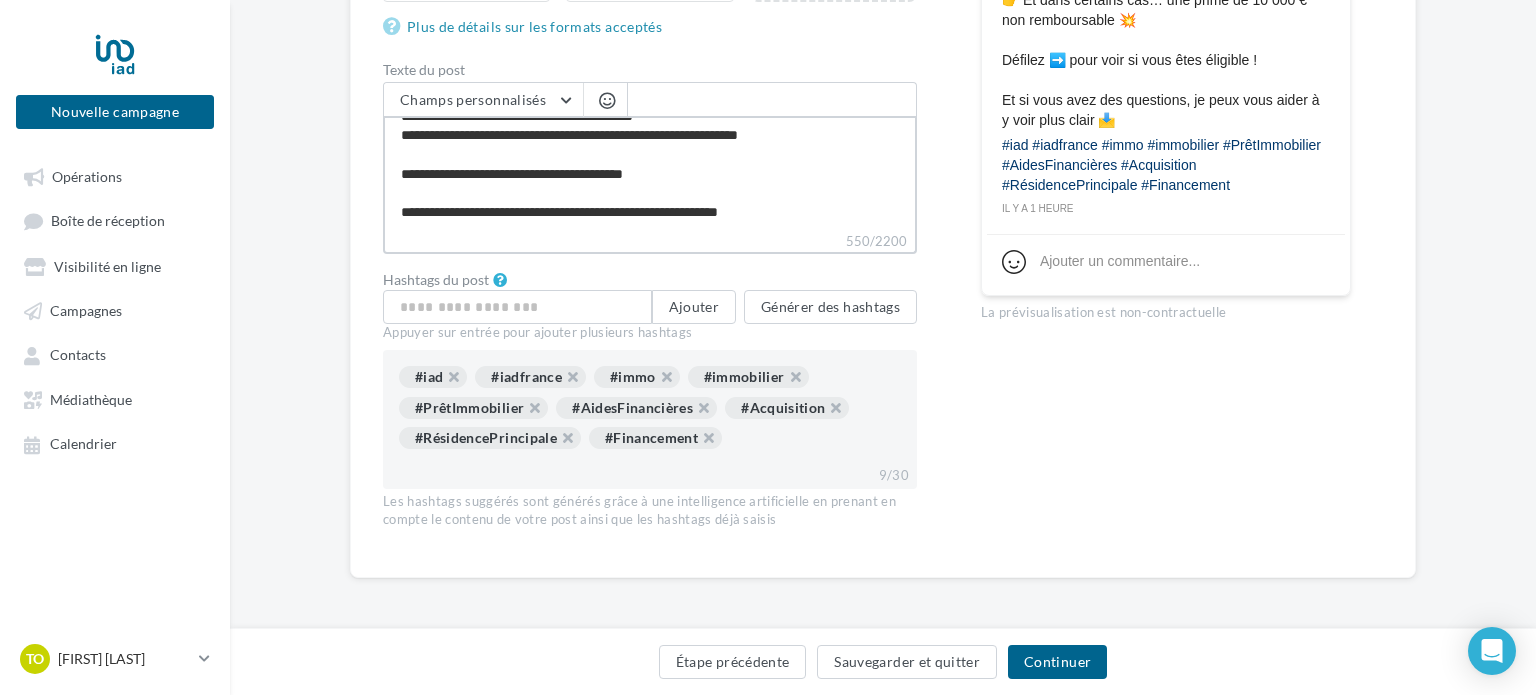 type on "**********" 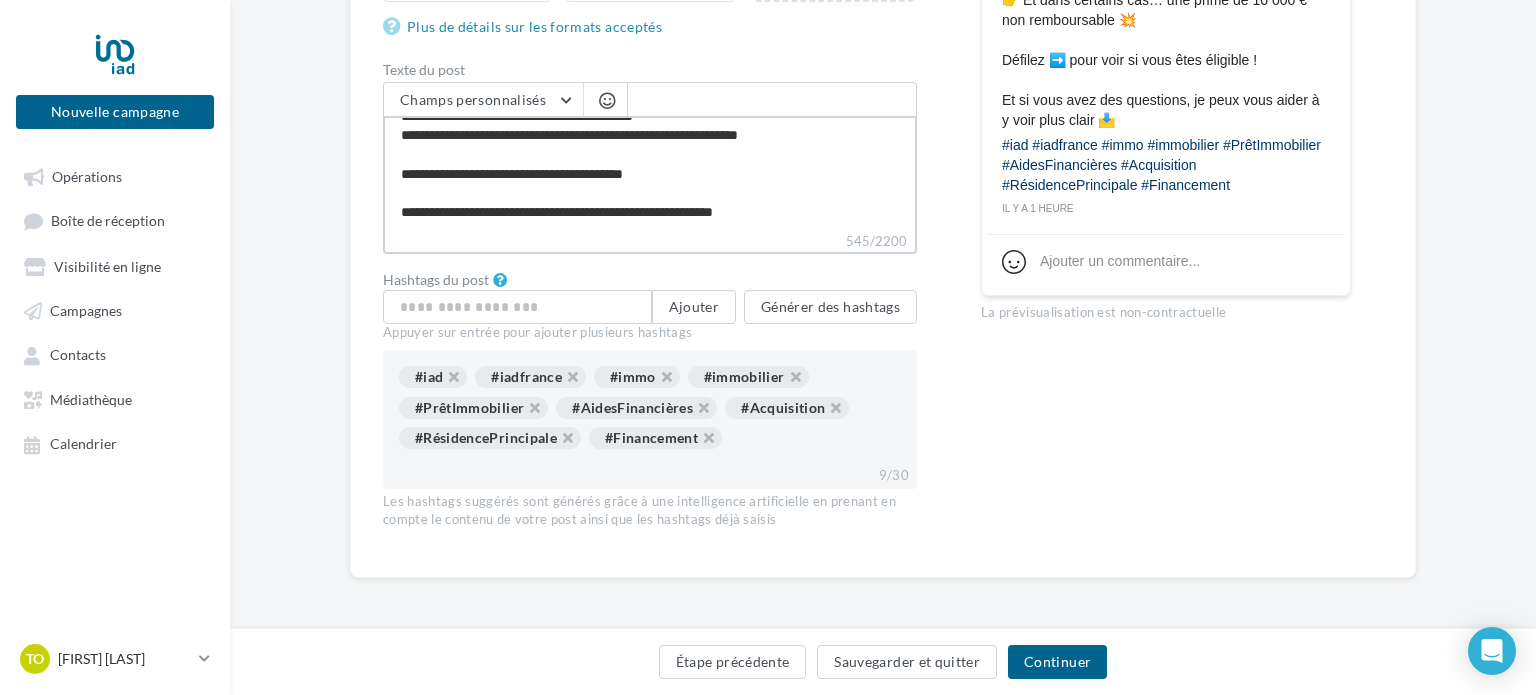 type on "**********" 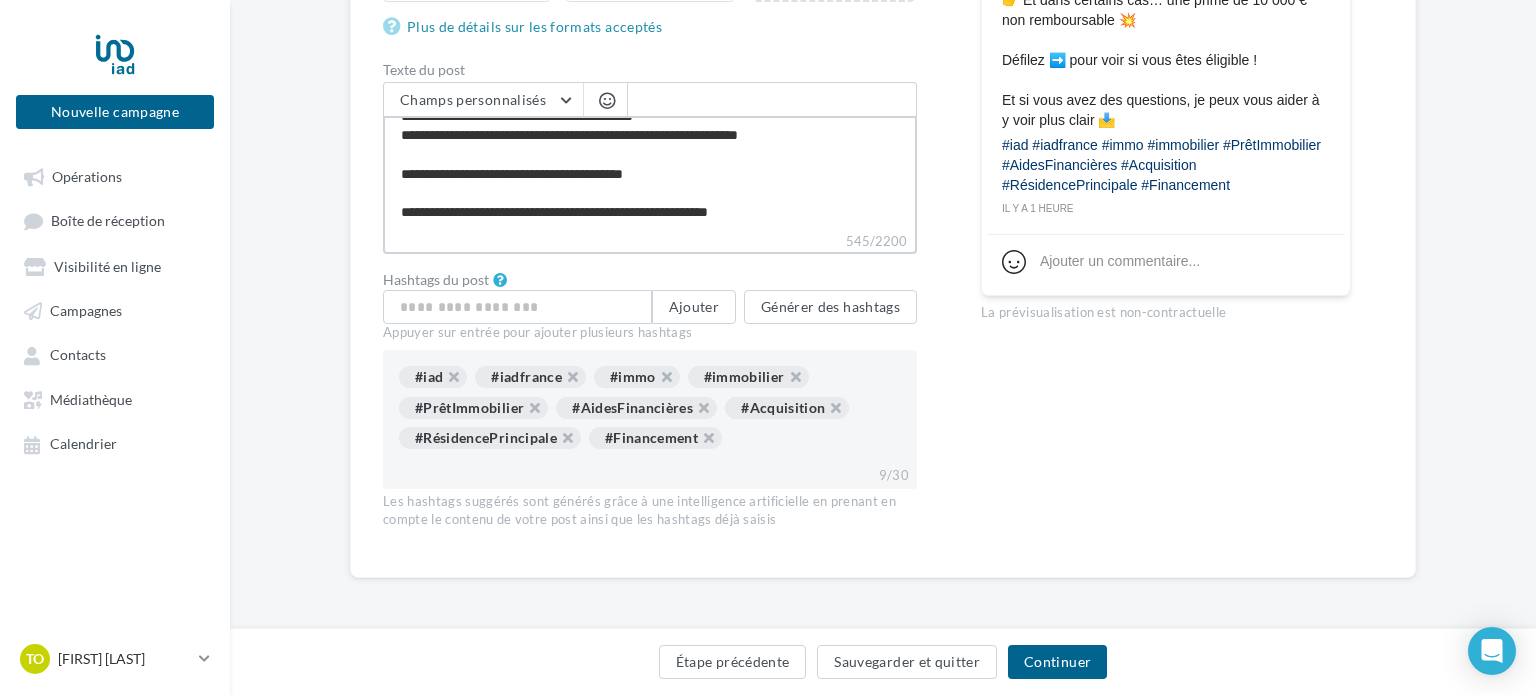 type on "**********" 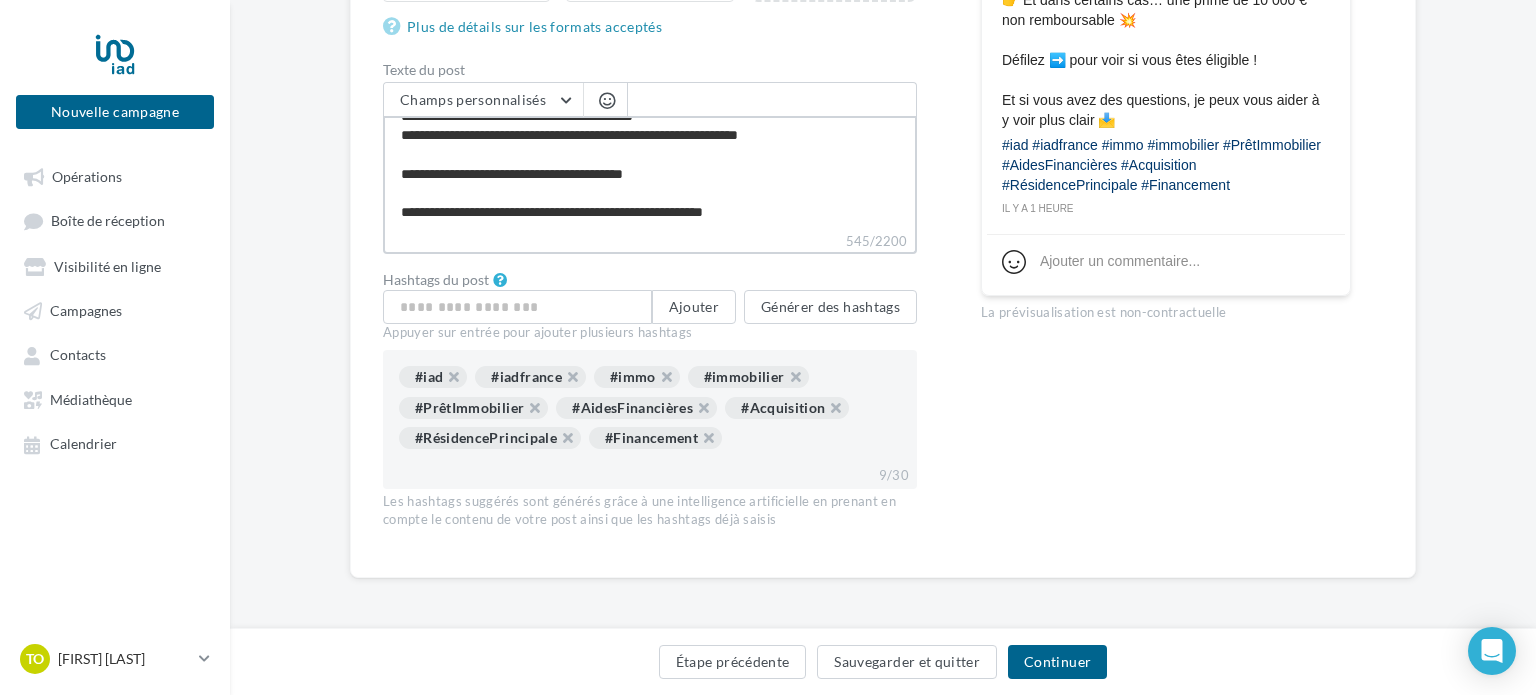 type on "**********" 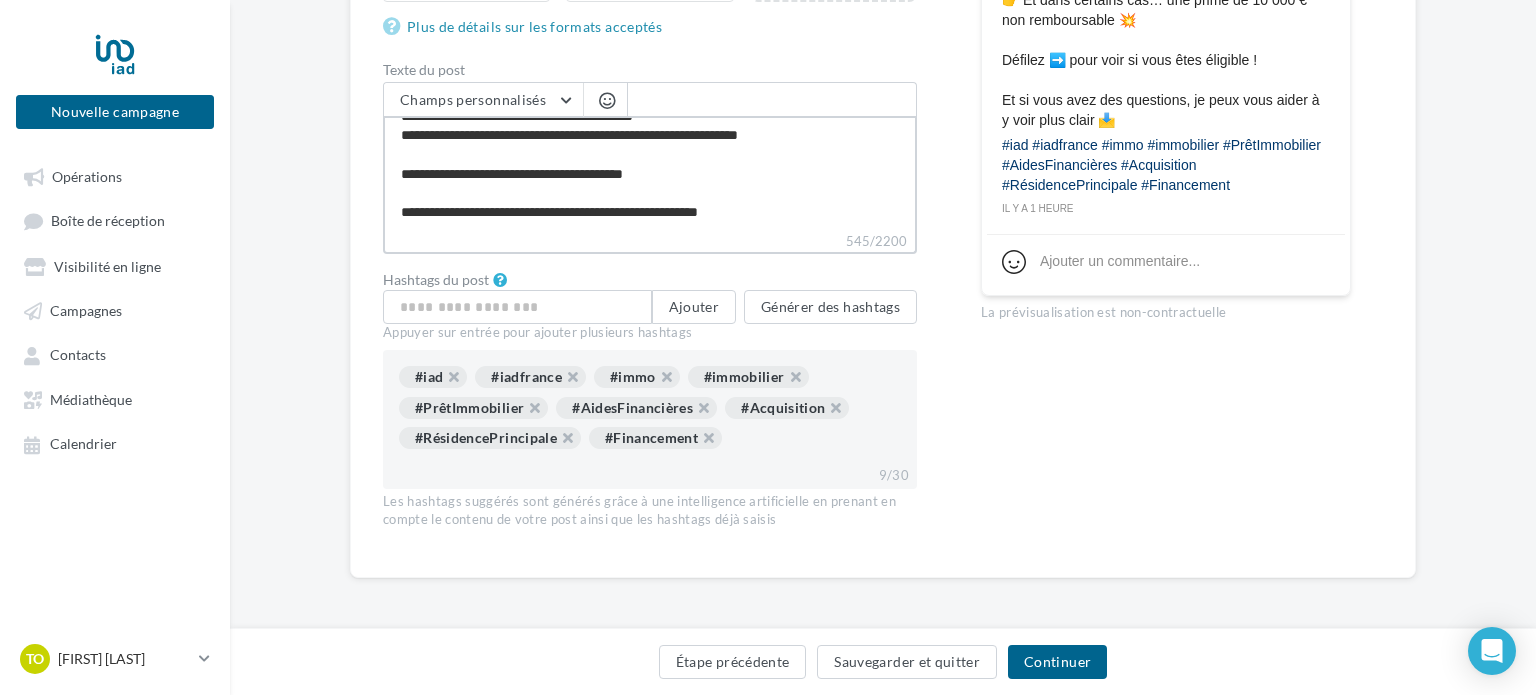 type on "**********" 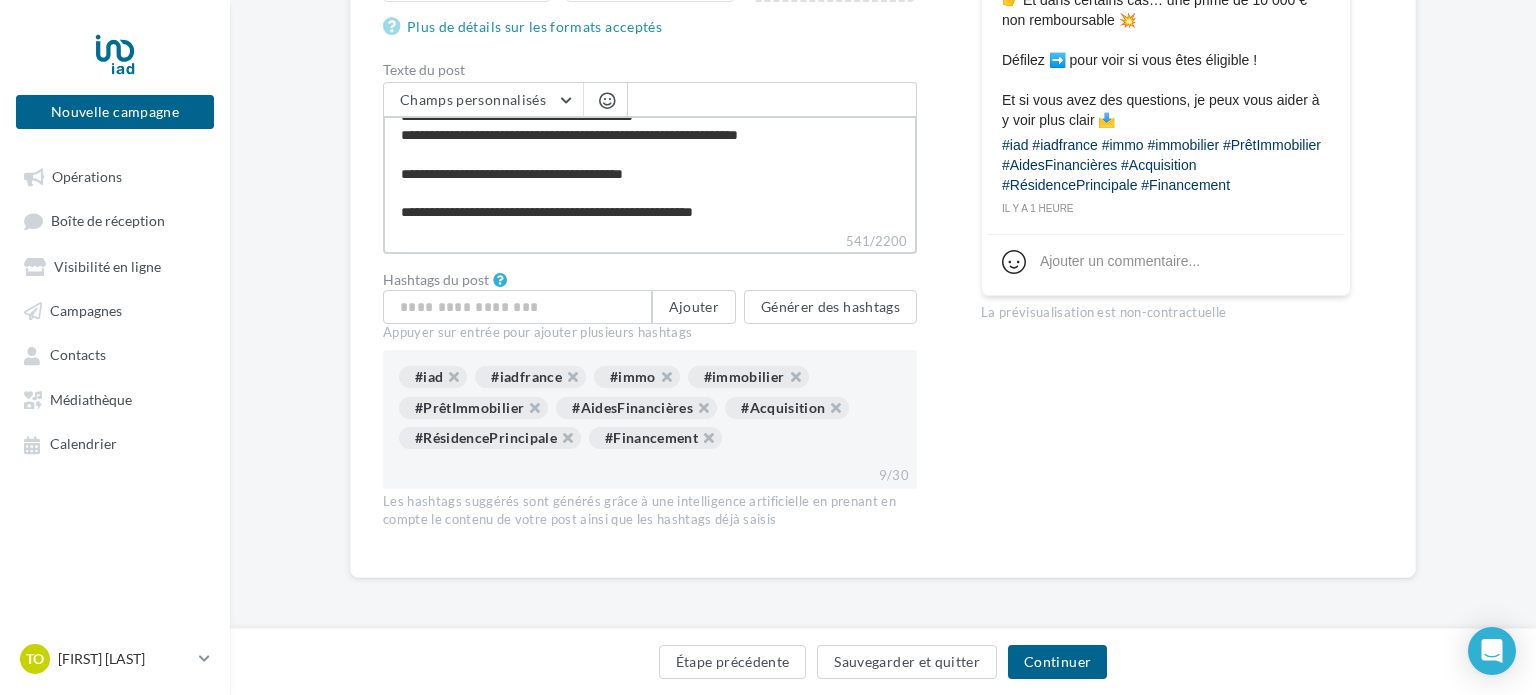 type on "**********" 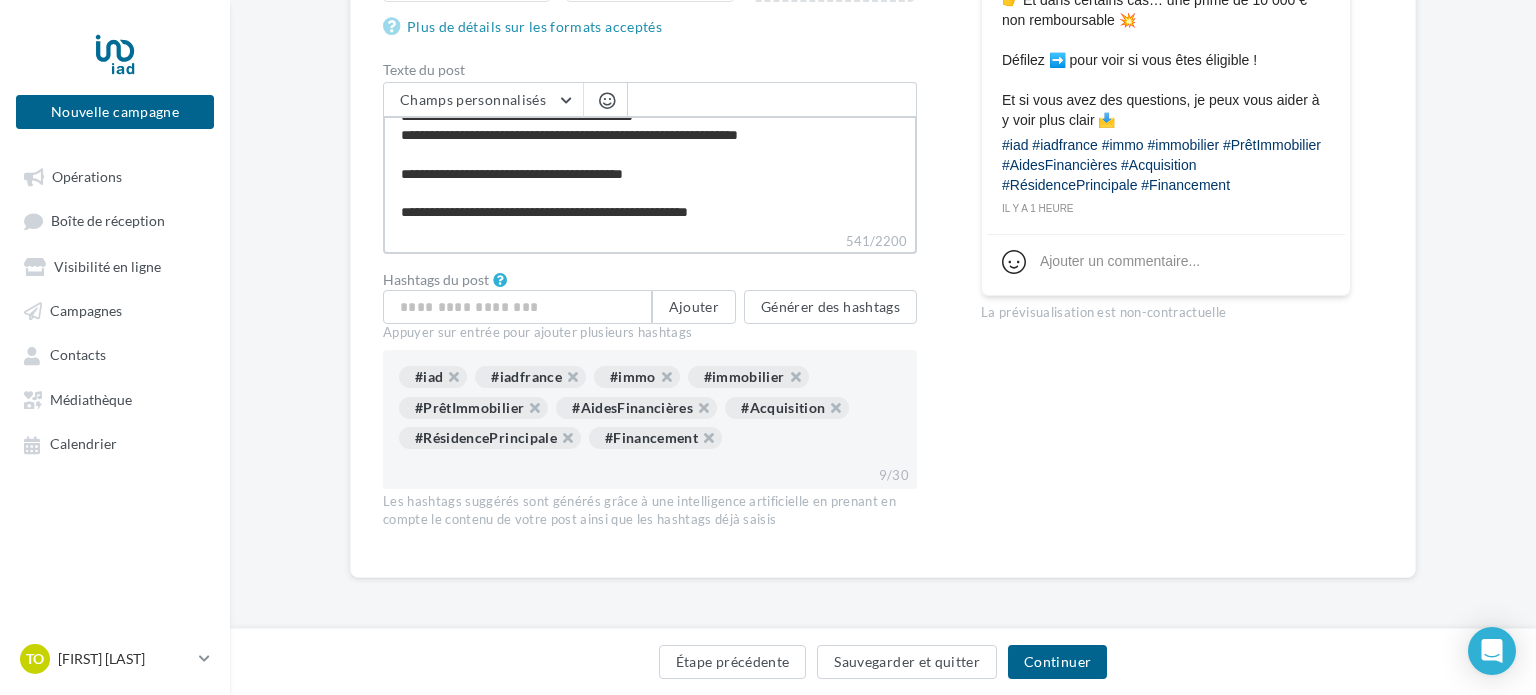 type on "**********" 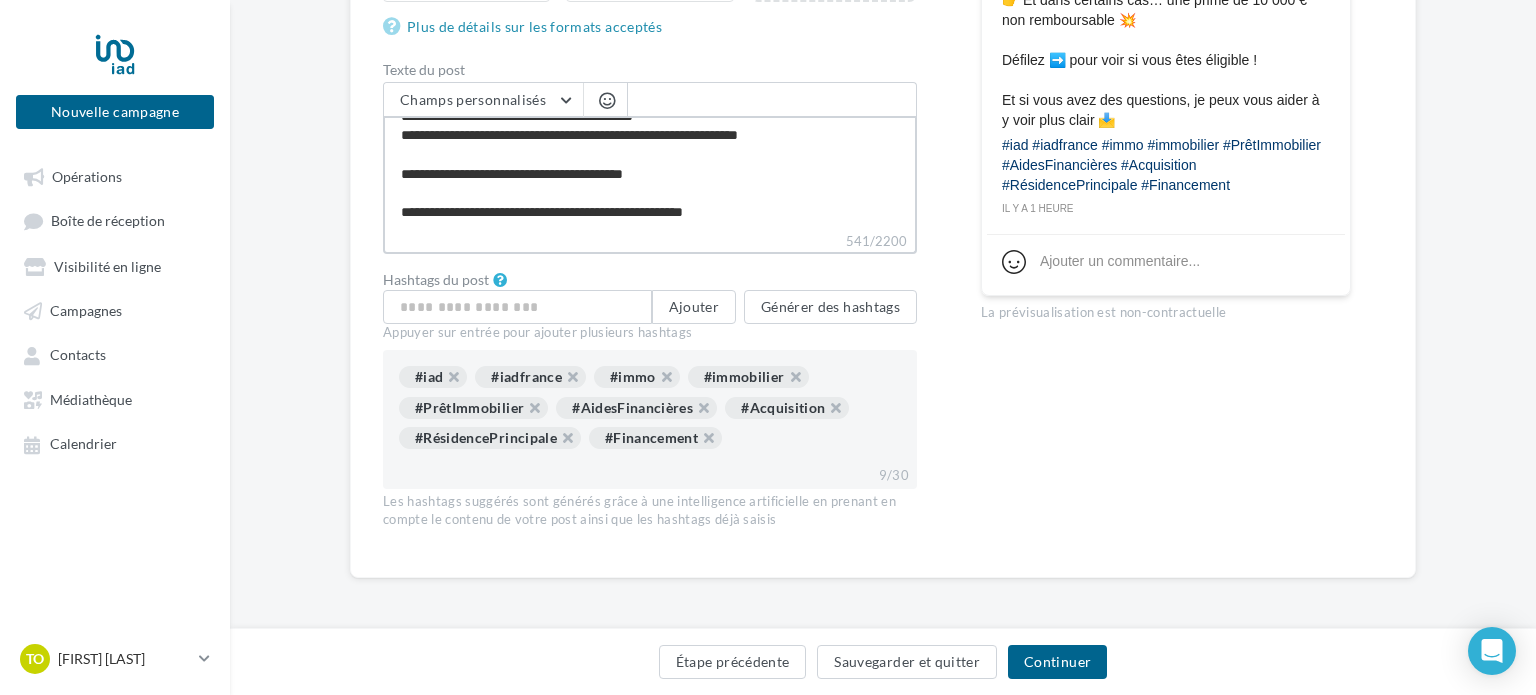 type on "**********" 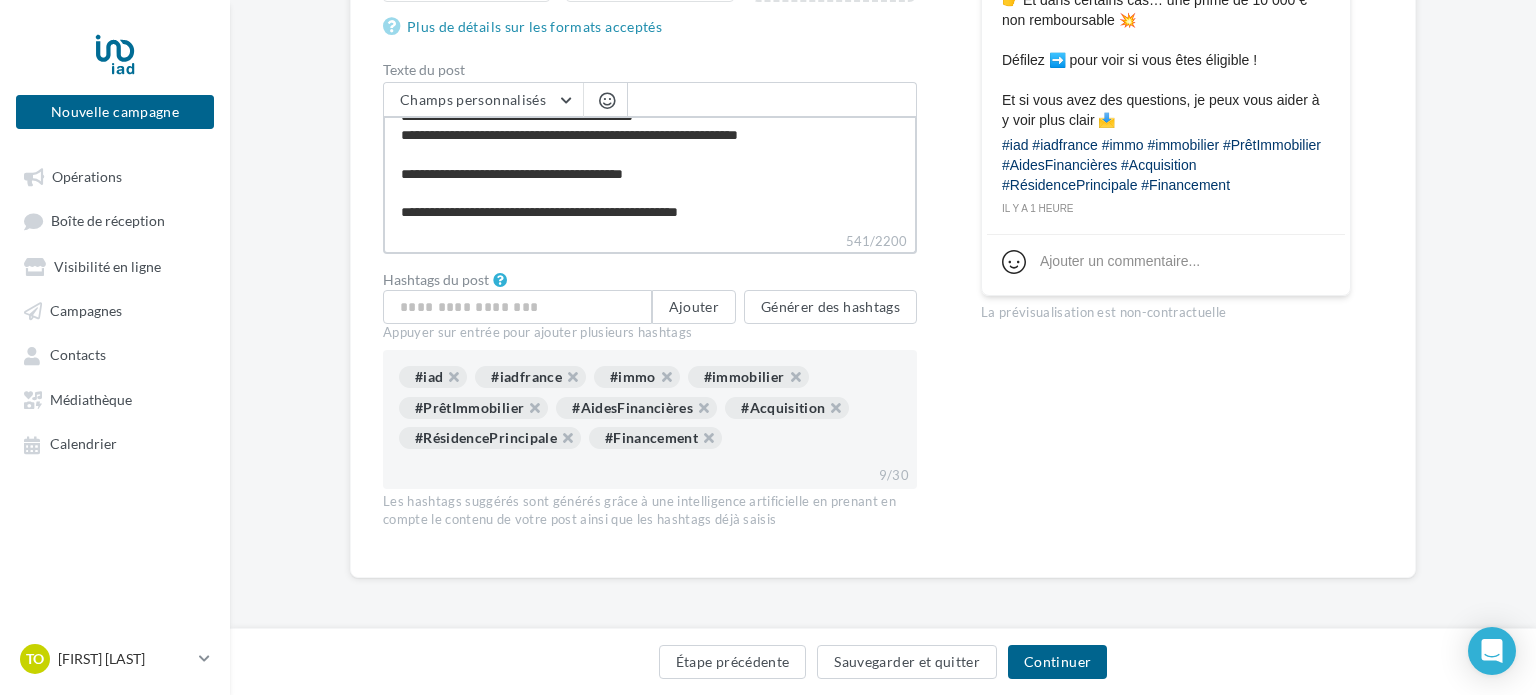 type on "**********" 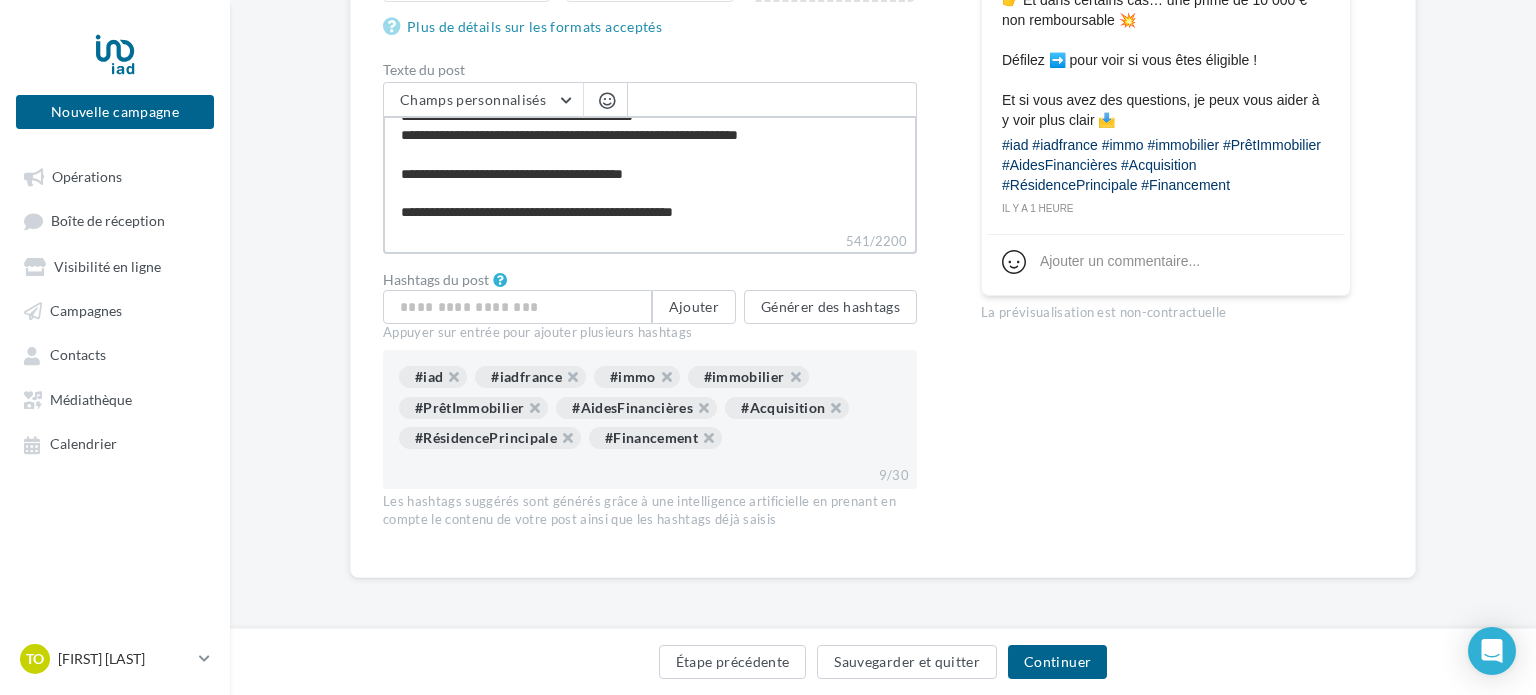 type on "**********" 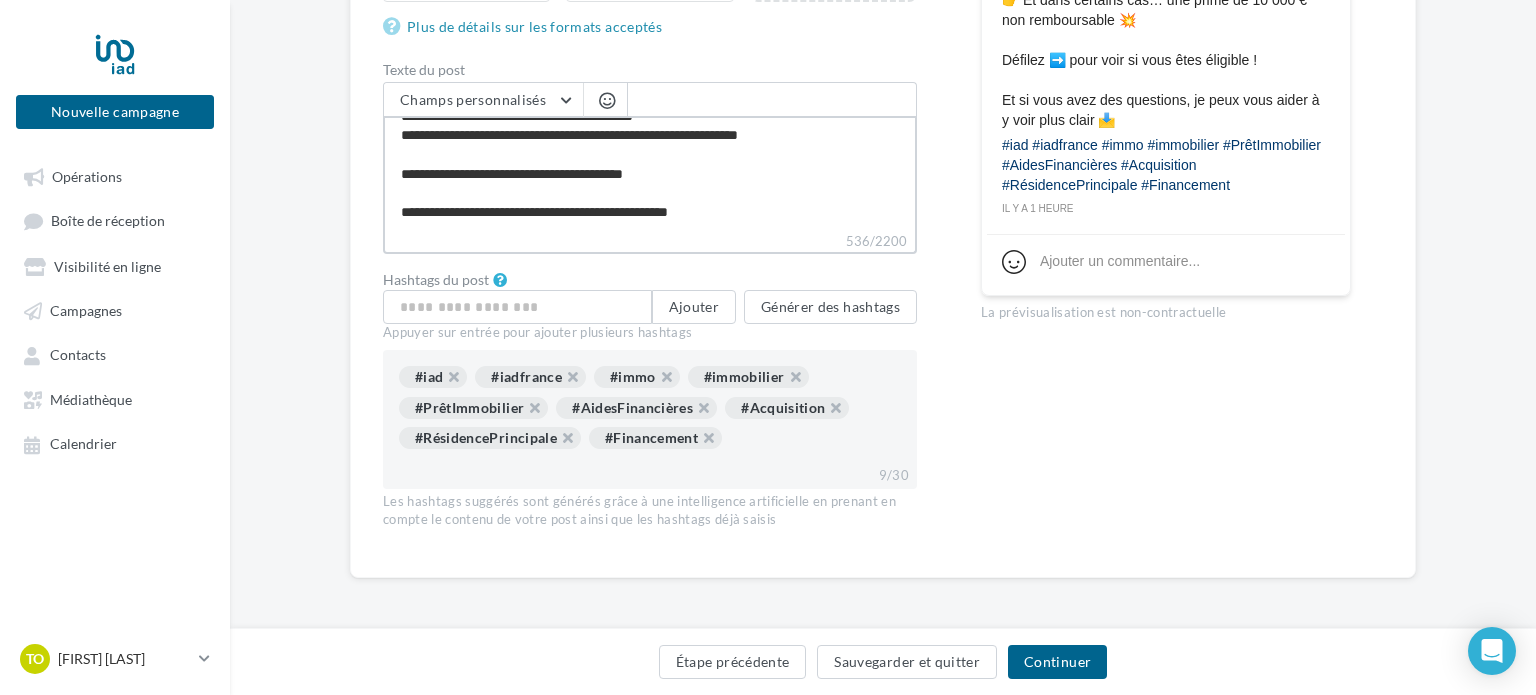 type on "**********" 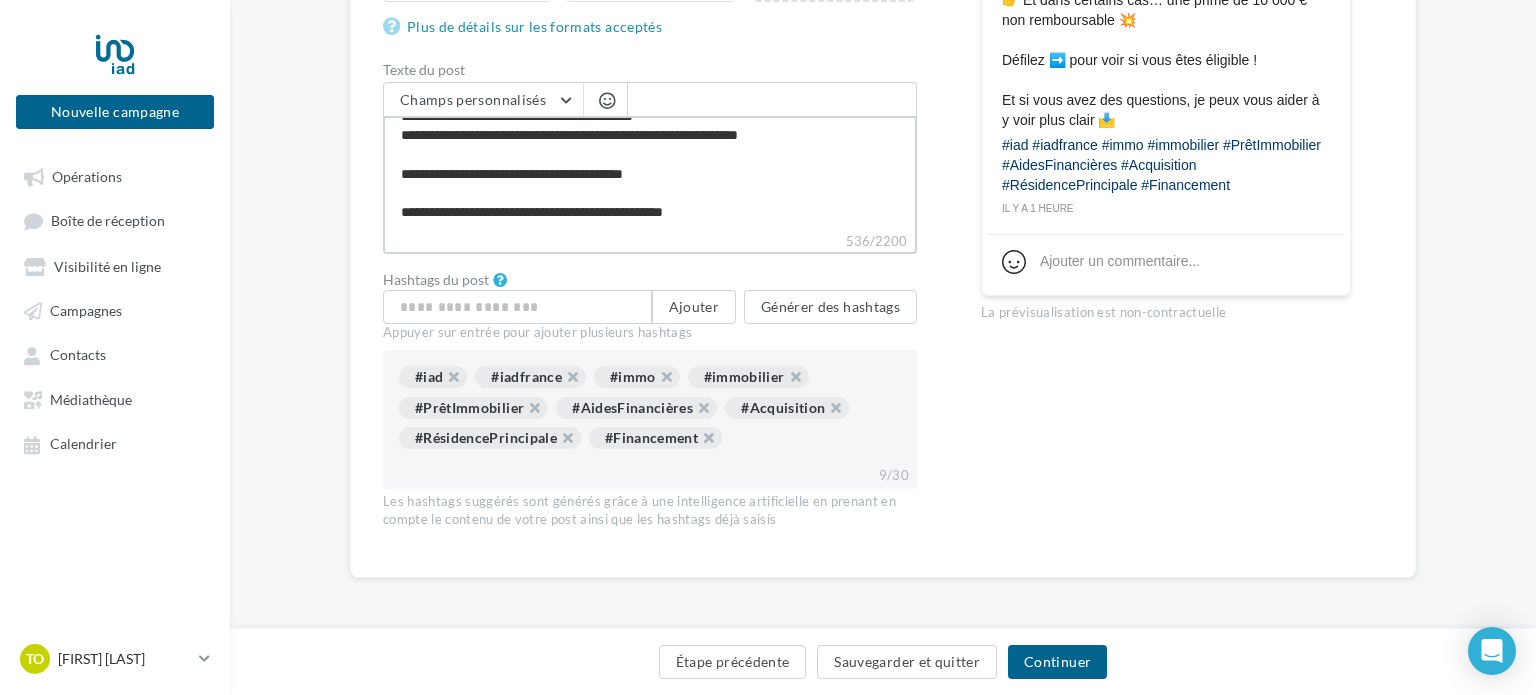 type on "**********" 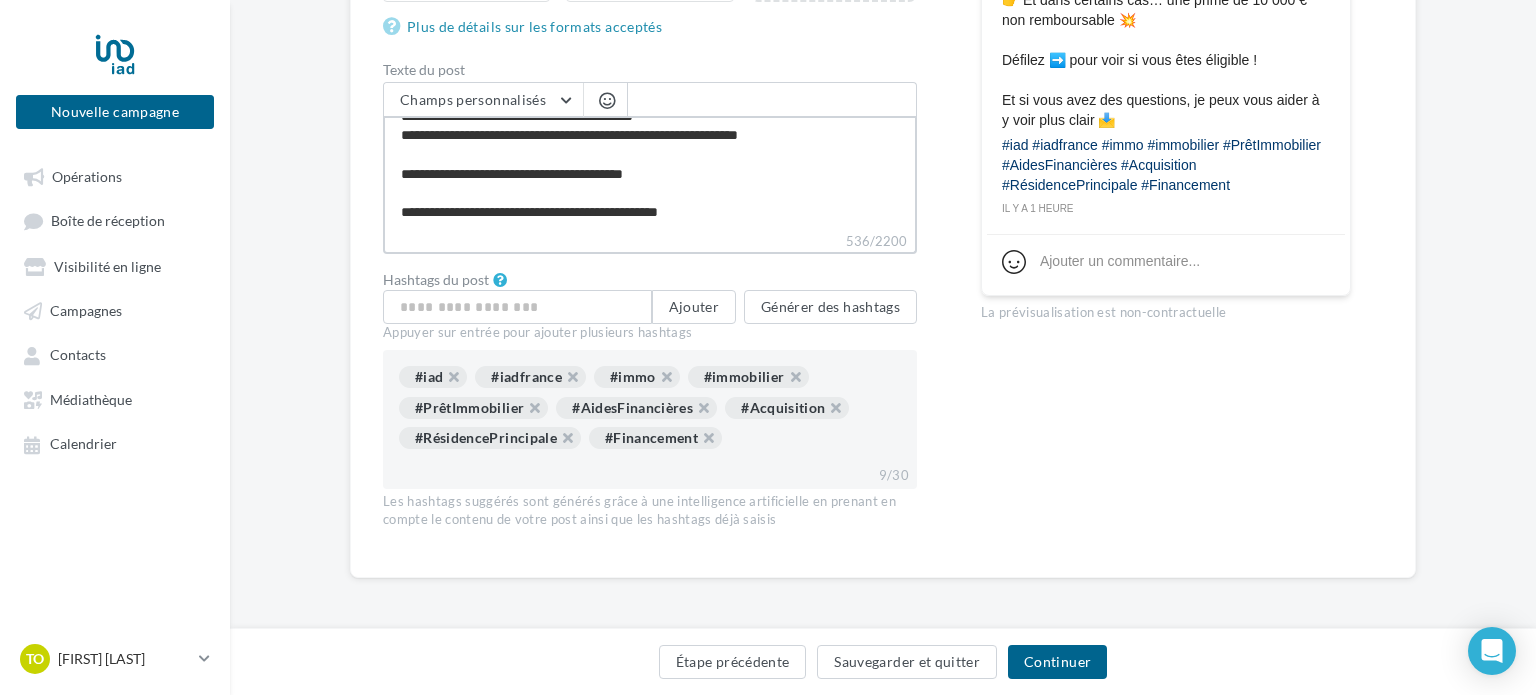 type on "**********" 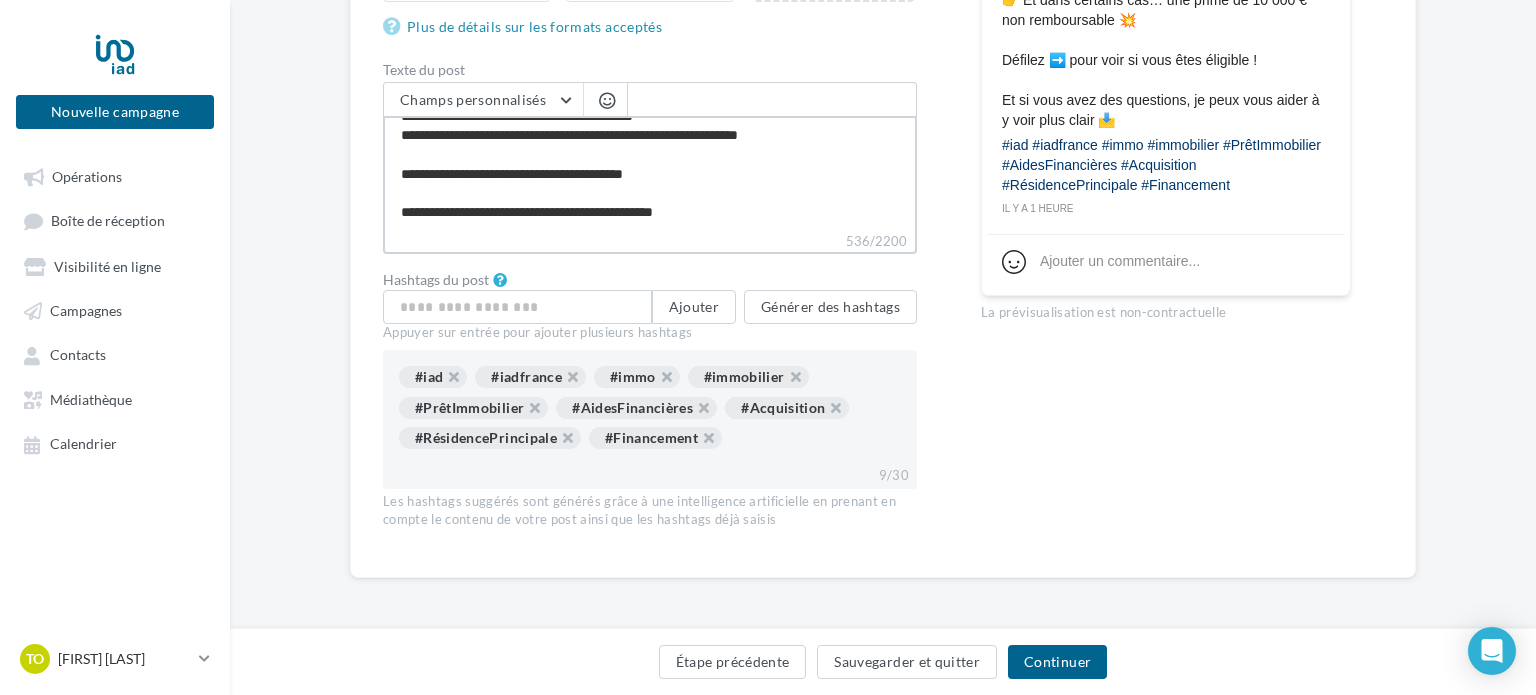 type on "**********" 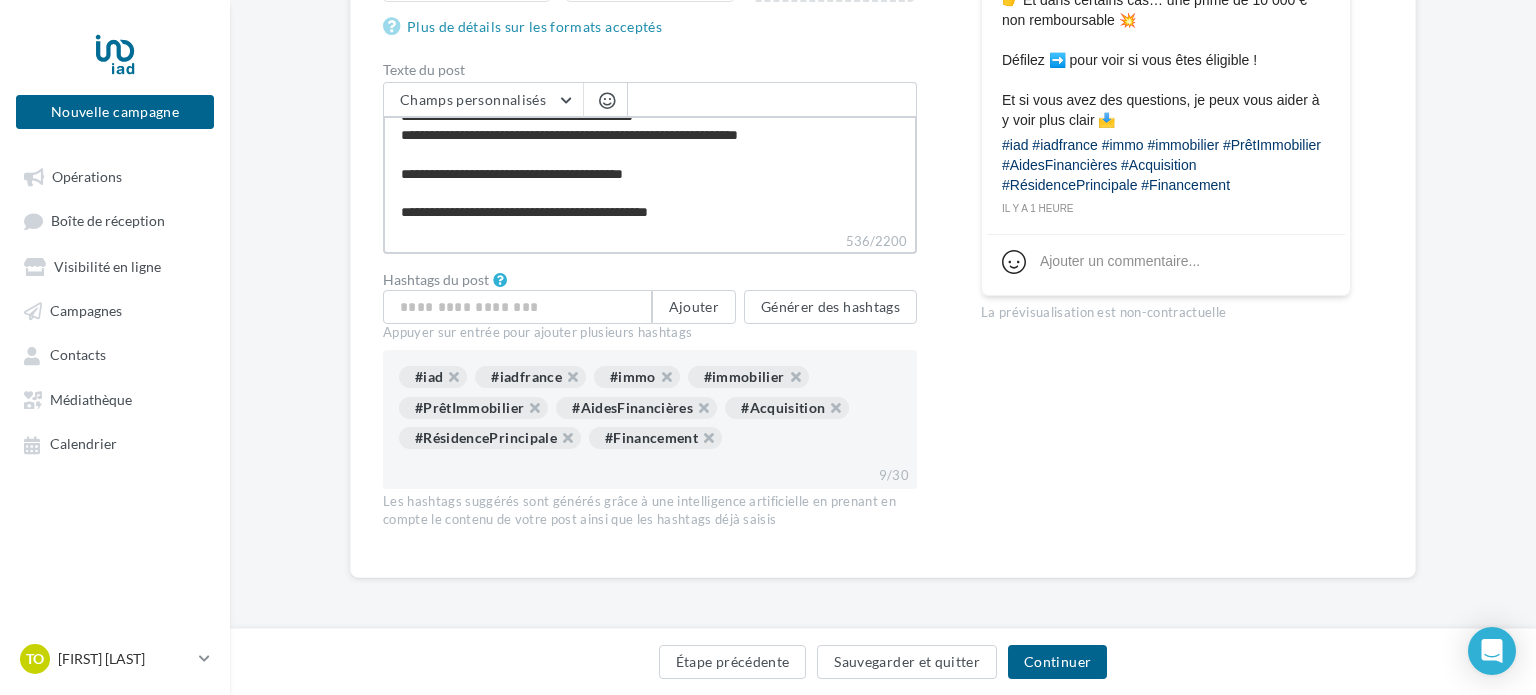 type on "**********" 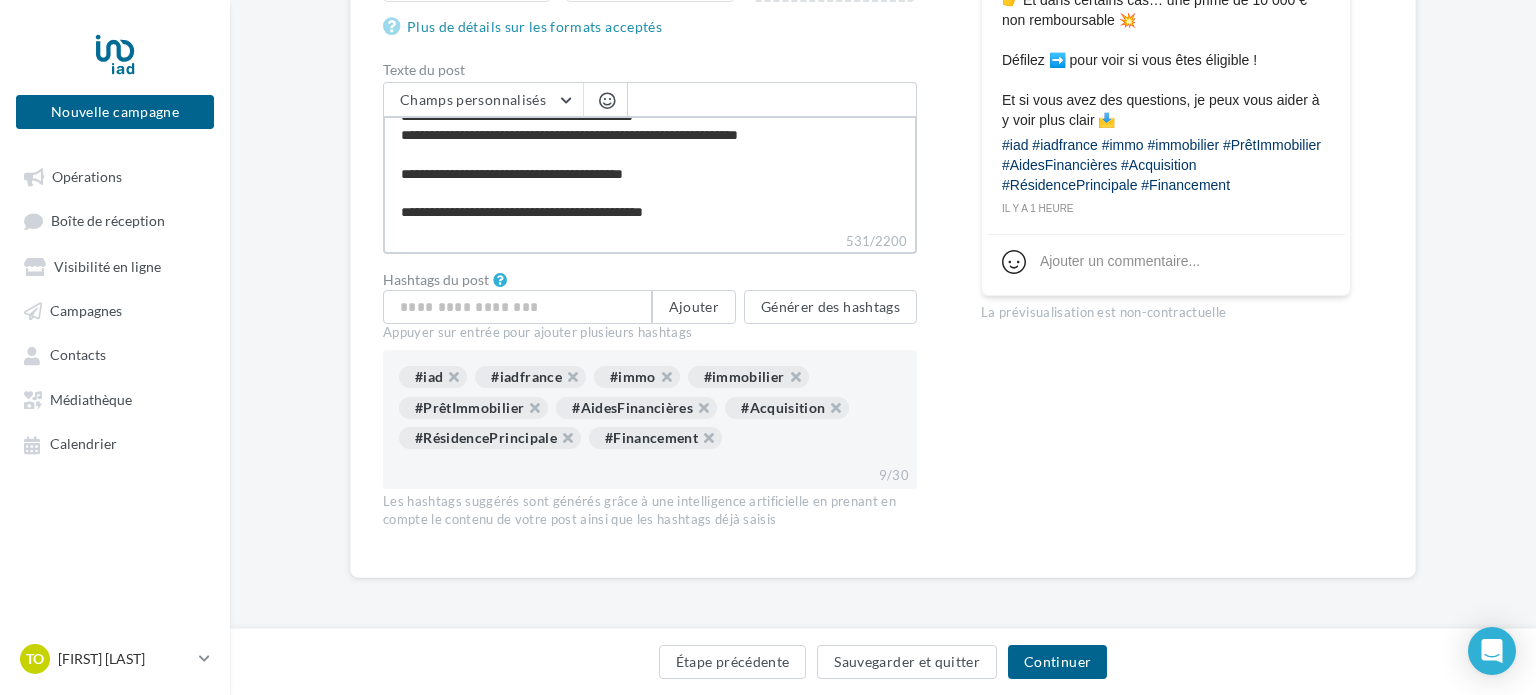 type on "**********" 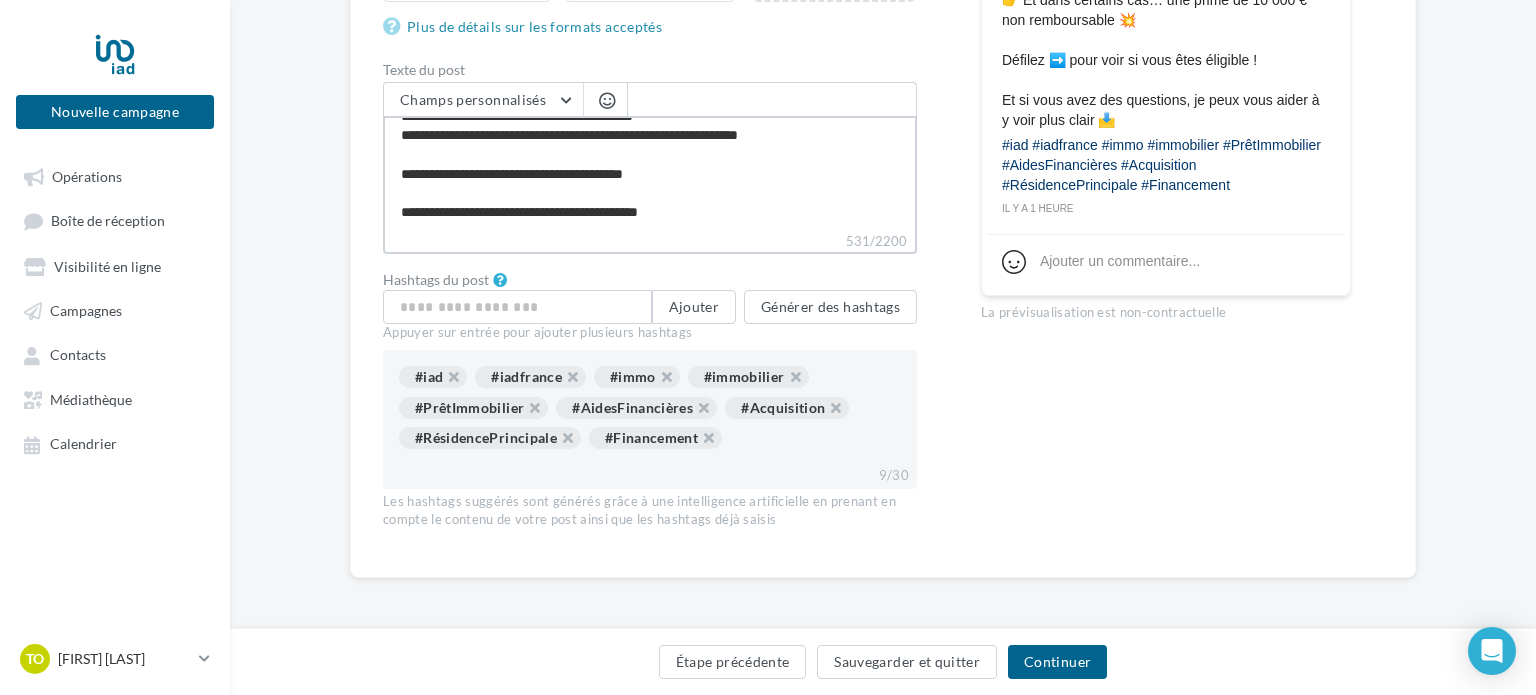 type on "**********" 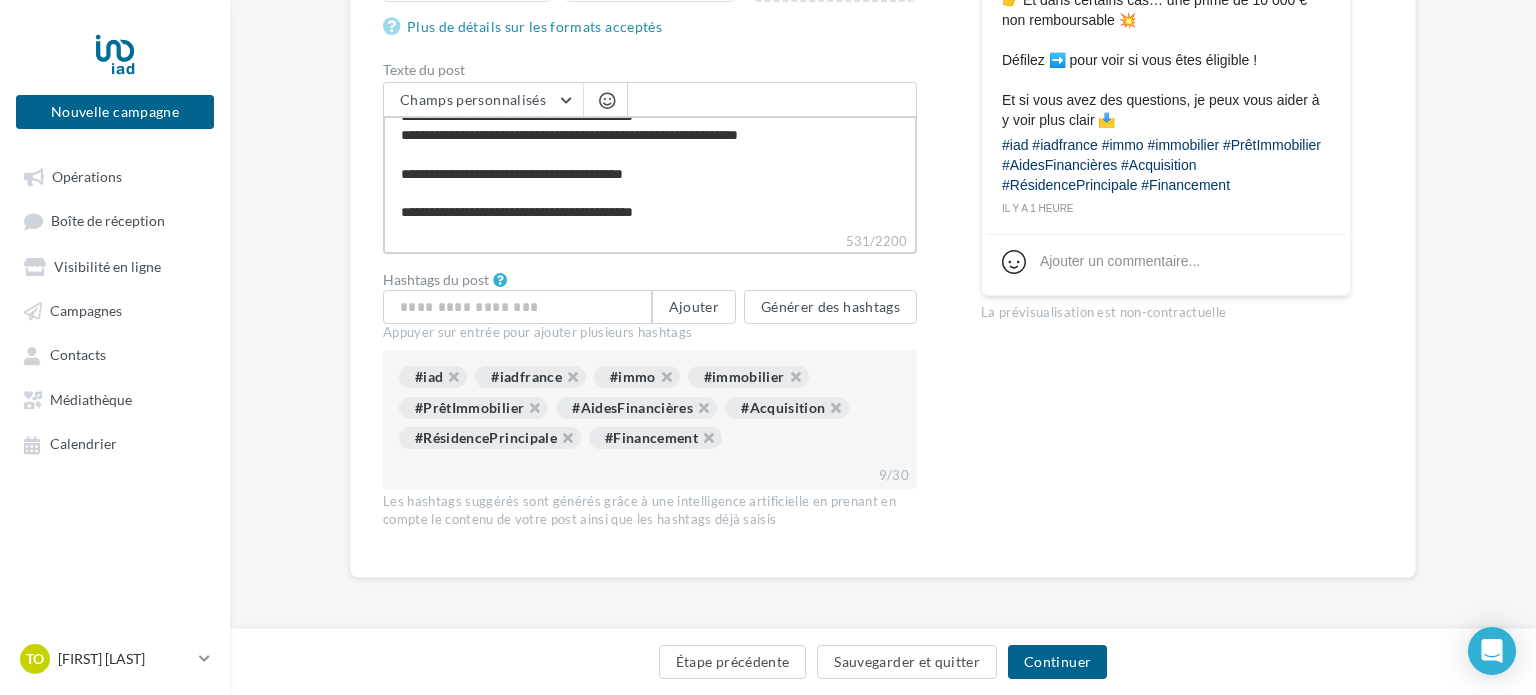 type on "**********" 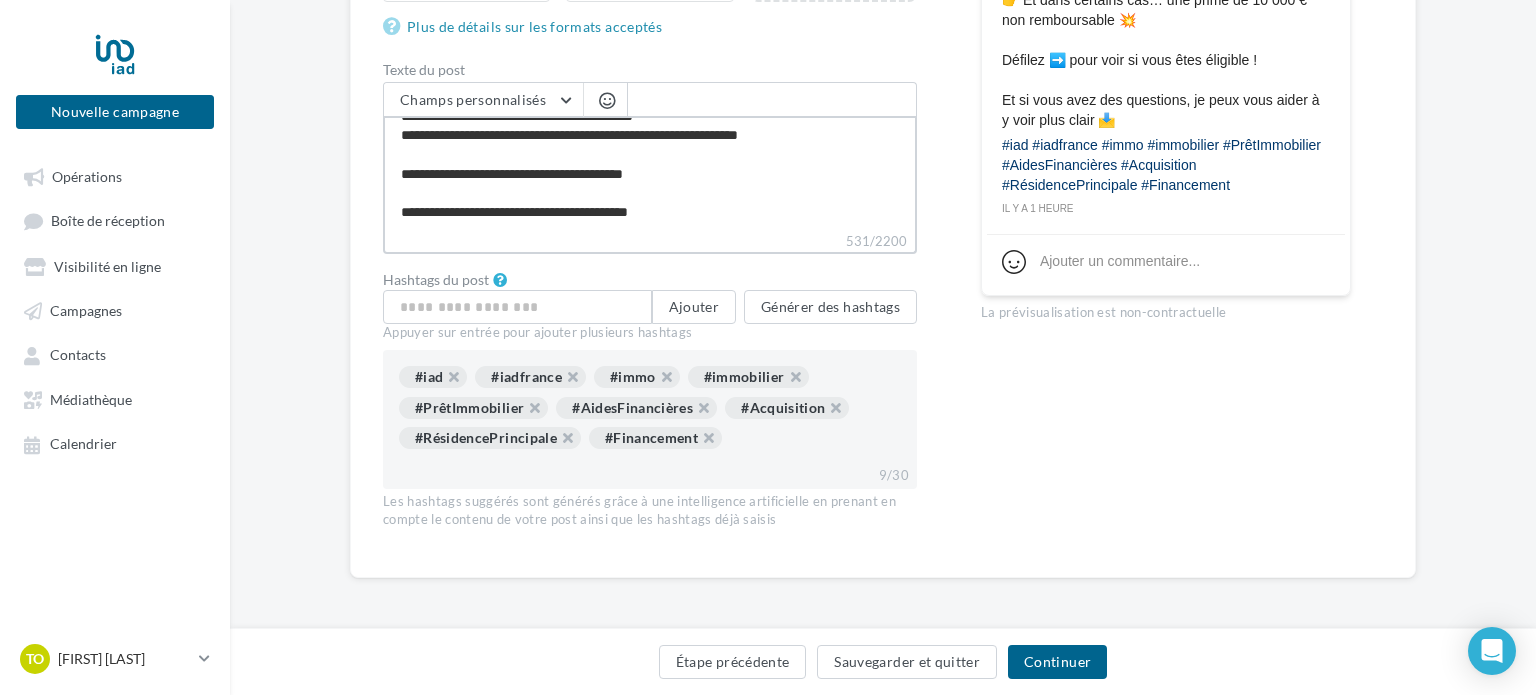 type on "**********" 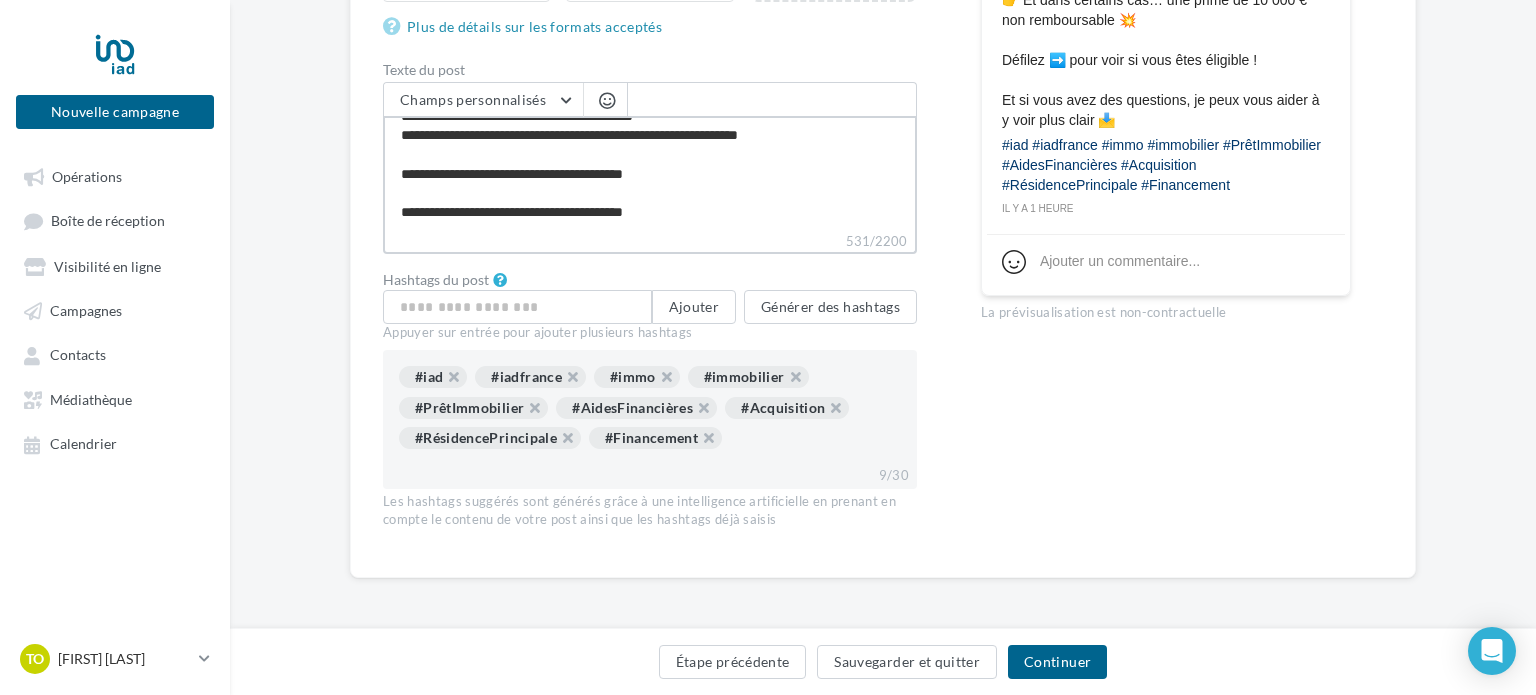 type on "**********" 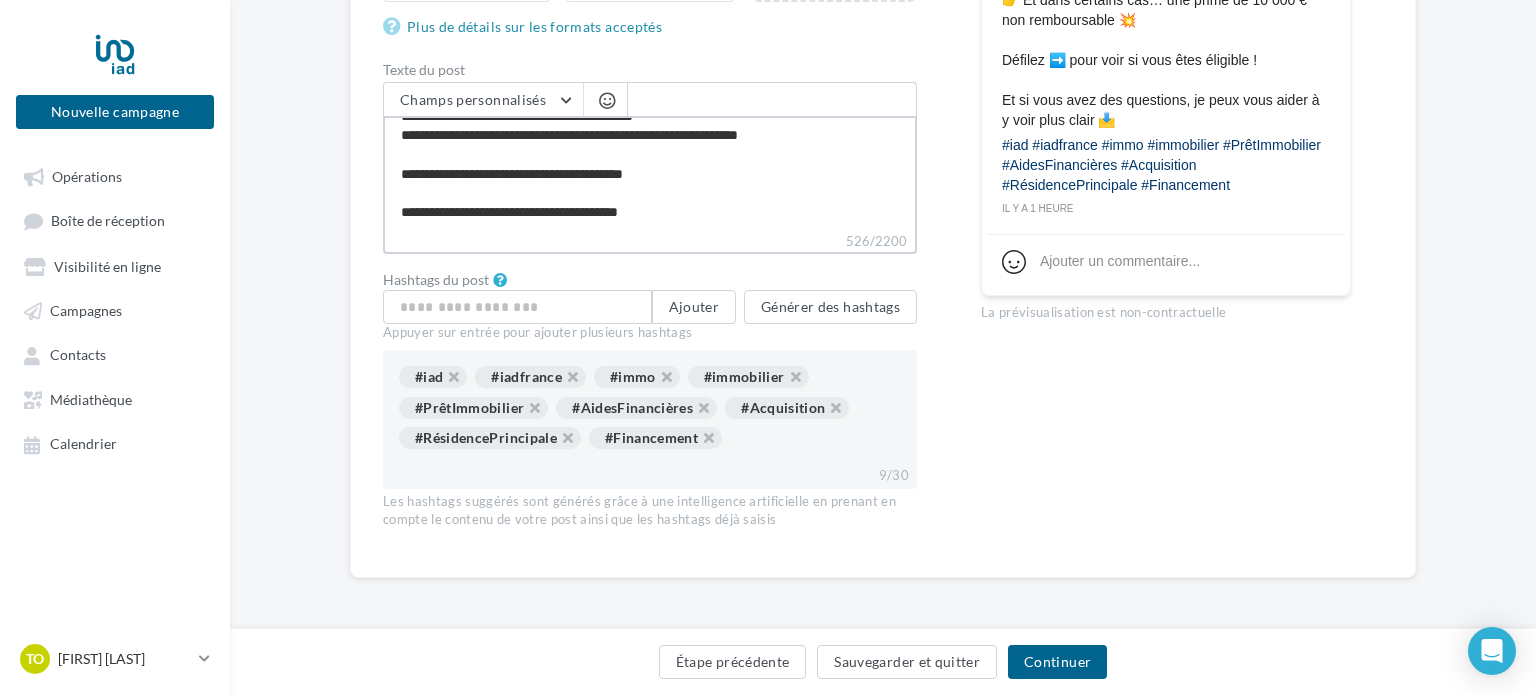 type on "**********" 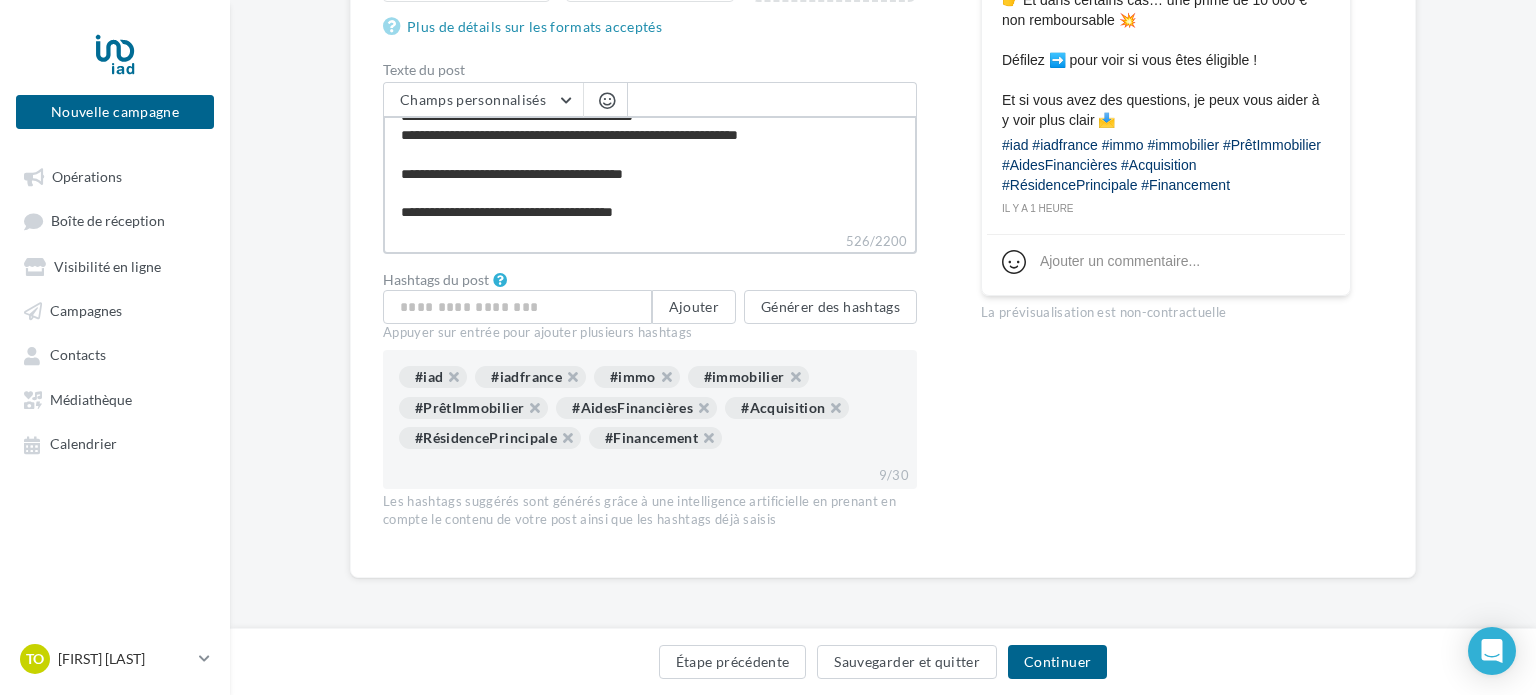 type on "**********" 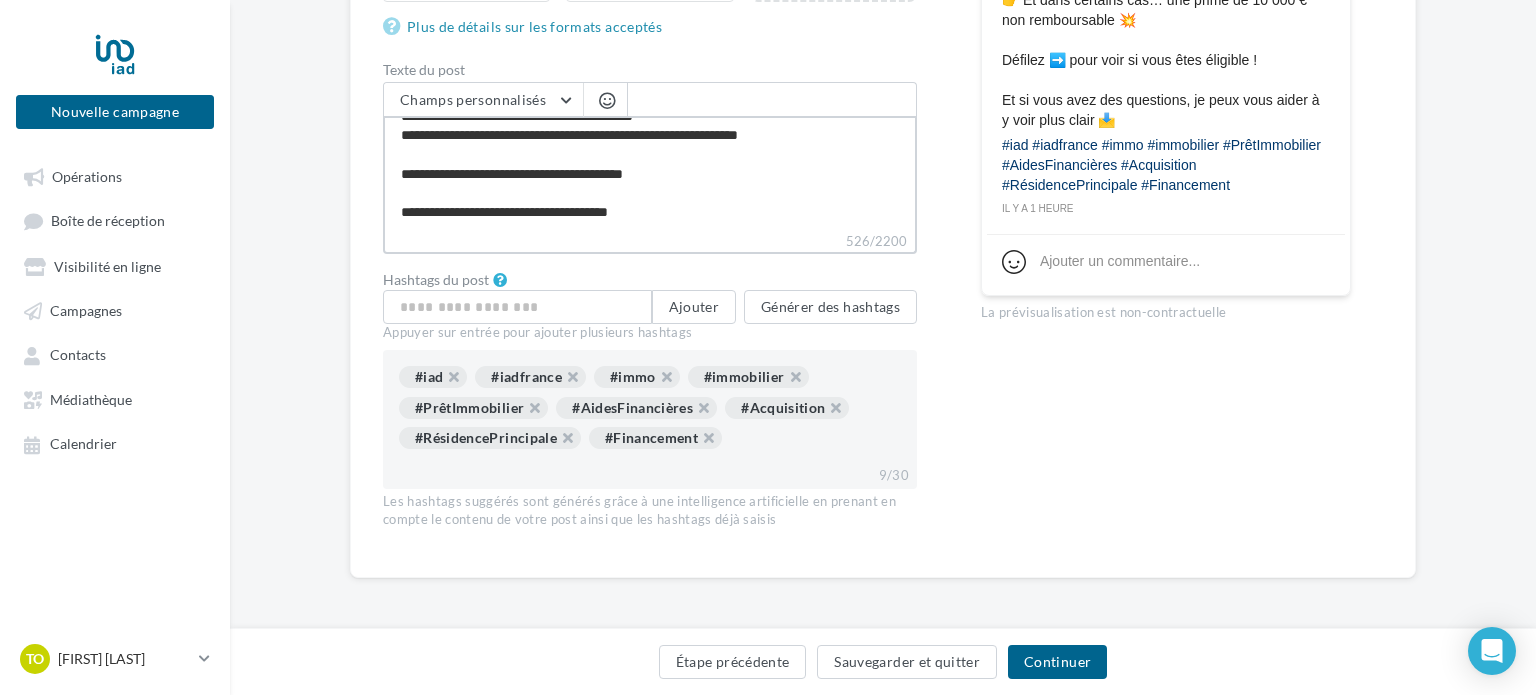 type on "**********" 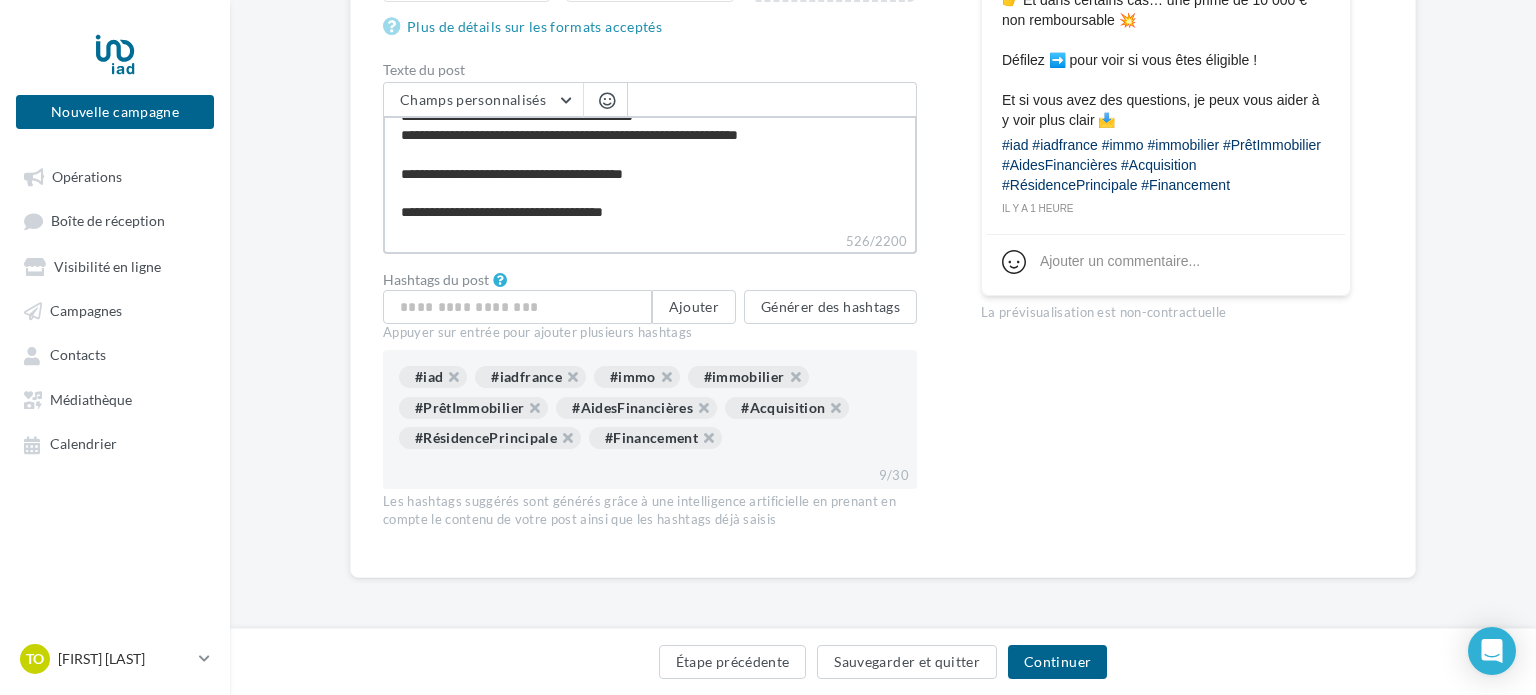 type on "**********" 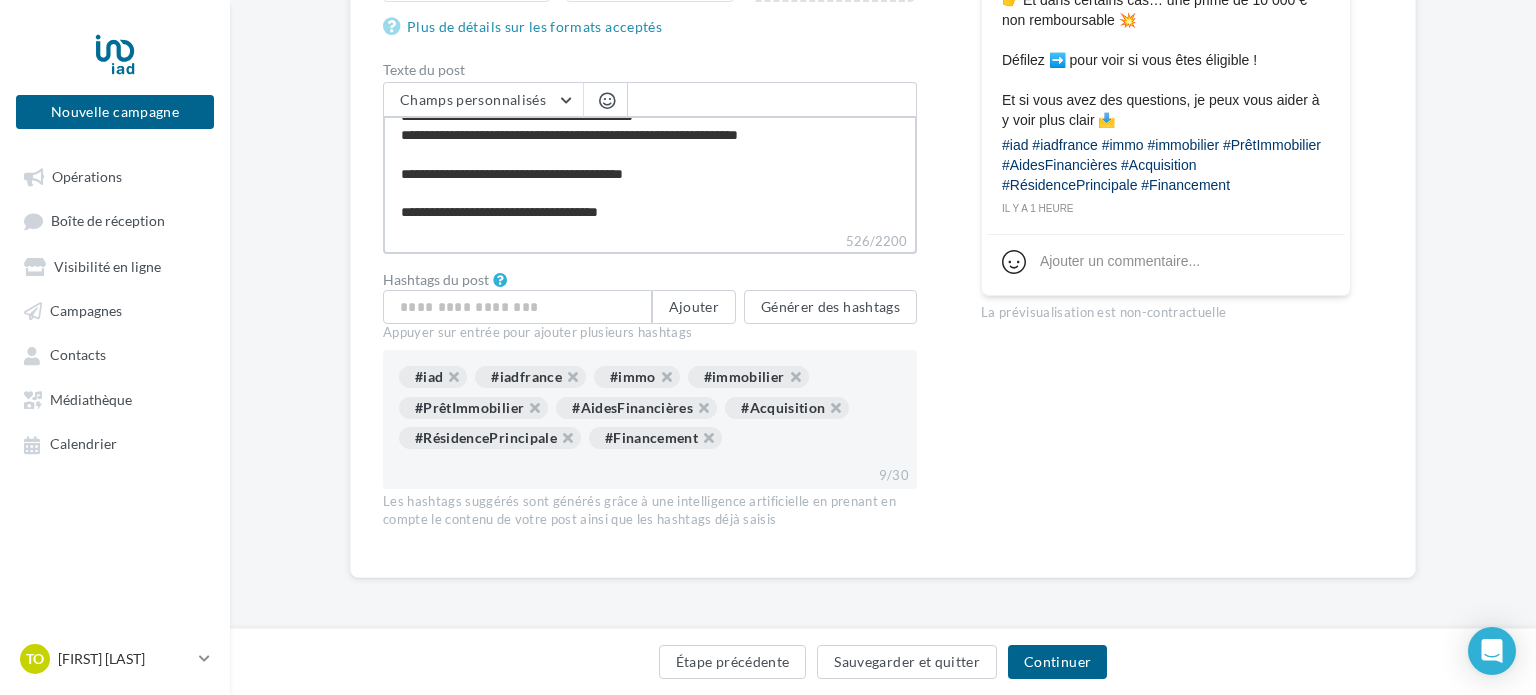 type on "**********" 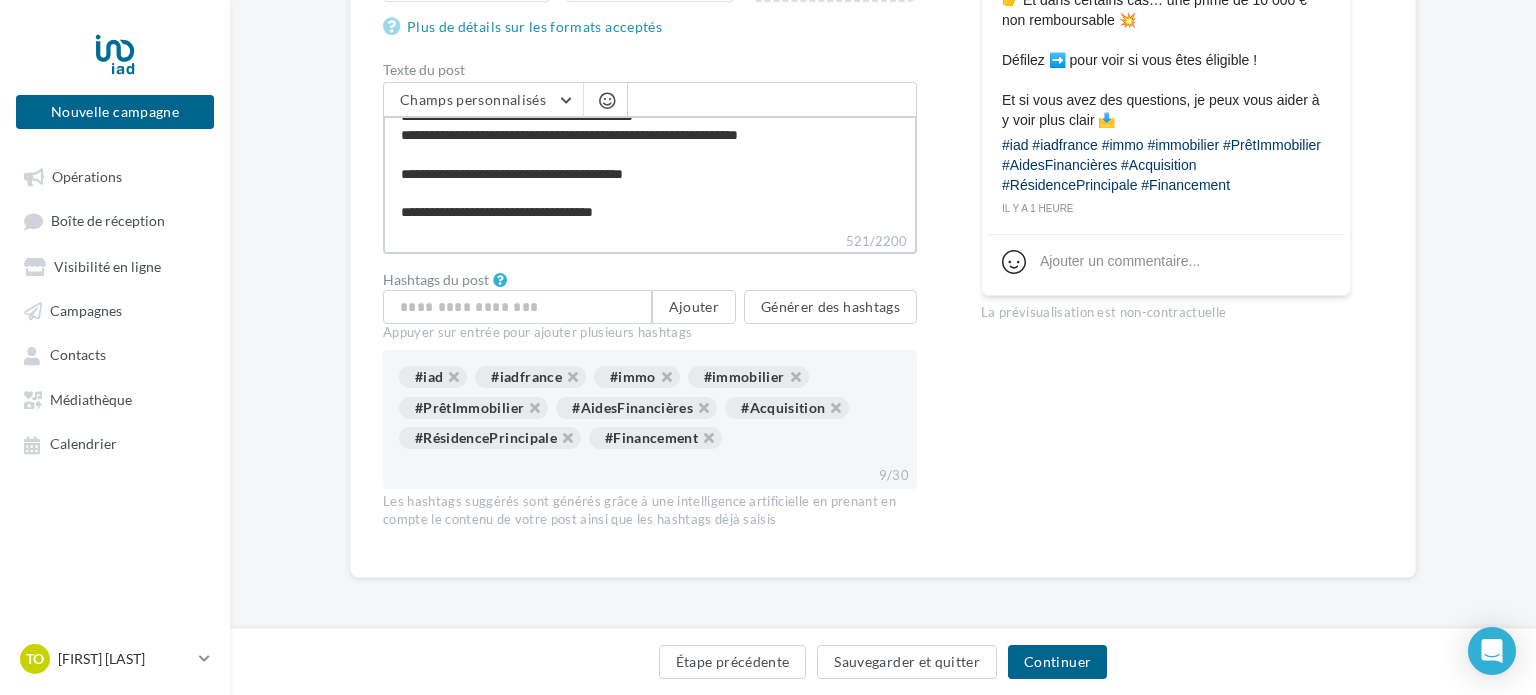 type on "**********" 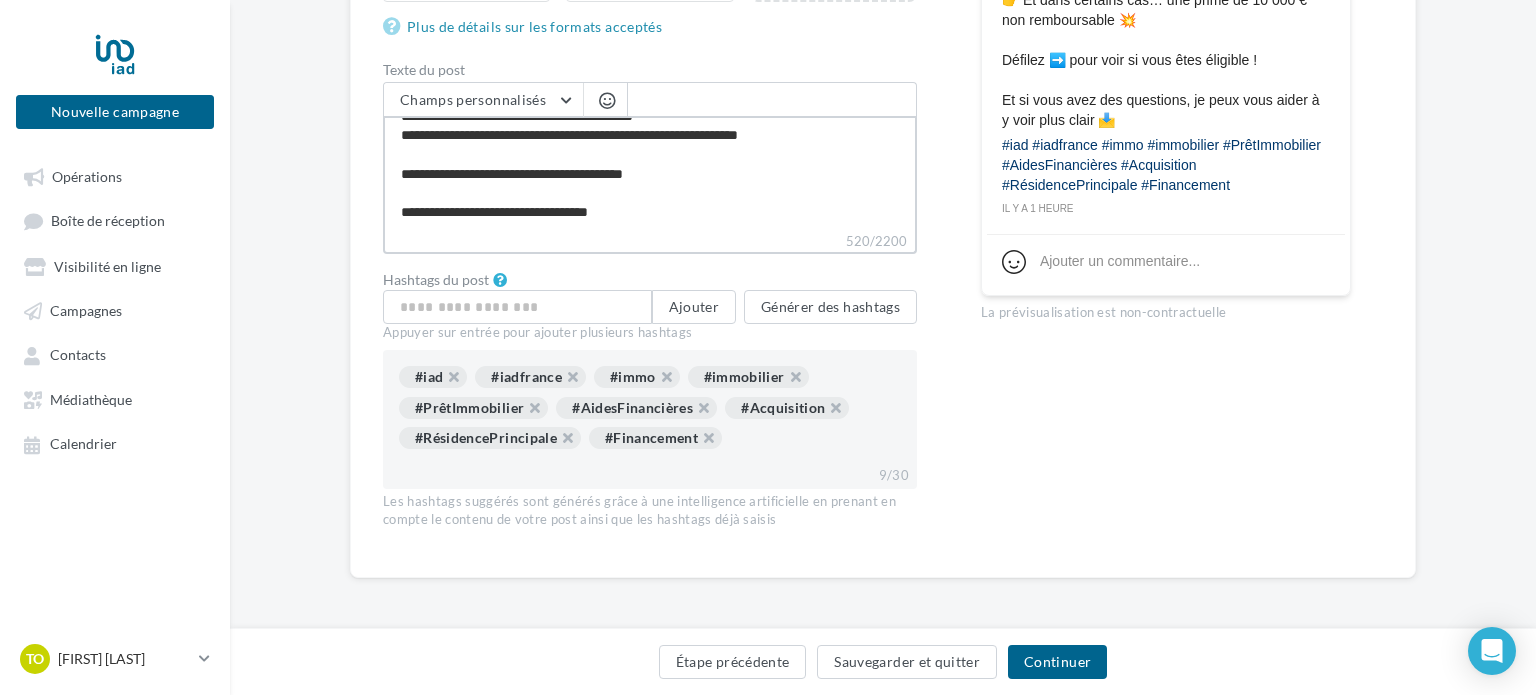 type on "**********" 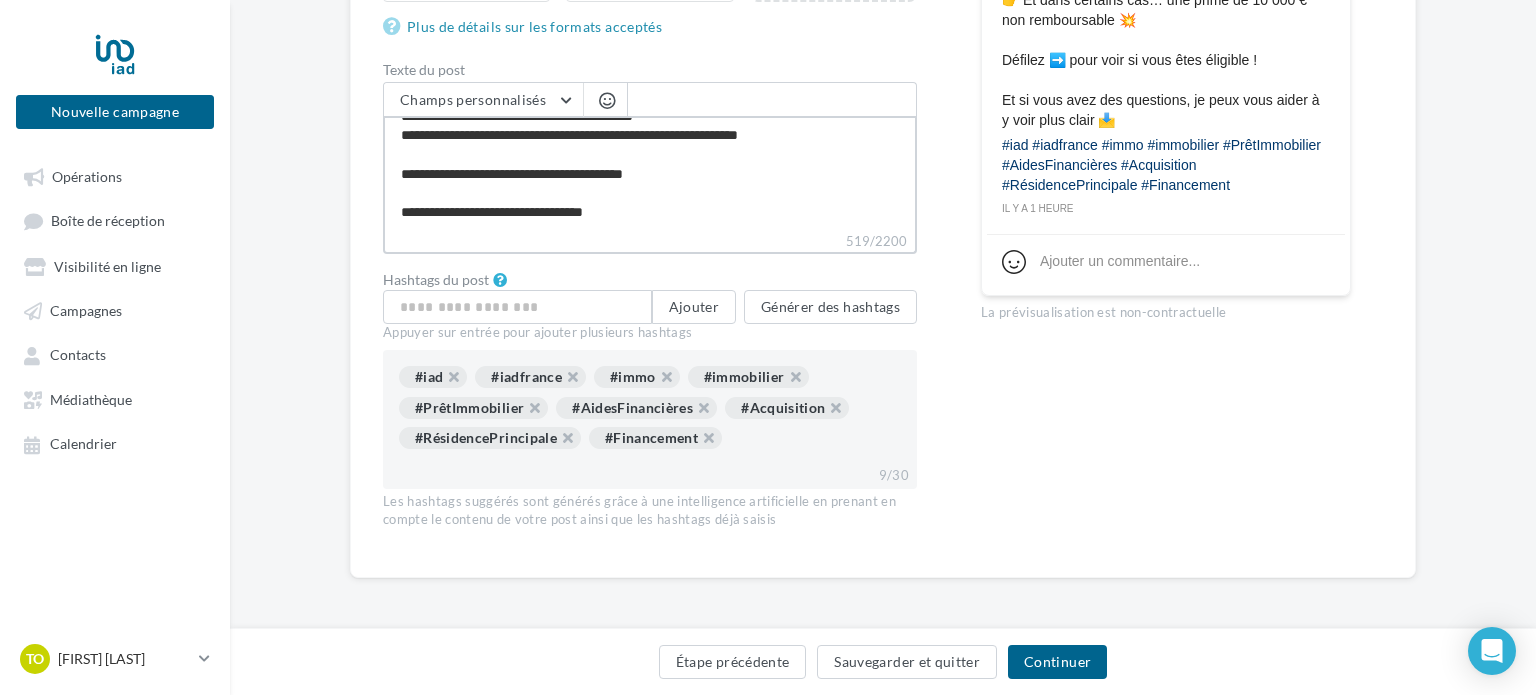 type on "**********" 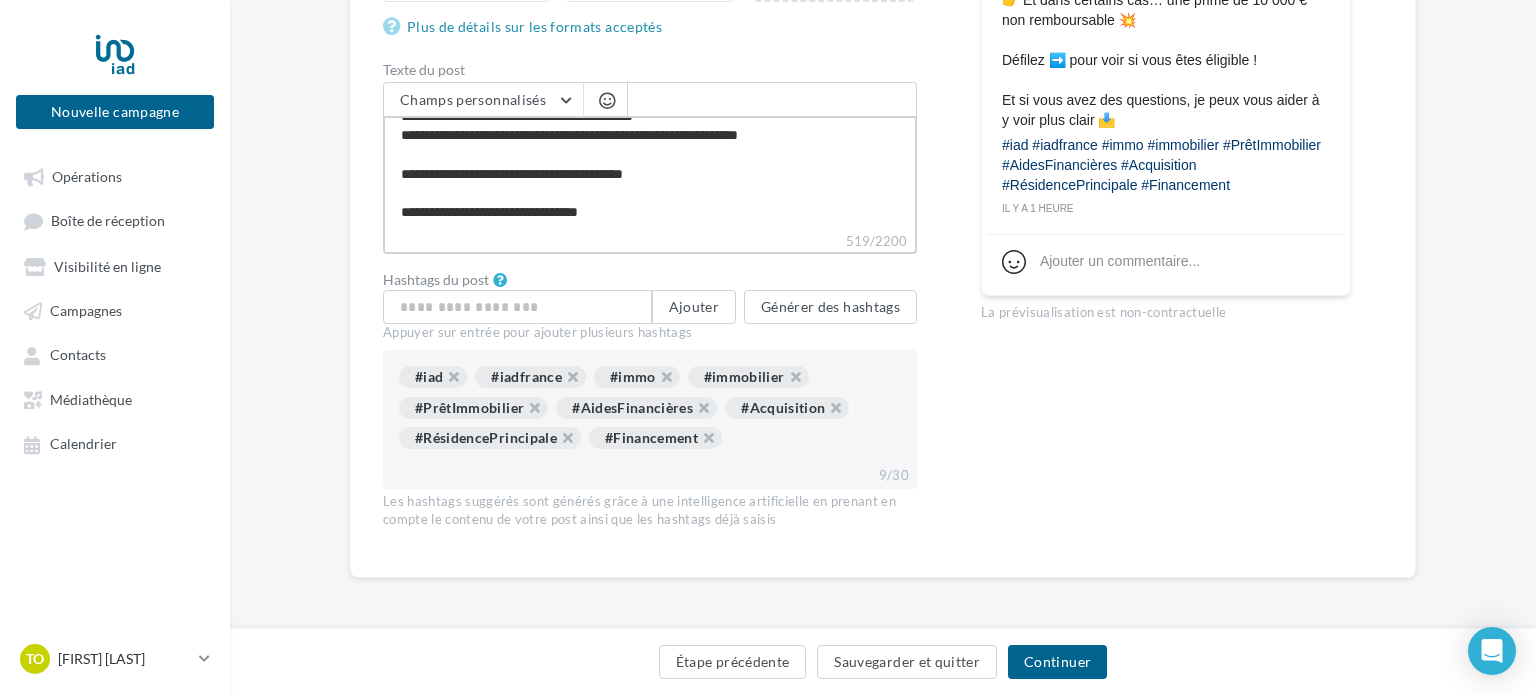 type on "**********" 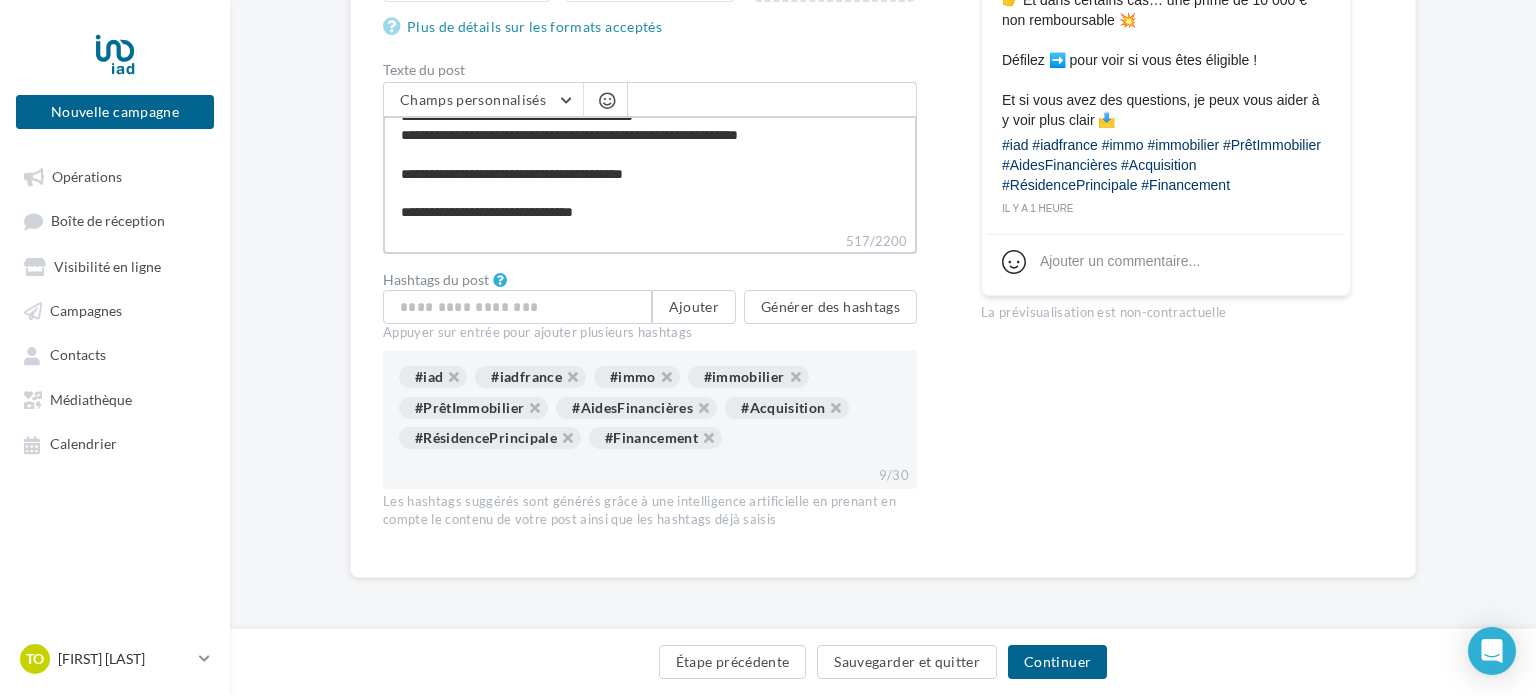 type on "**********" 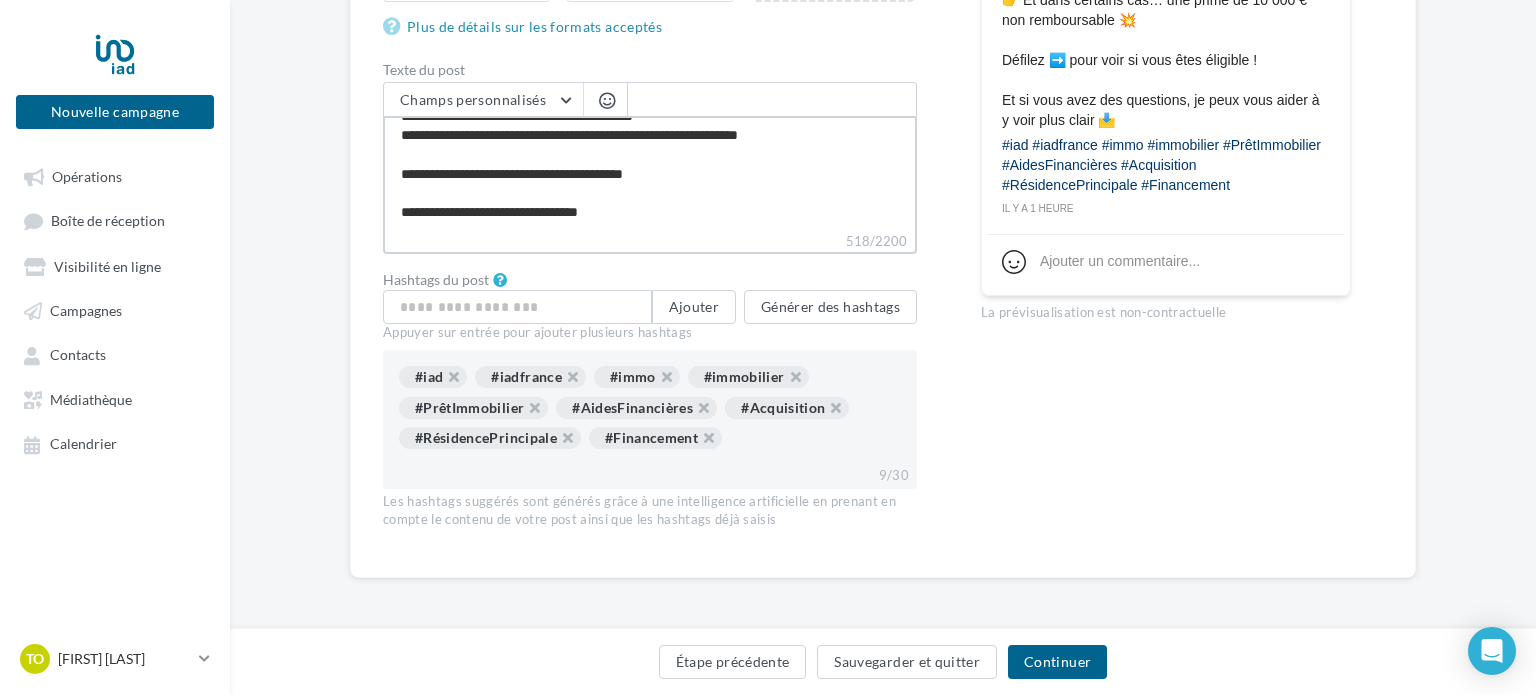 type on "**********" 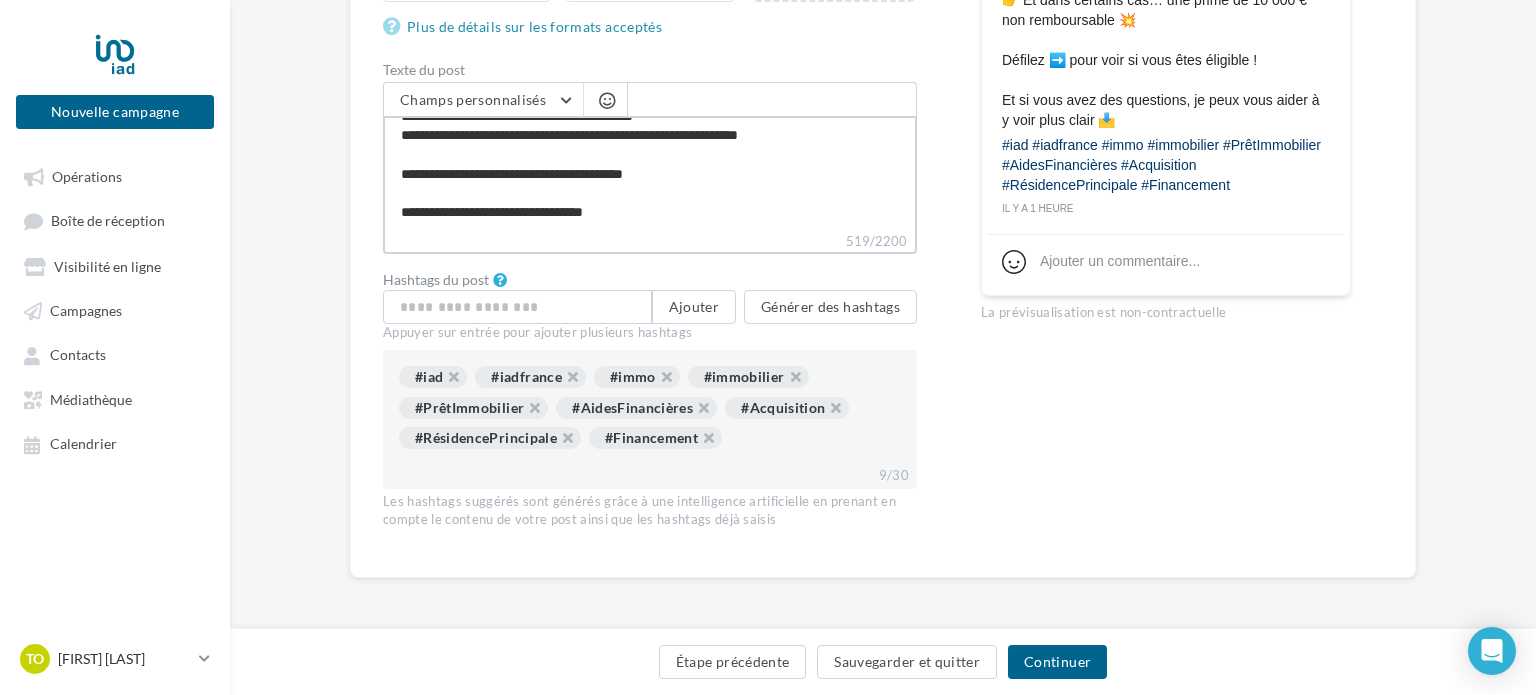 type on "**********" 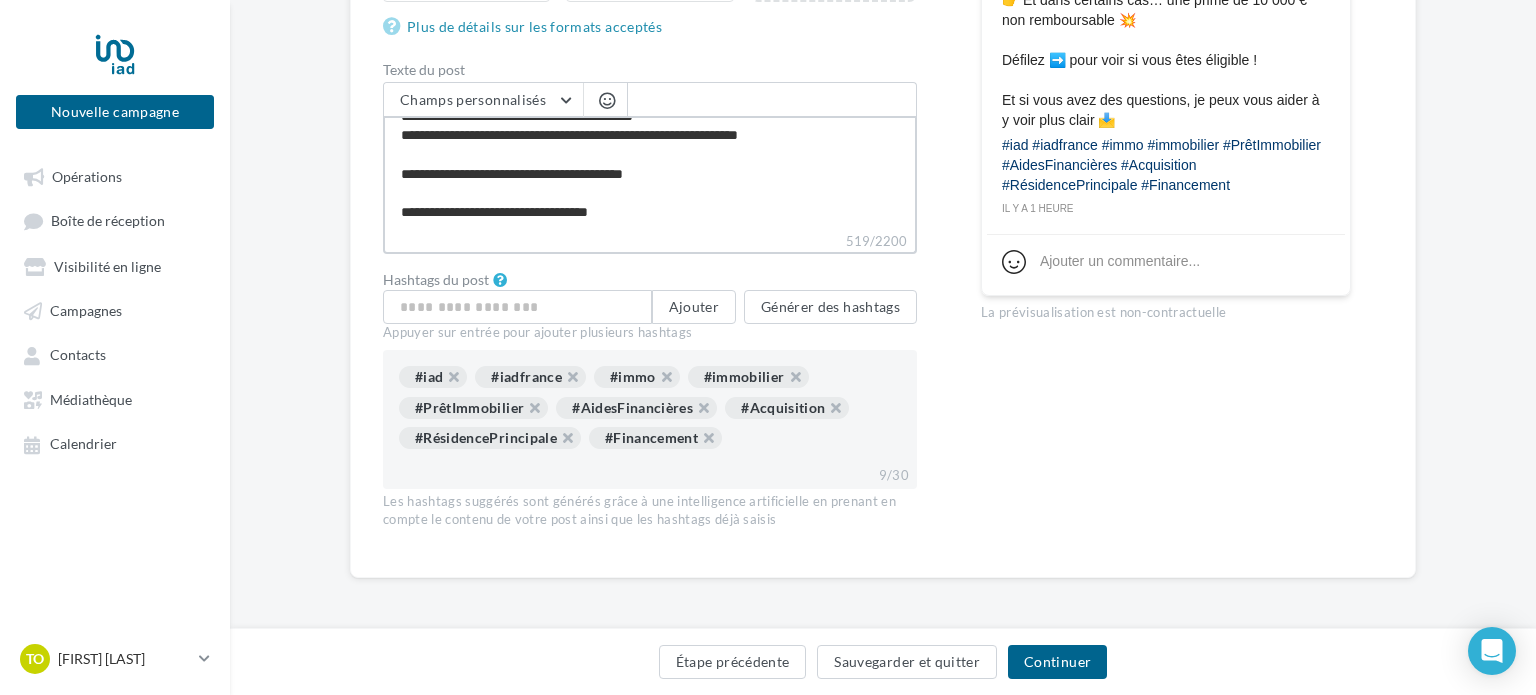 type on "**********" 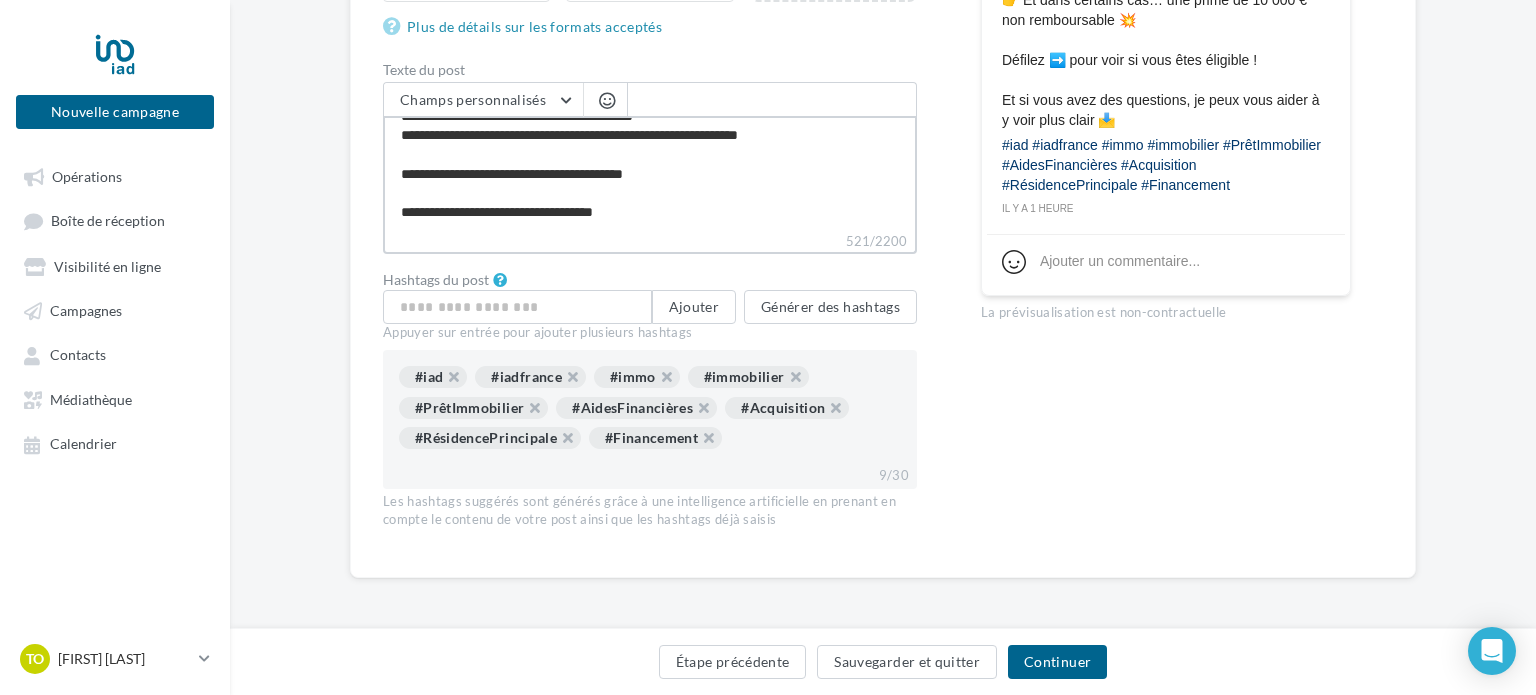 type on "**********" 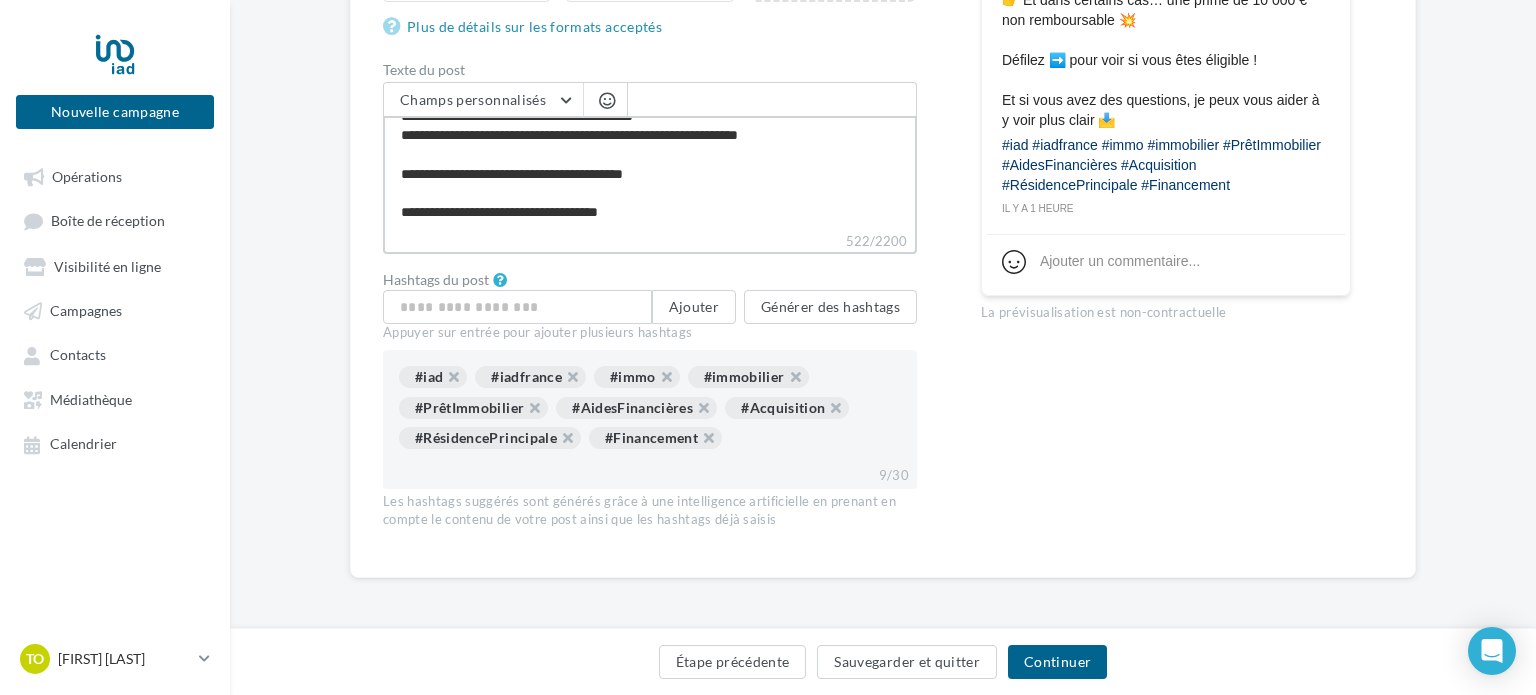 type on "**********" 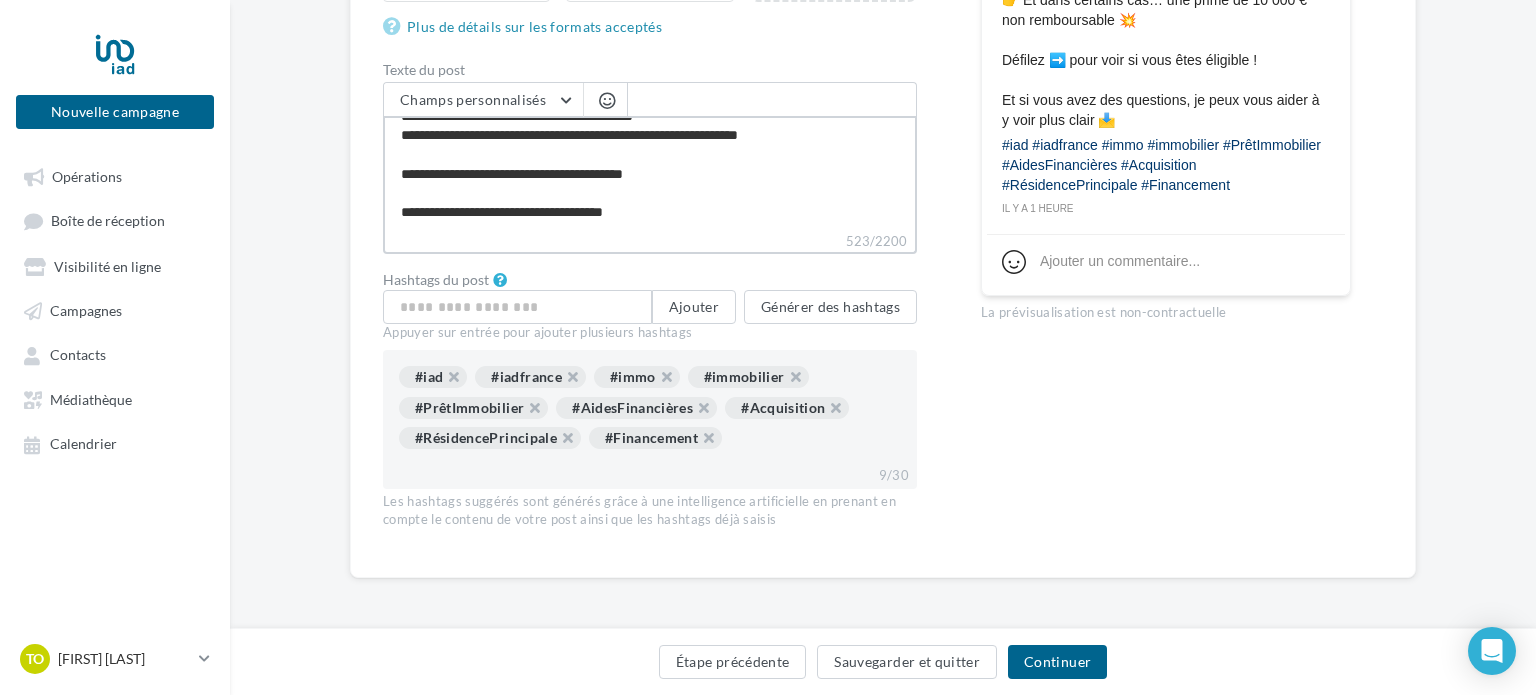 type on "**********" 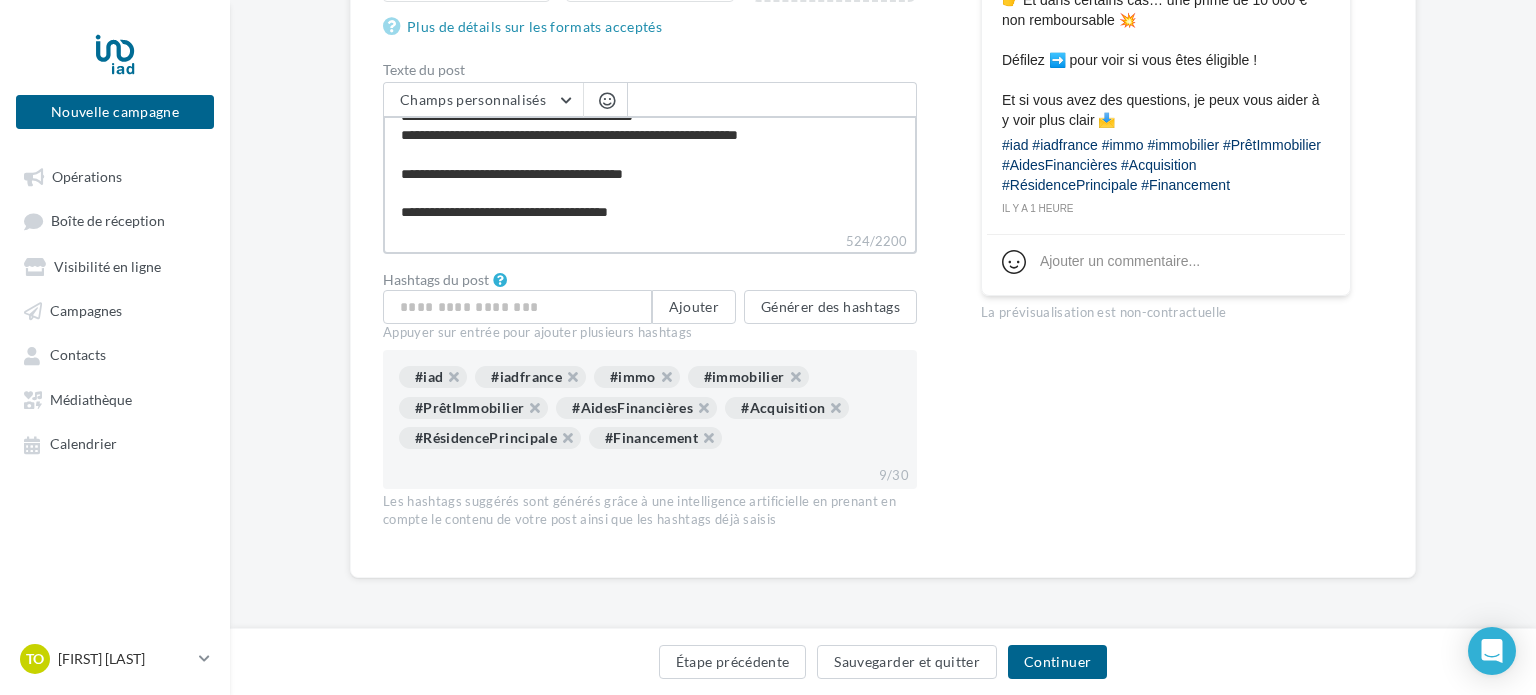 type on "**********" 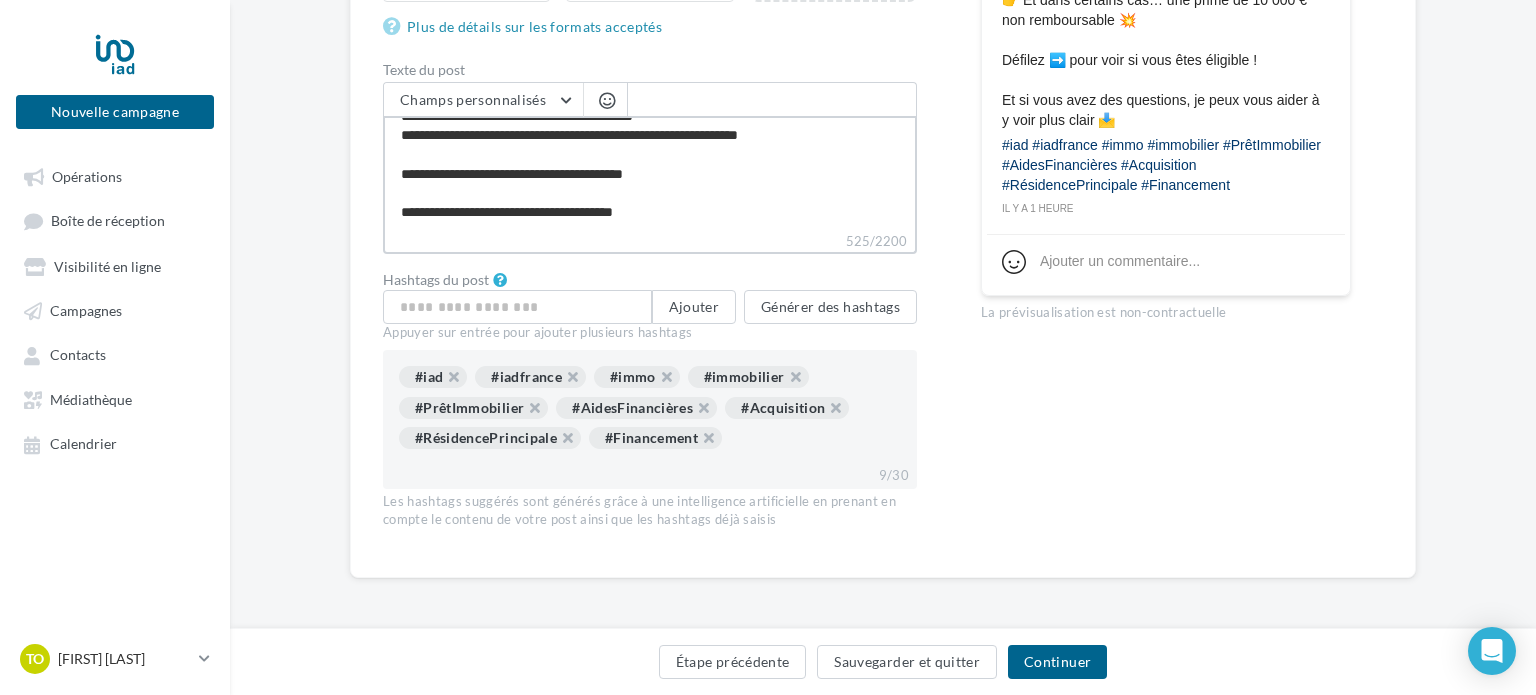 type on "**********" 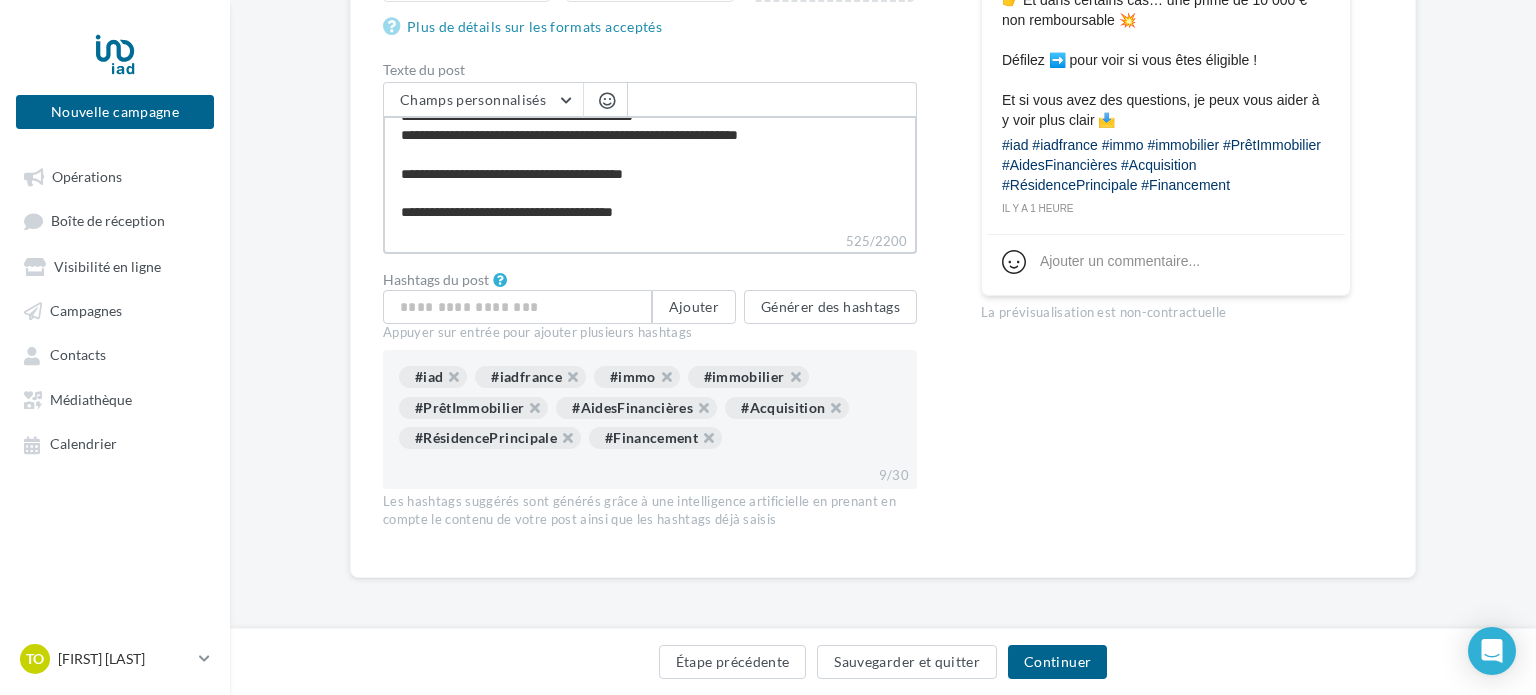 type on "**********" 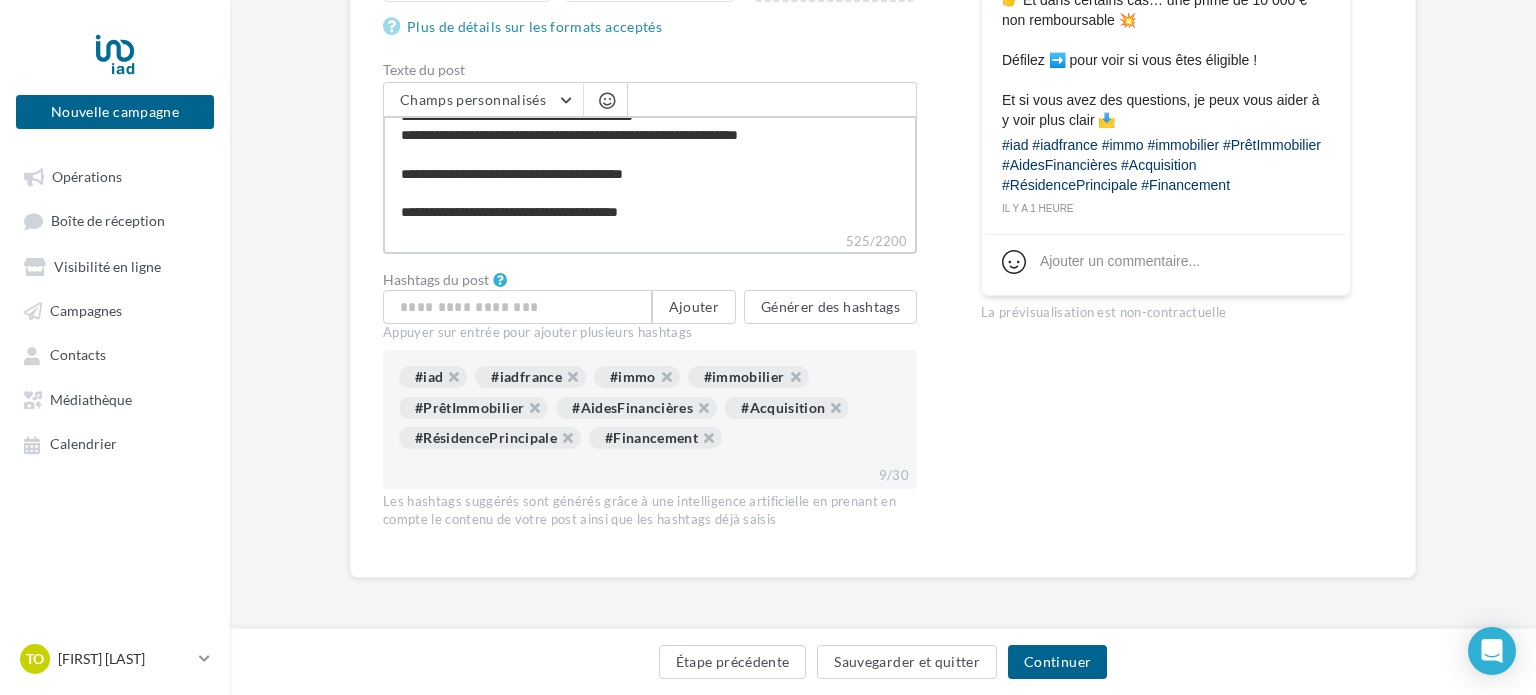 type on "**********" 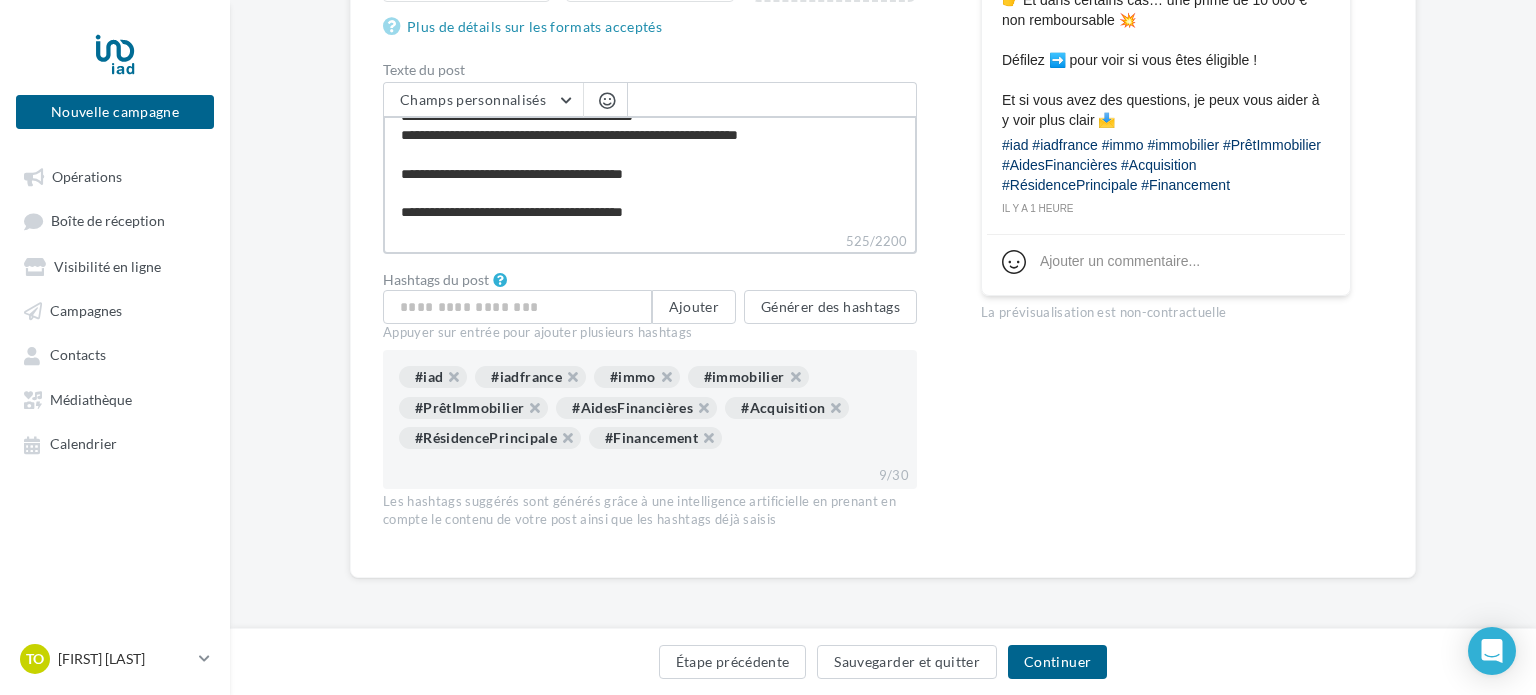type on "**********" 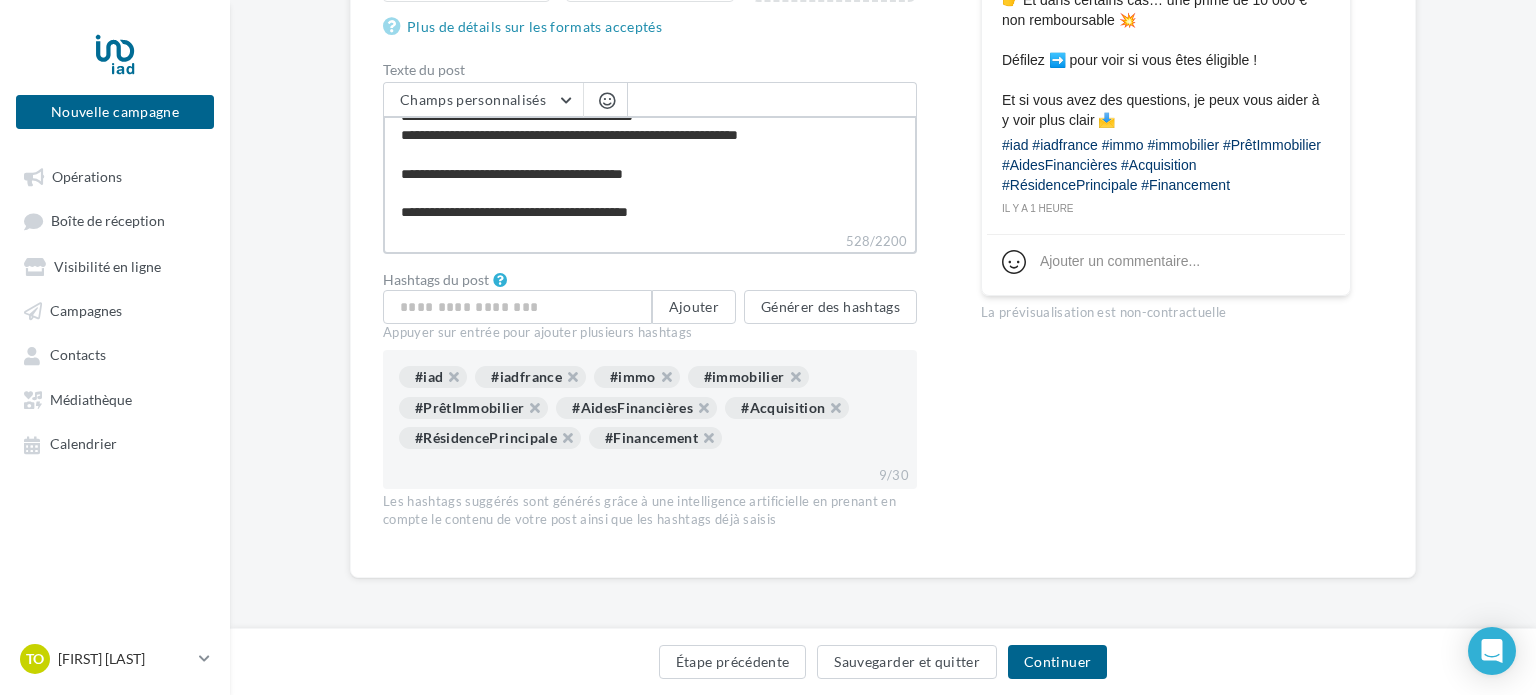 type on "**********" 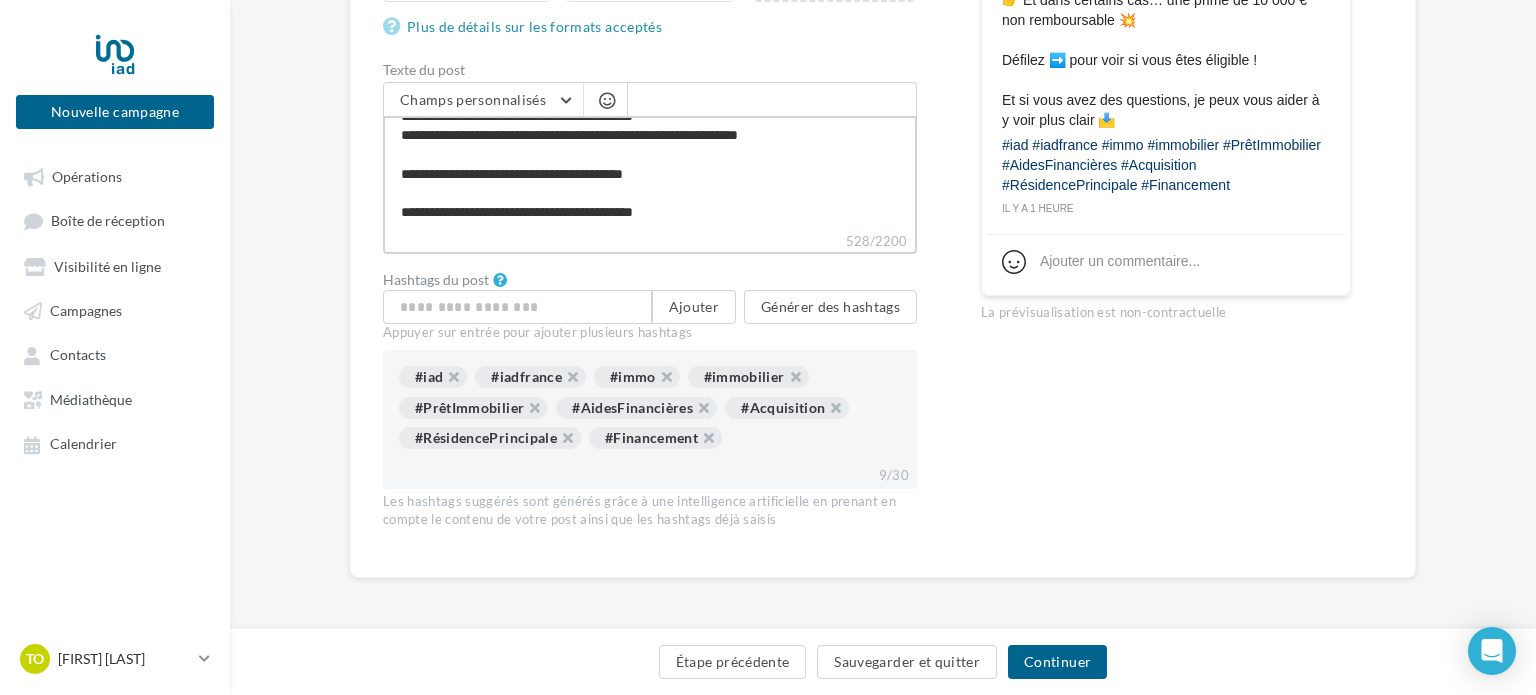 type on "**********" 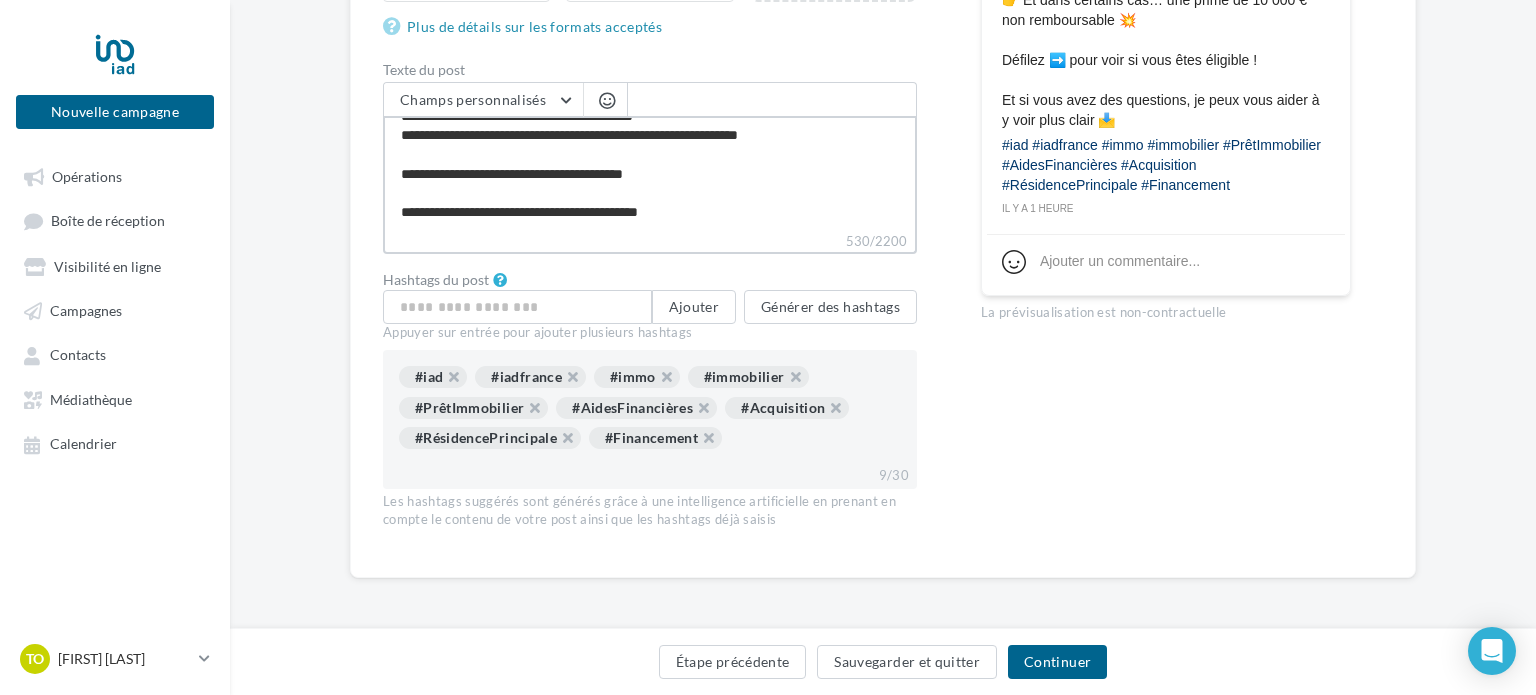 type on "**********" 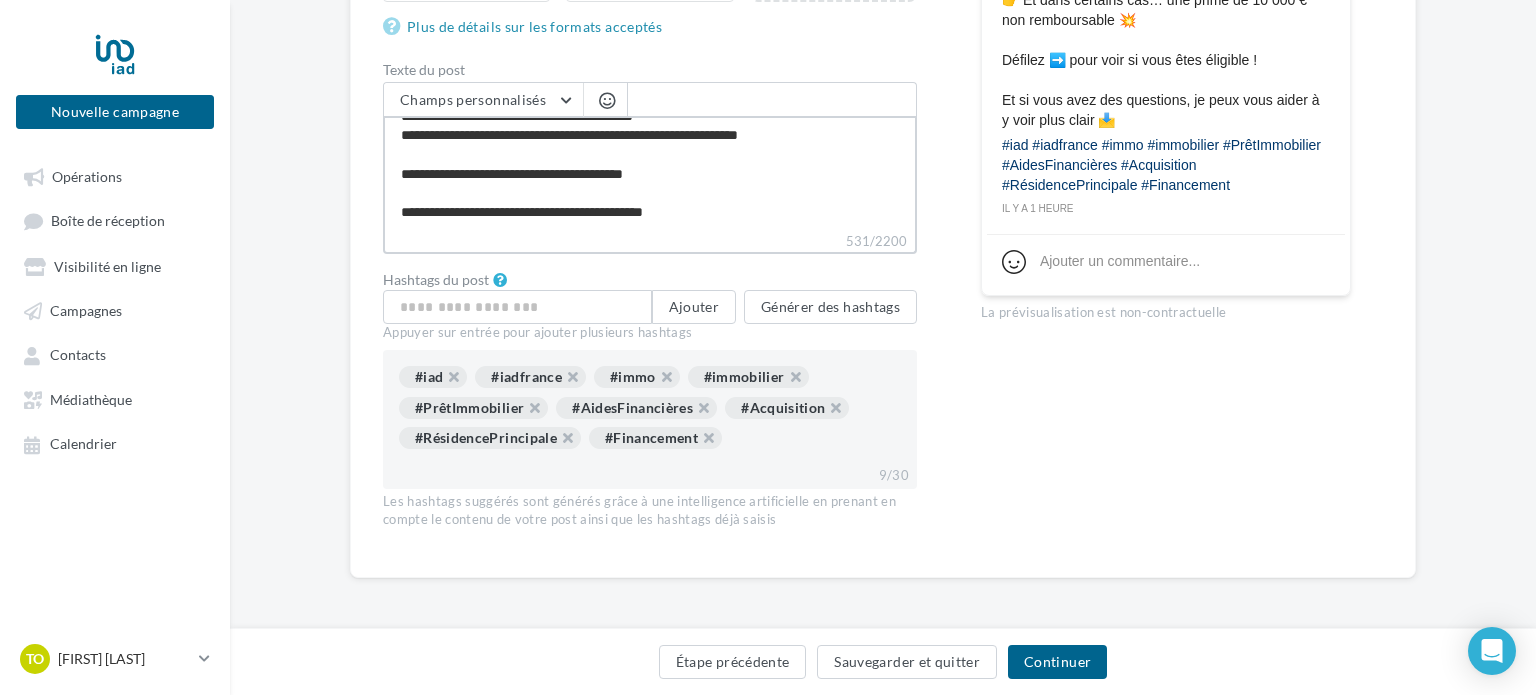 type on "**********" 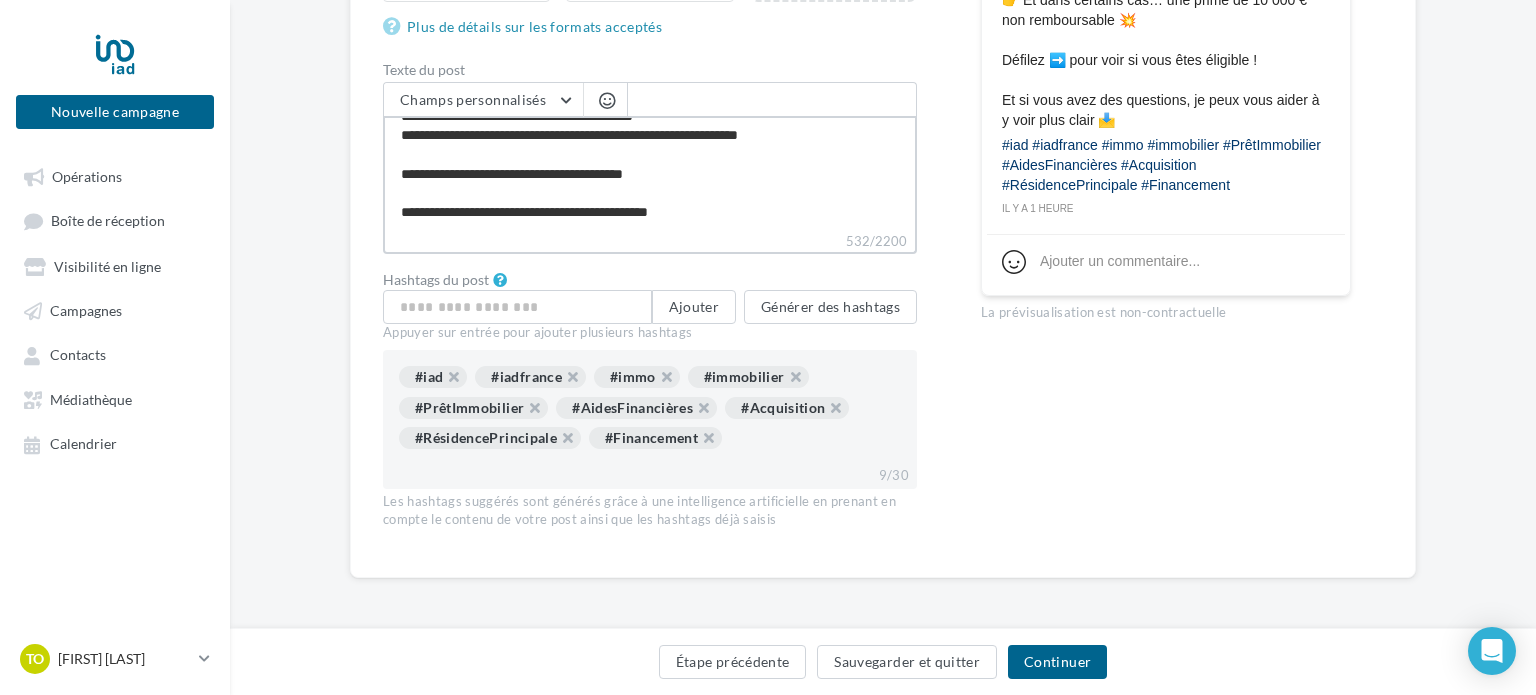type on "**********" 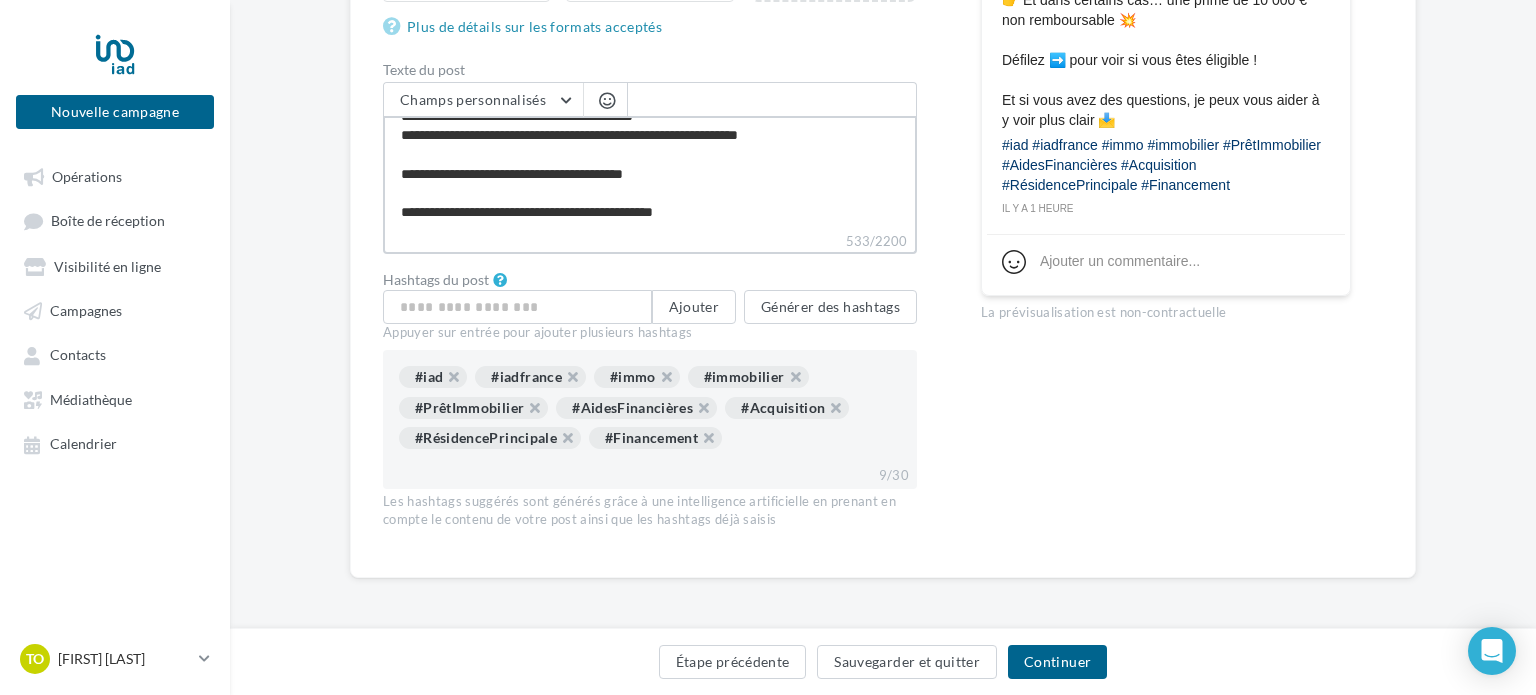 type on "**********" 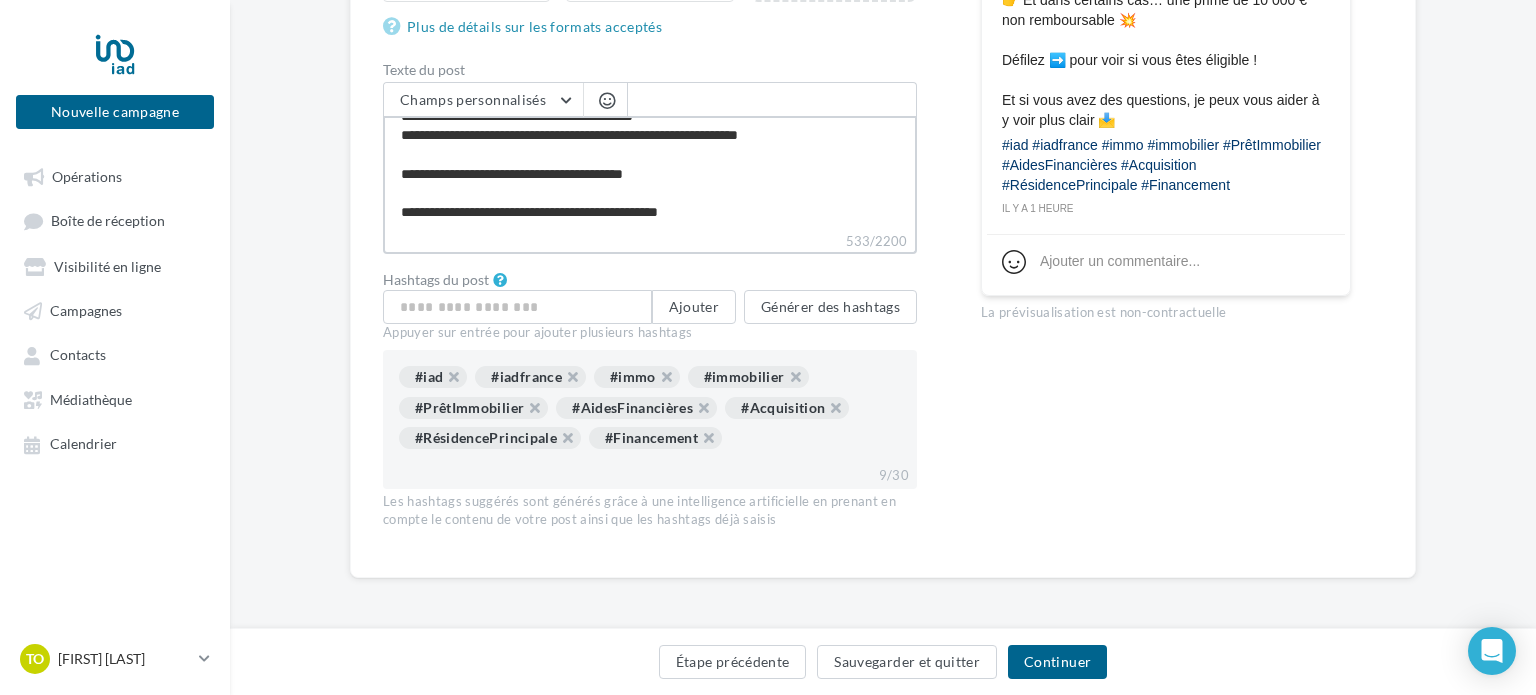 type on "**********" 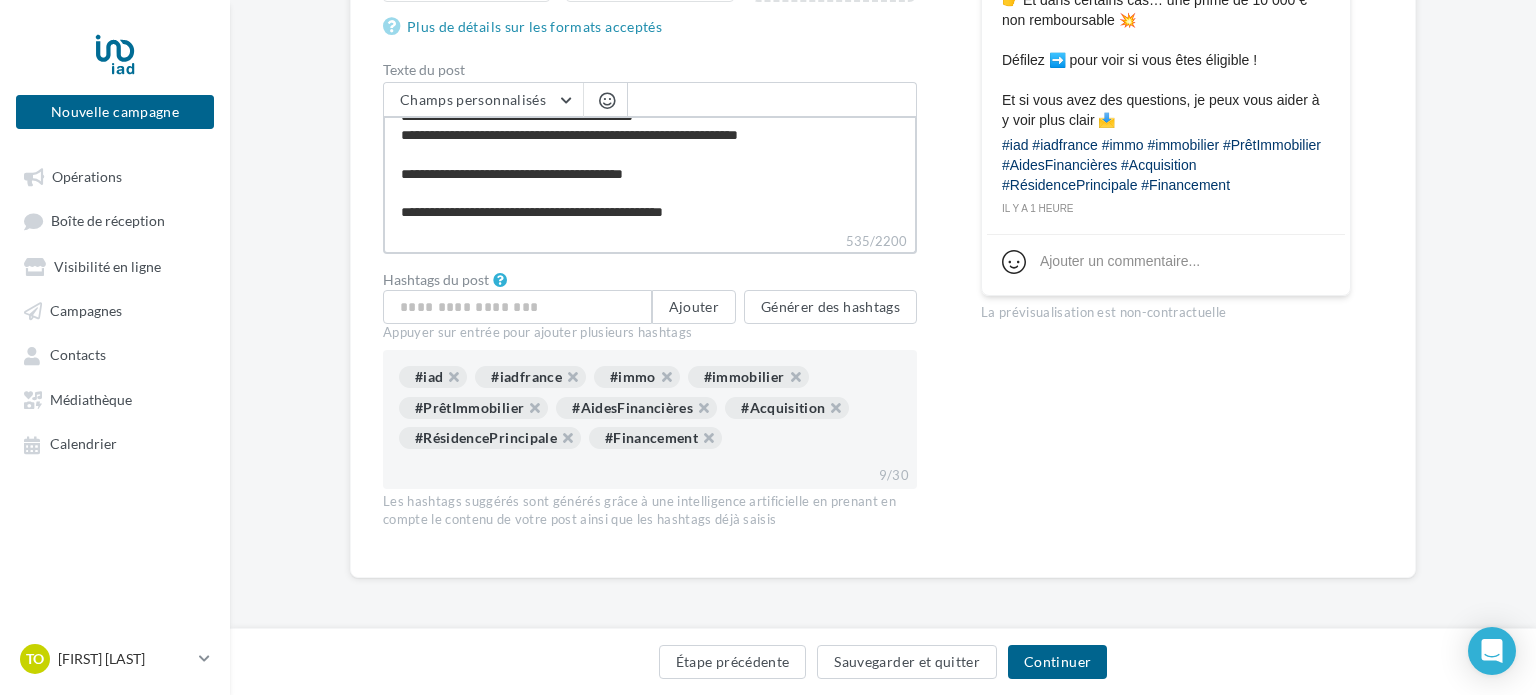 type on "**********" 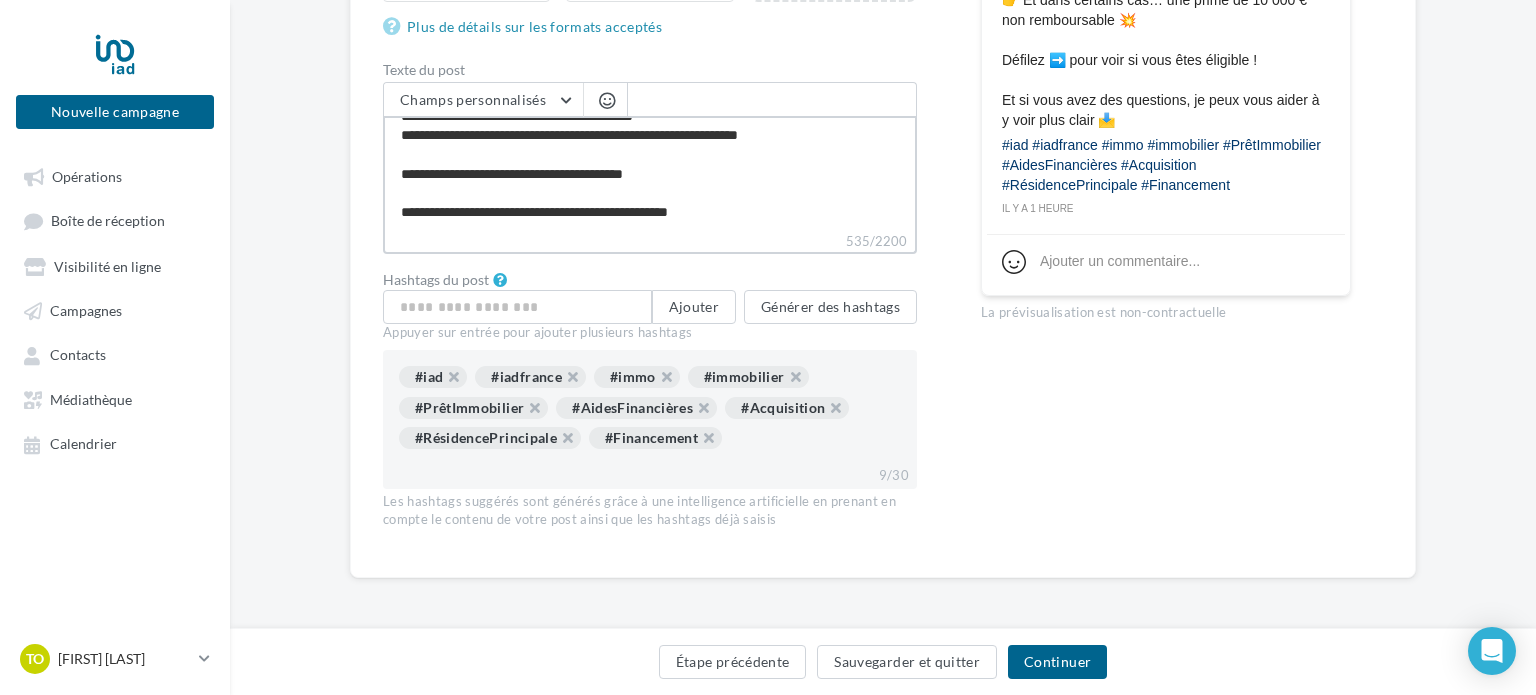 type on "**********" 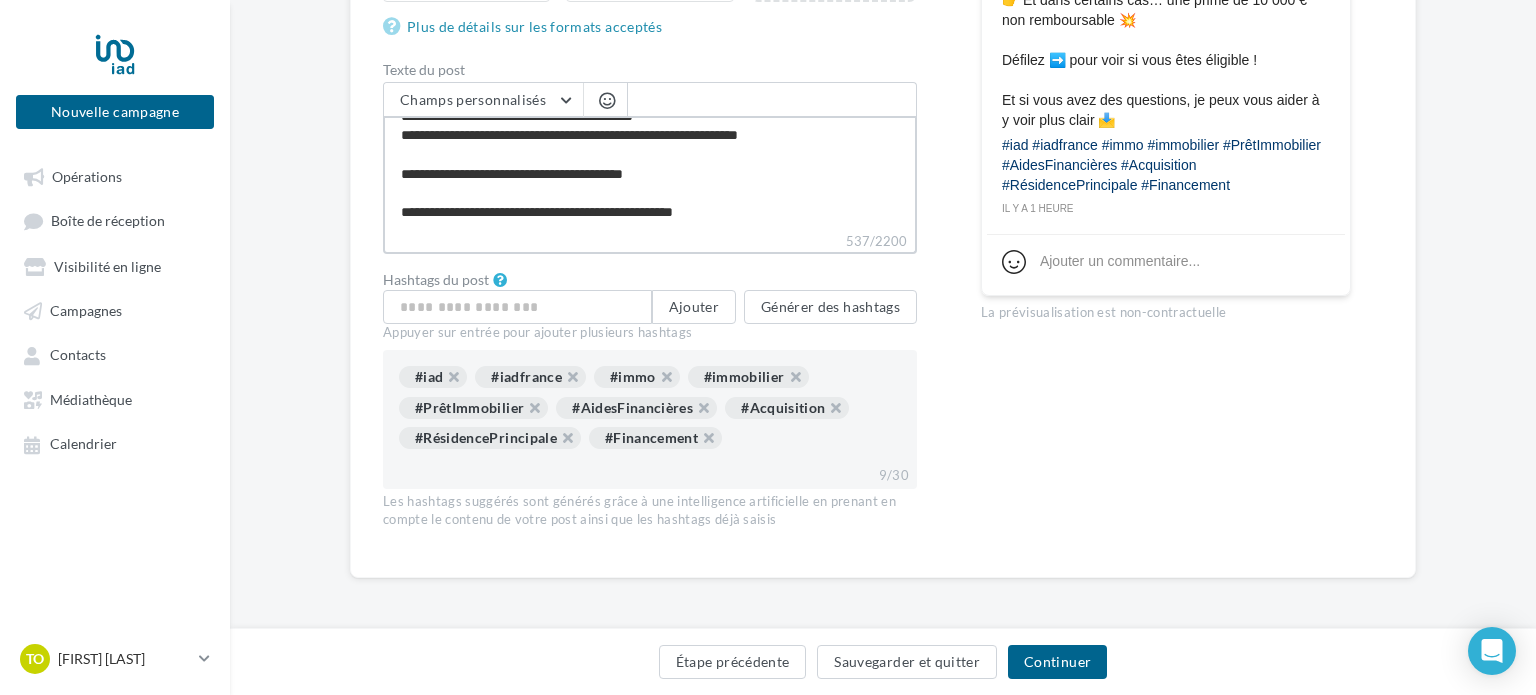 type on "**********" 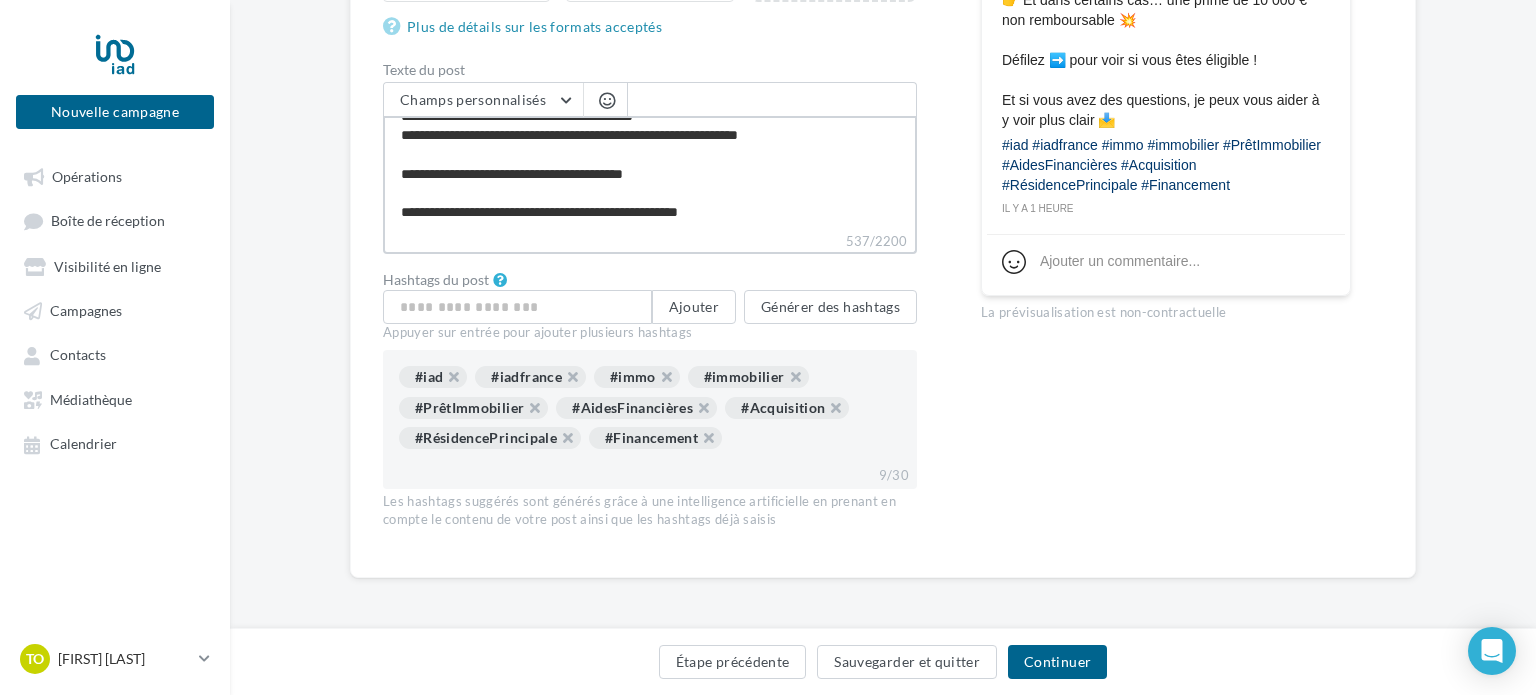type on "**********" 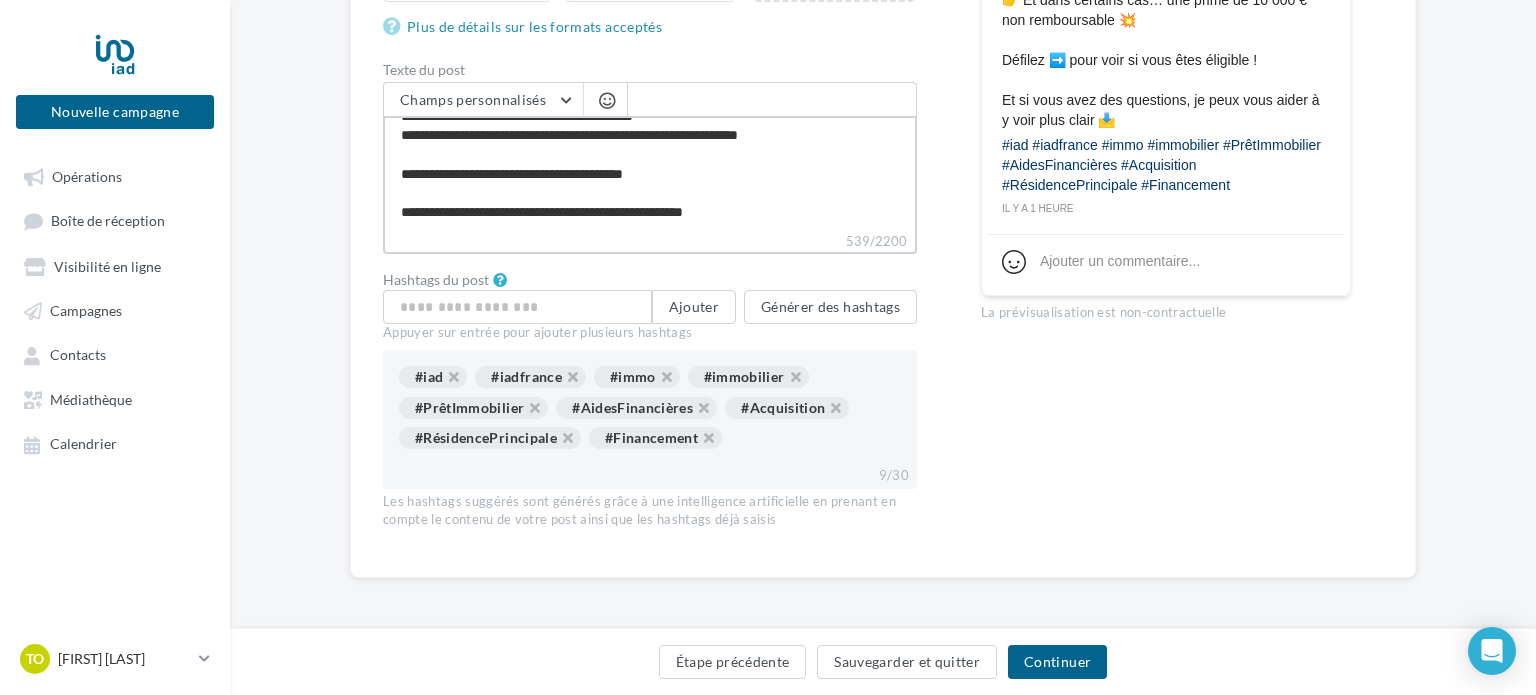 type on "**********" 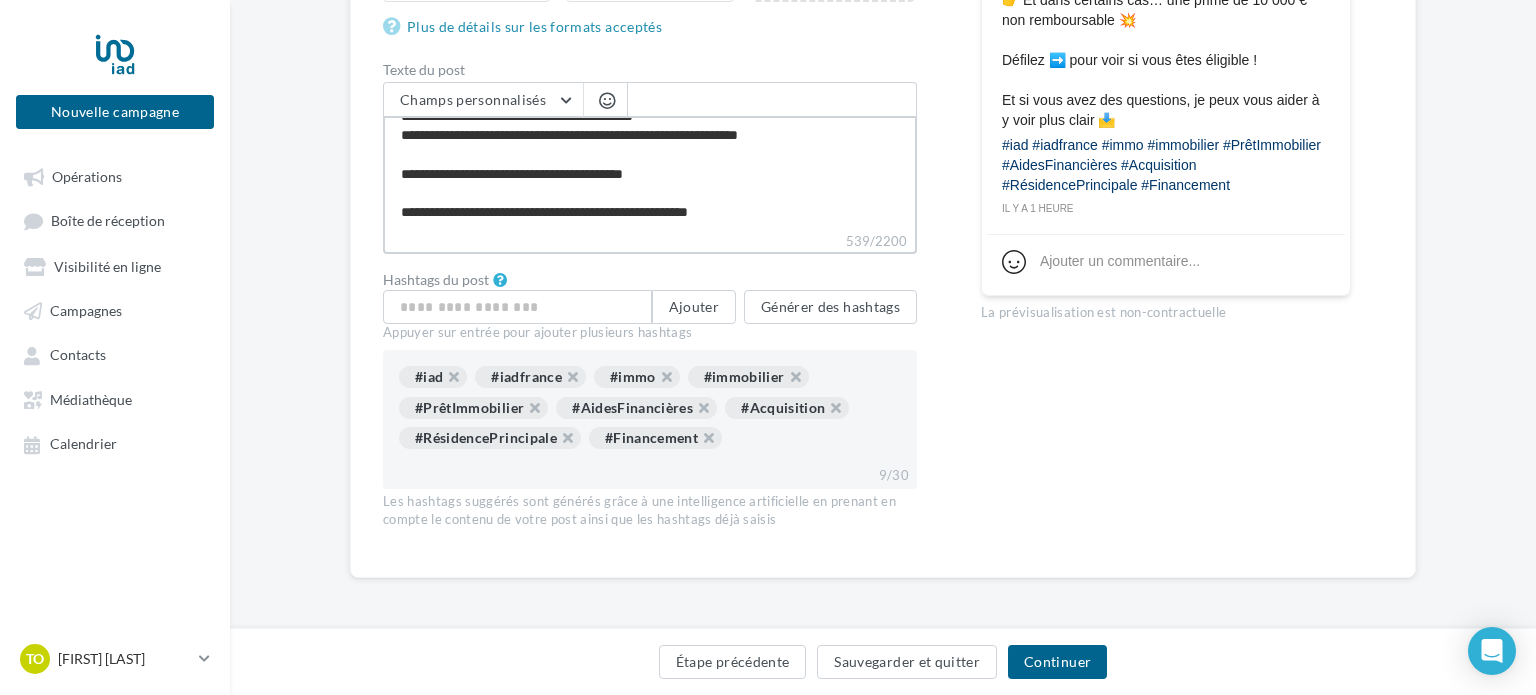 type on "**********" 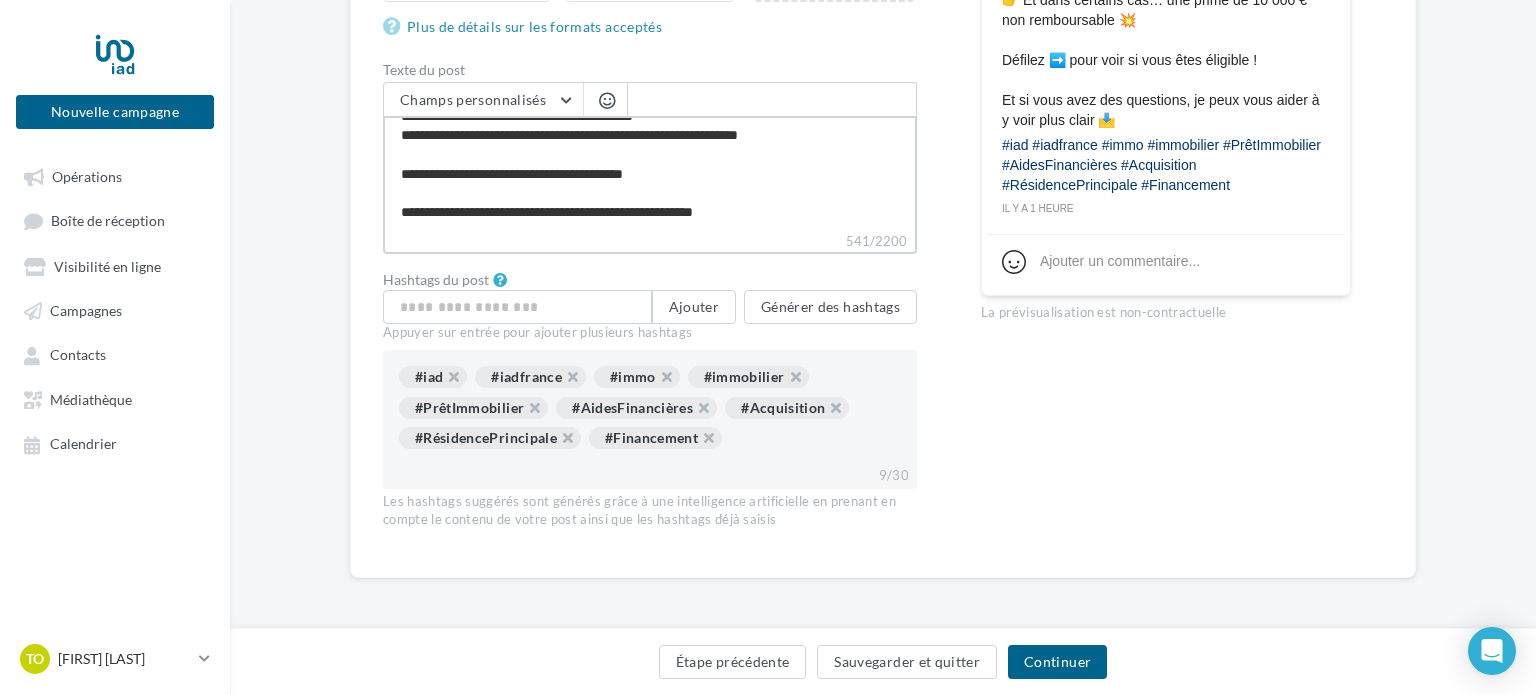 type on "**********" 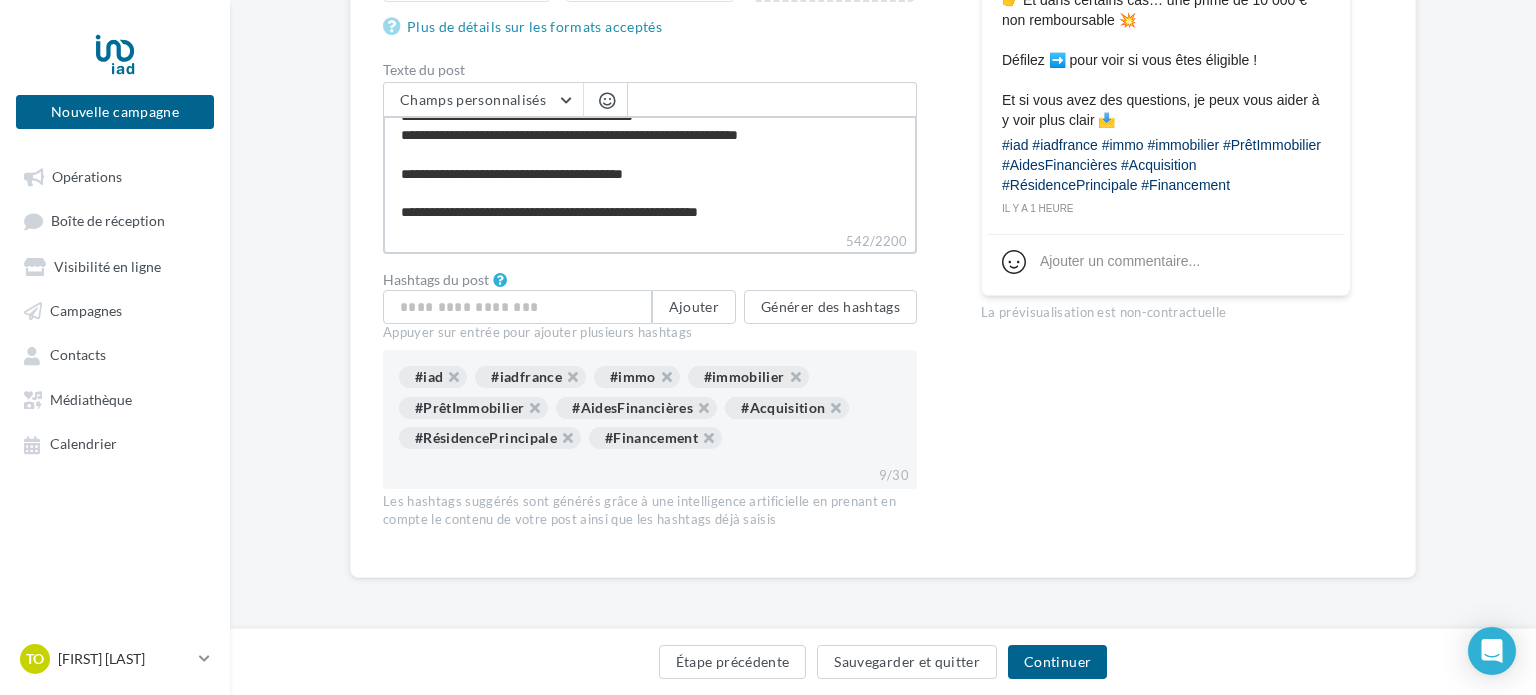 type on "**********" 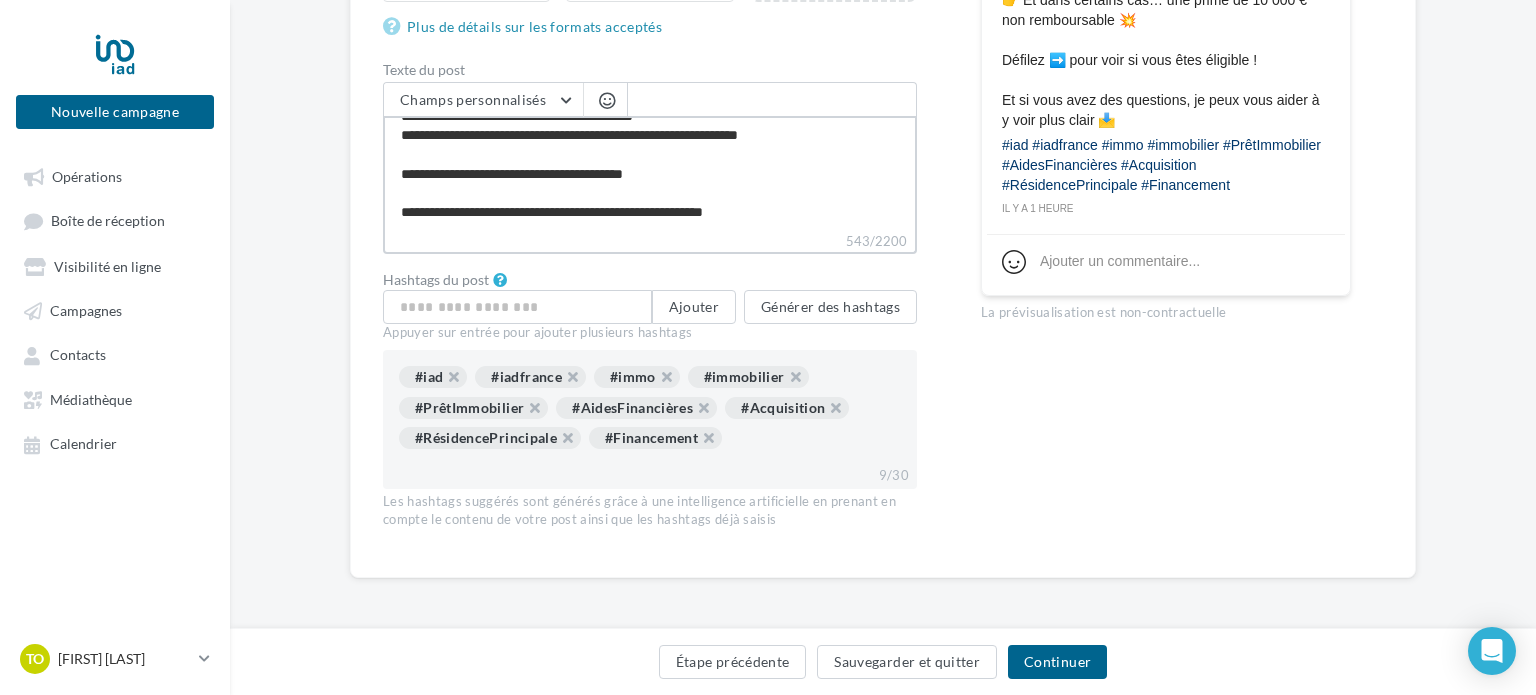 type on "**********" 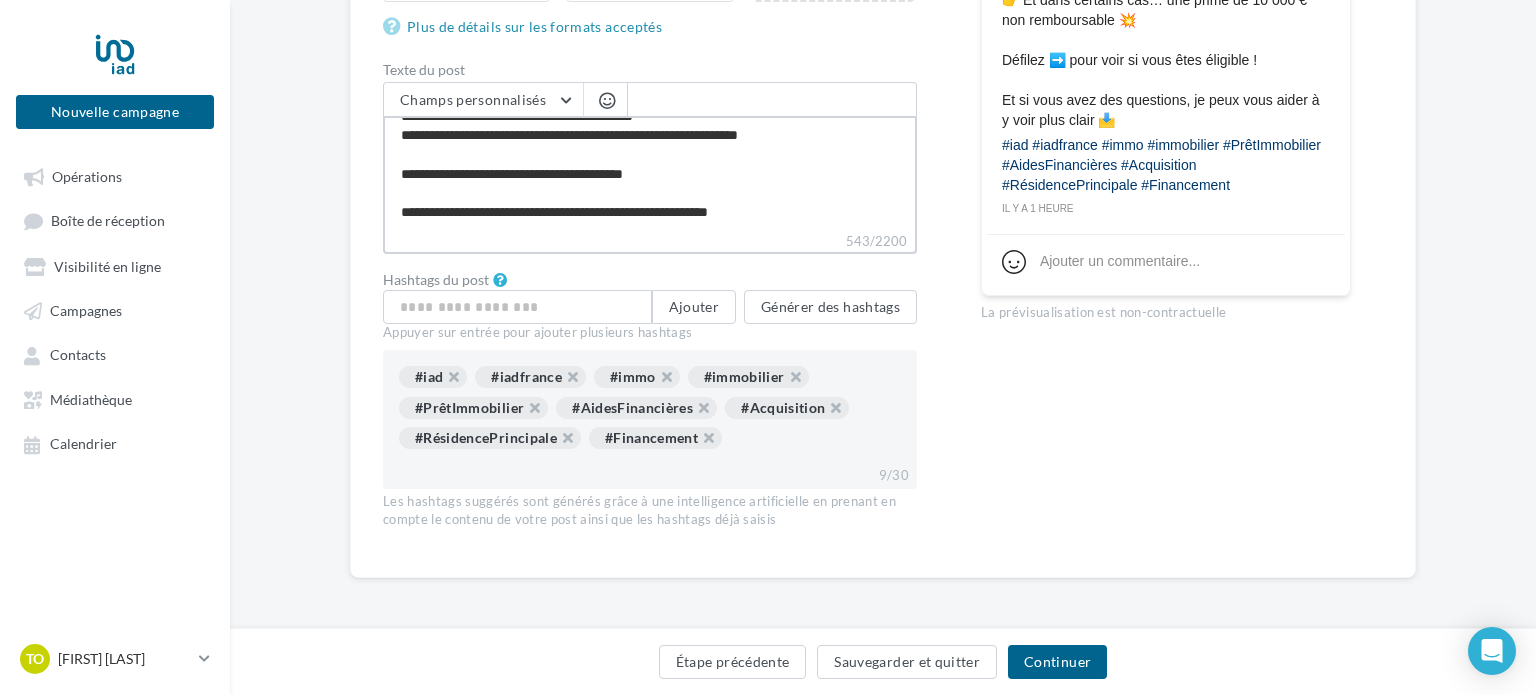 type on "**********" 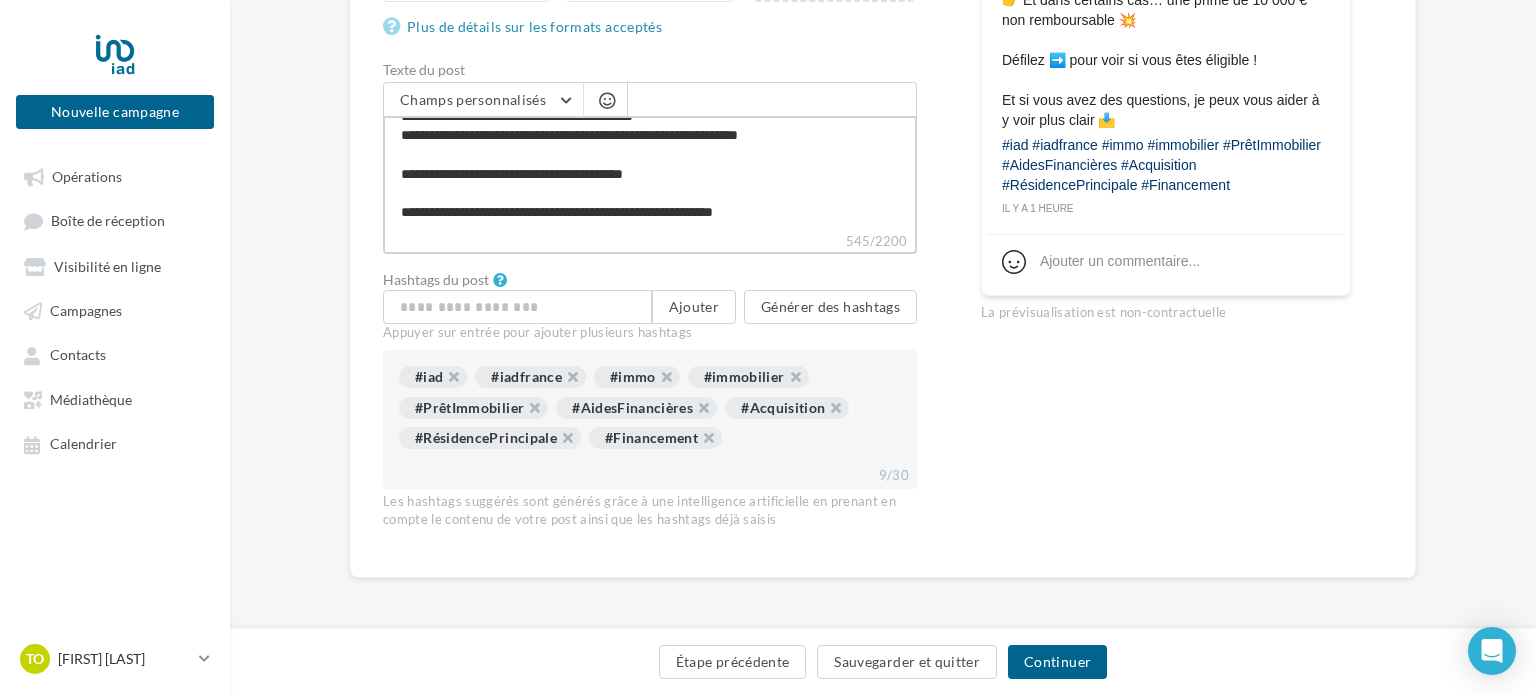type on "**********" 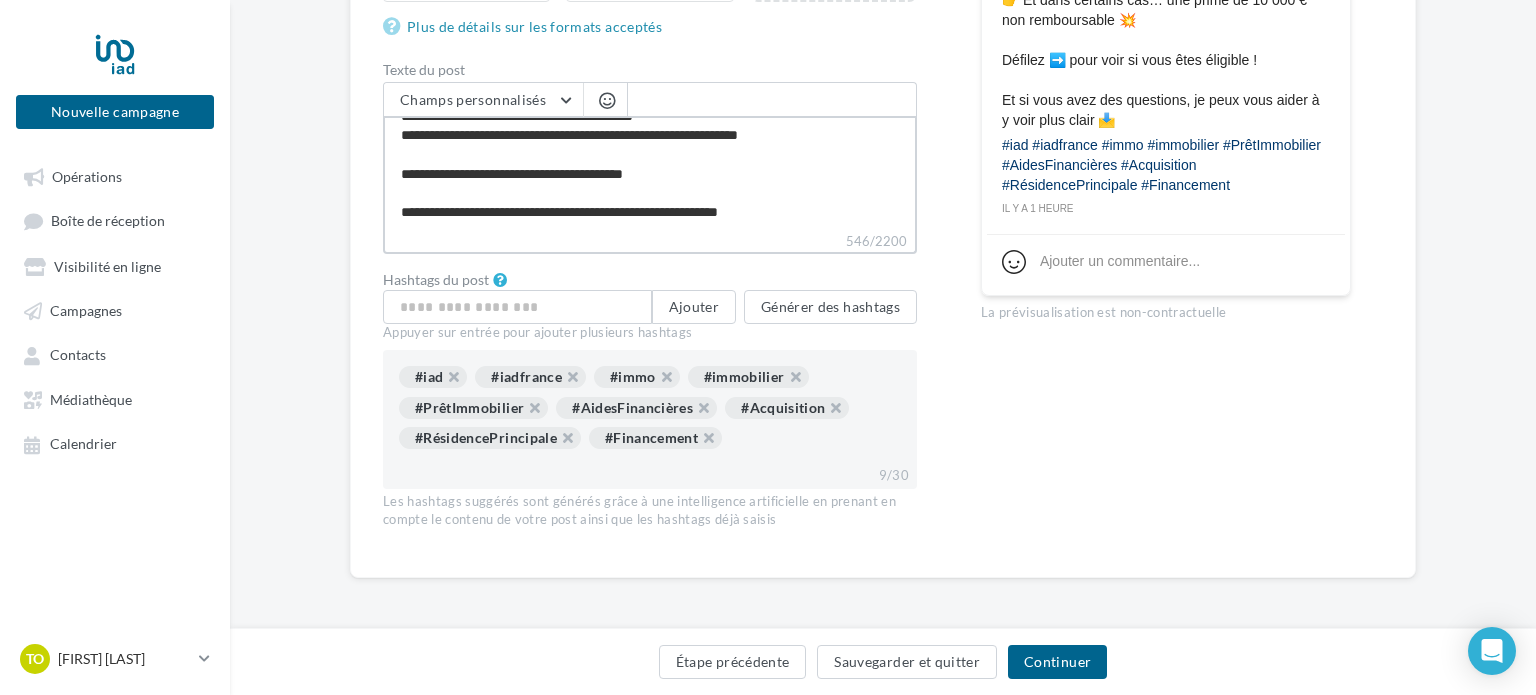 type on "**********" 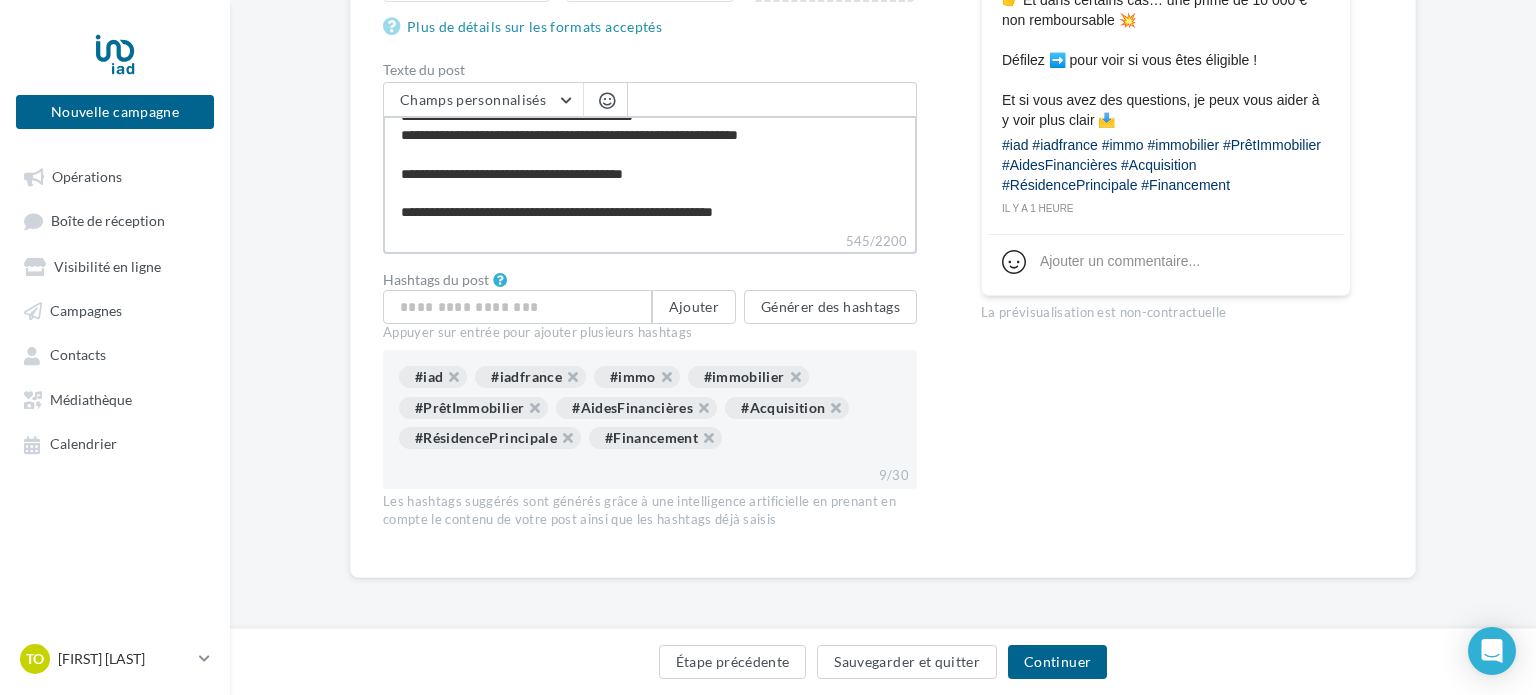 type on "**********" 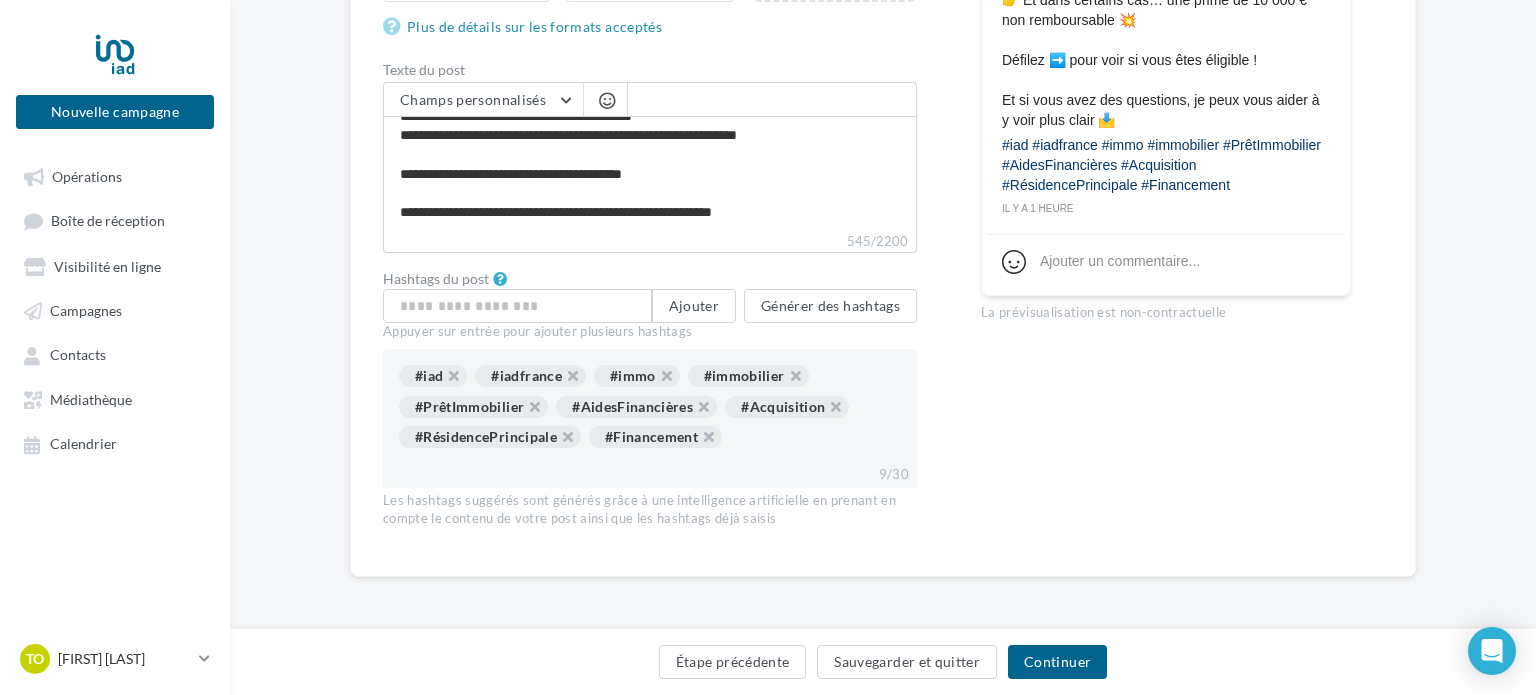 click on "Prévisualiser le post
Mon nom
Mon nom" at bounding box center [1166, -71] 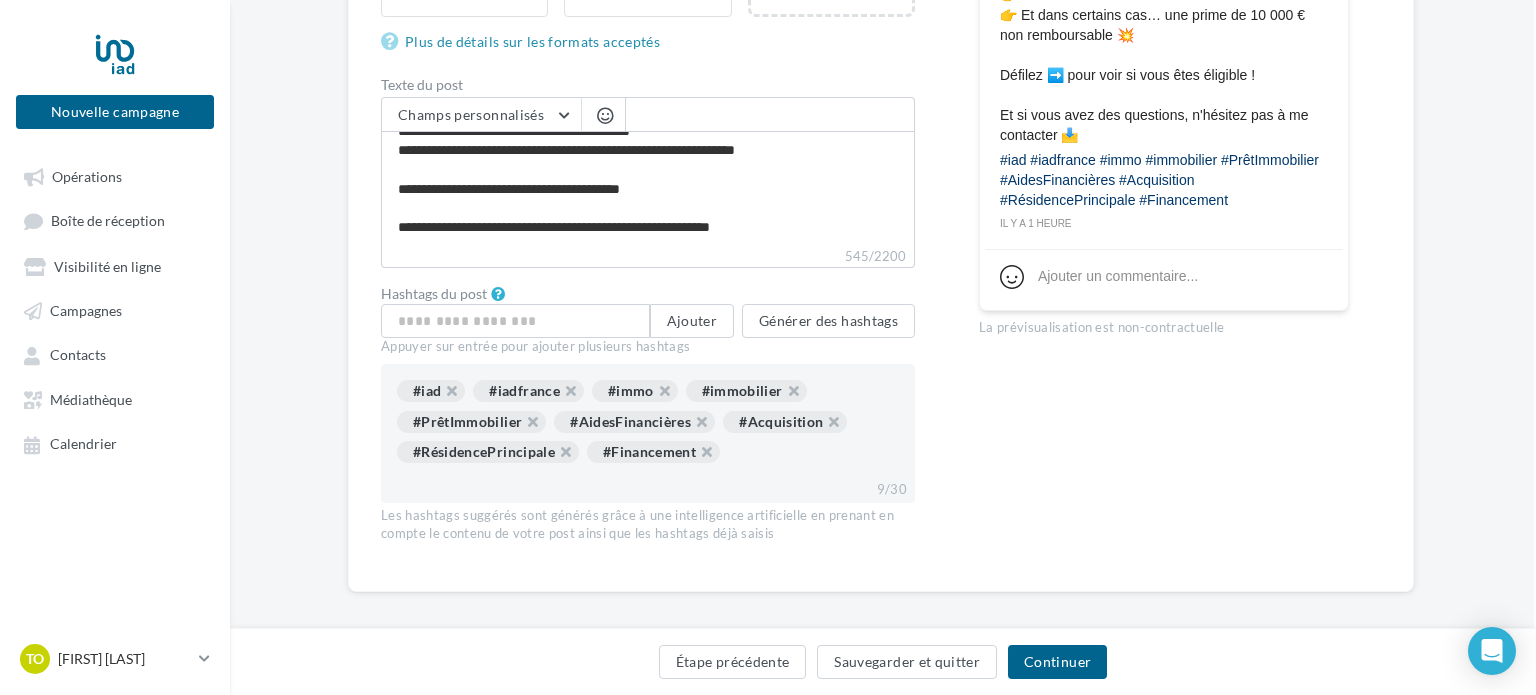 scroll, scrollTop: 920, scrollLeft: 2, axis: both 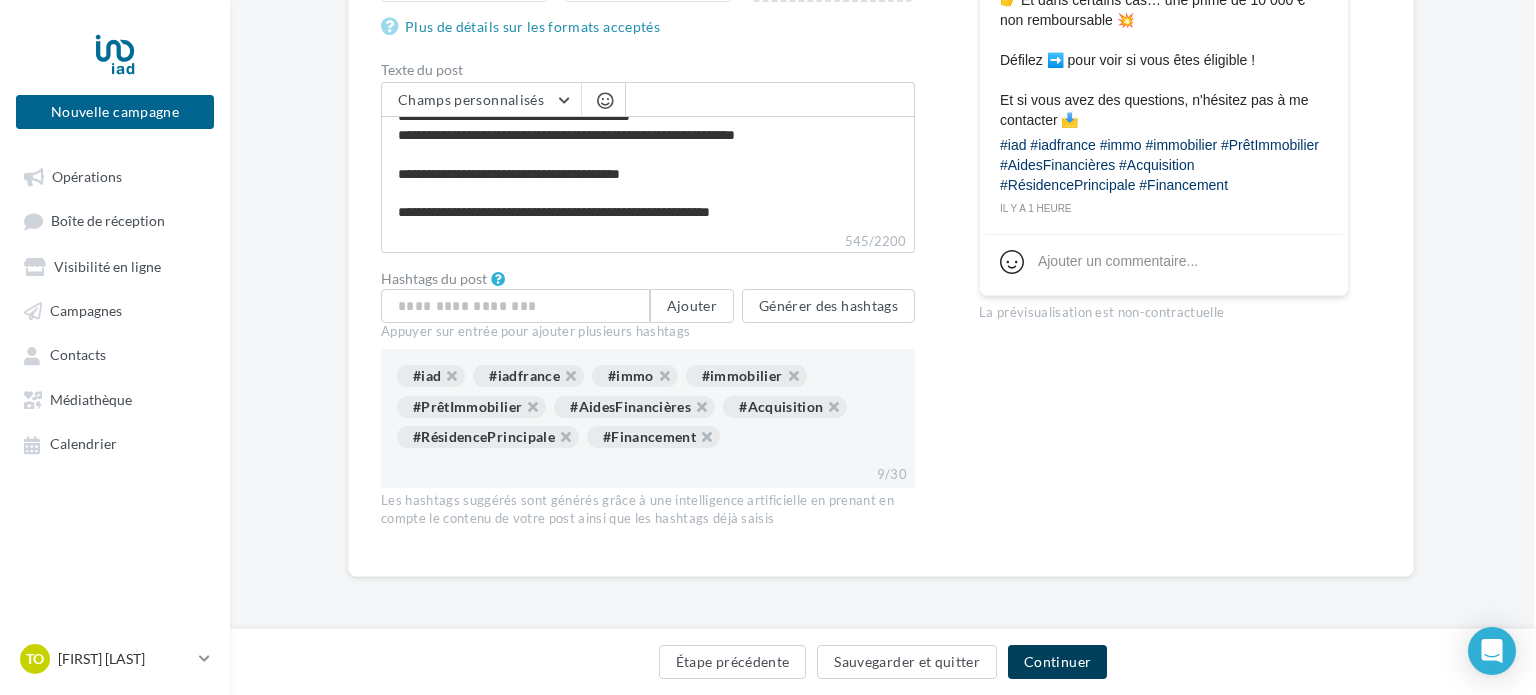 click on "Continuer" at bounding box center (1057, 662) 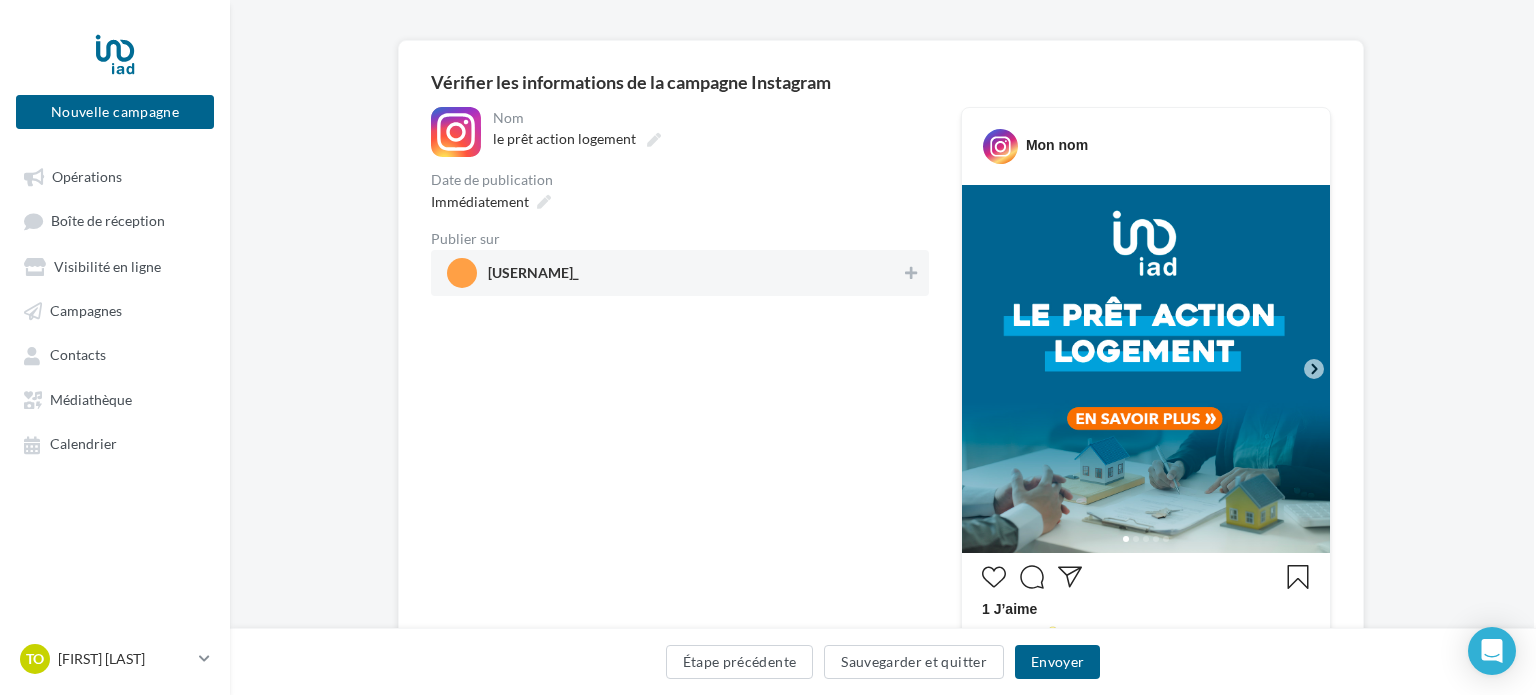 scroll, scrollTop: 127, scrollLeft: 2, axis: both 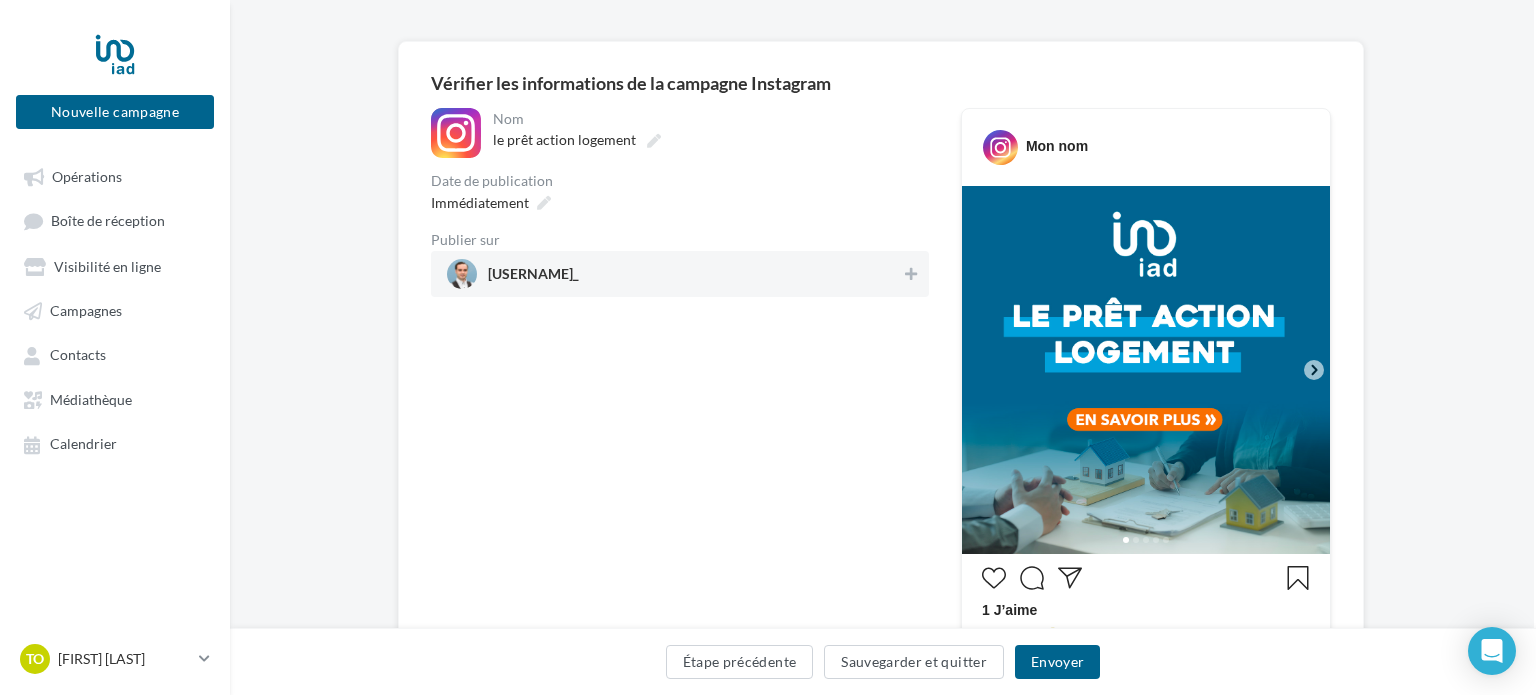 click on "[USERNAME]" at bounding box center [680, 274] 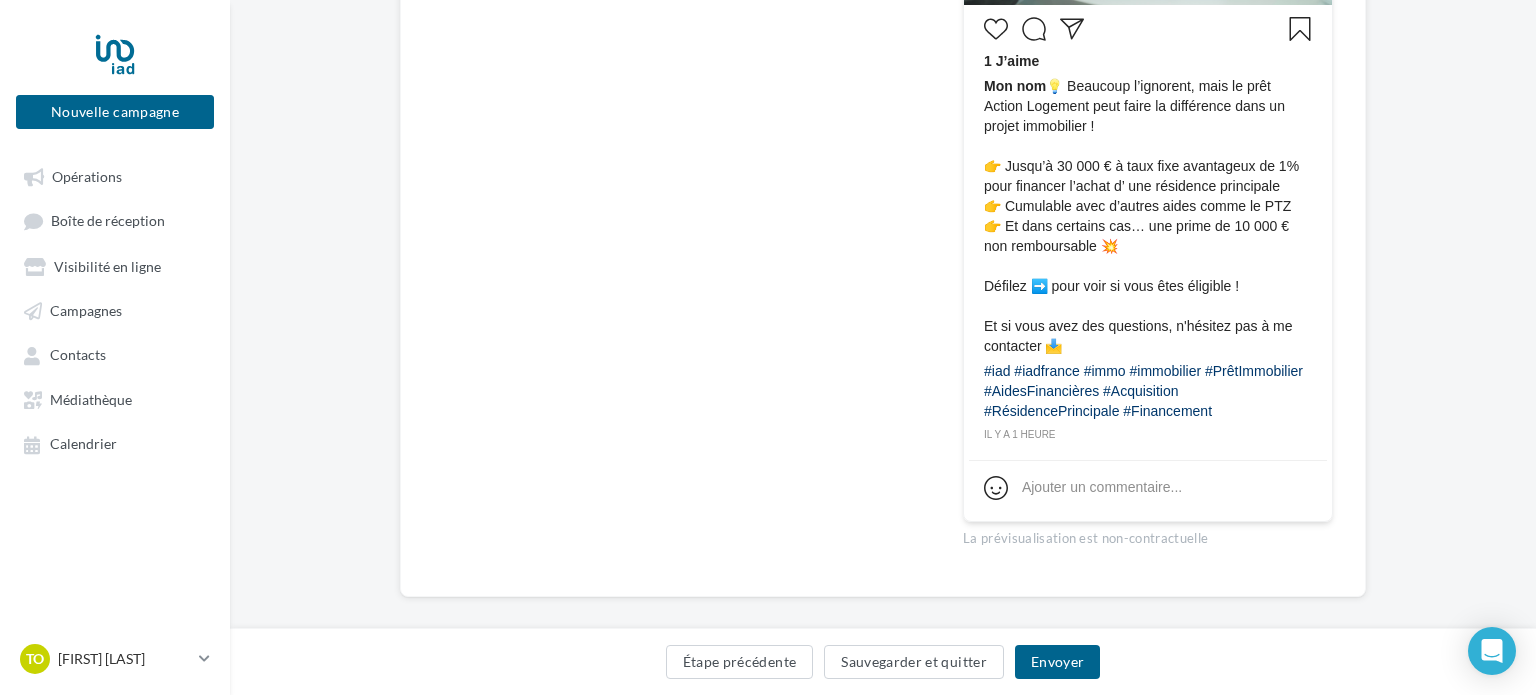 scroll, scrollTop: 676, scrollLeft: 0, axis: vertical 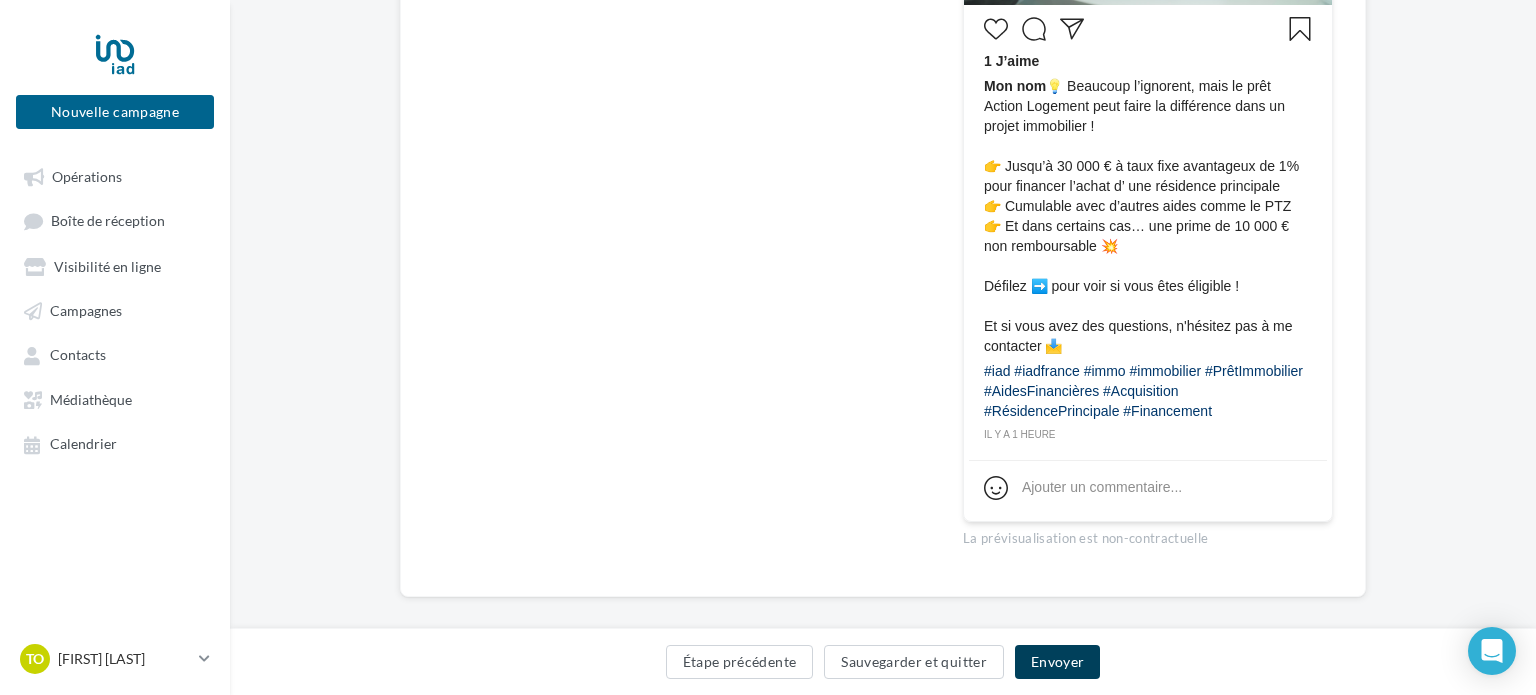 click on "Envoyer" at bounding box center [1057, 662] 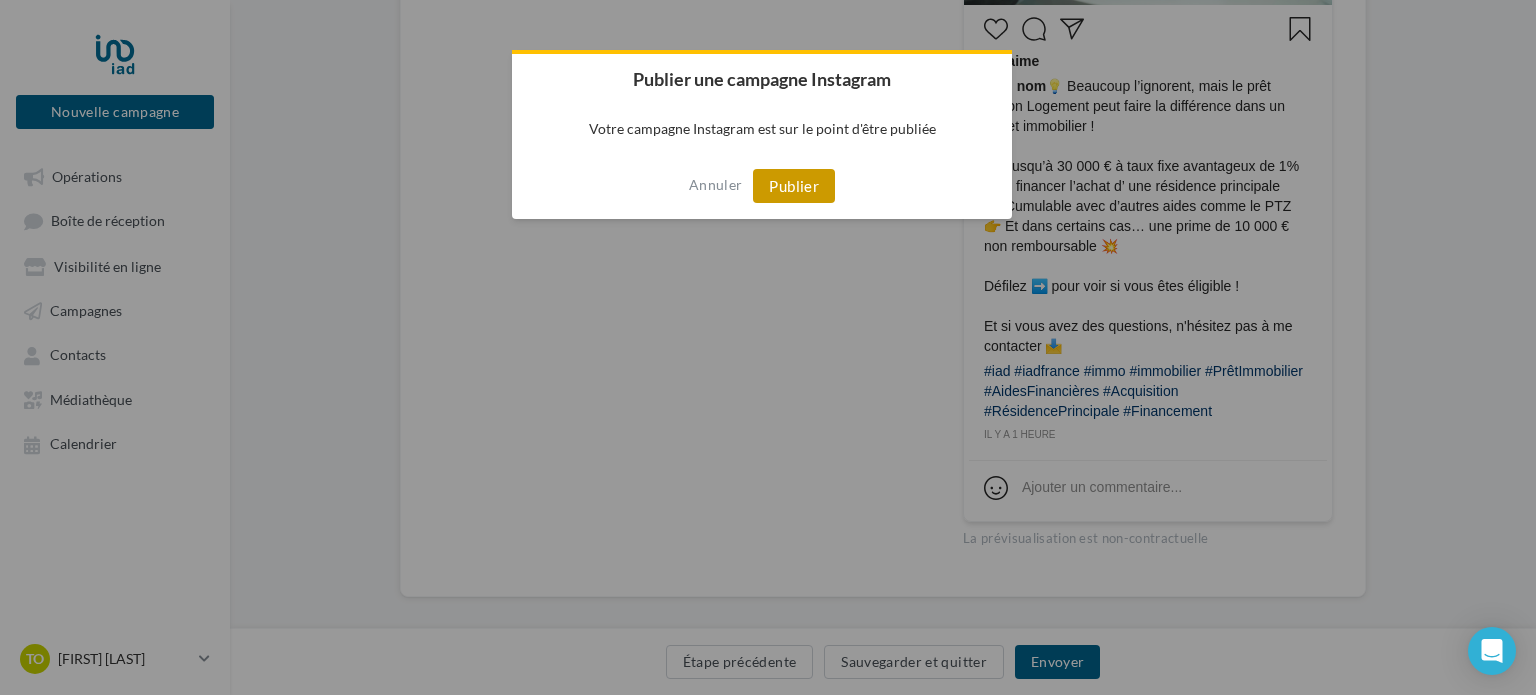 click on "Publier" at bounding box center [794, 186] 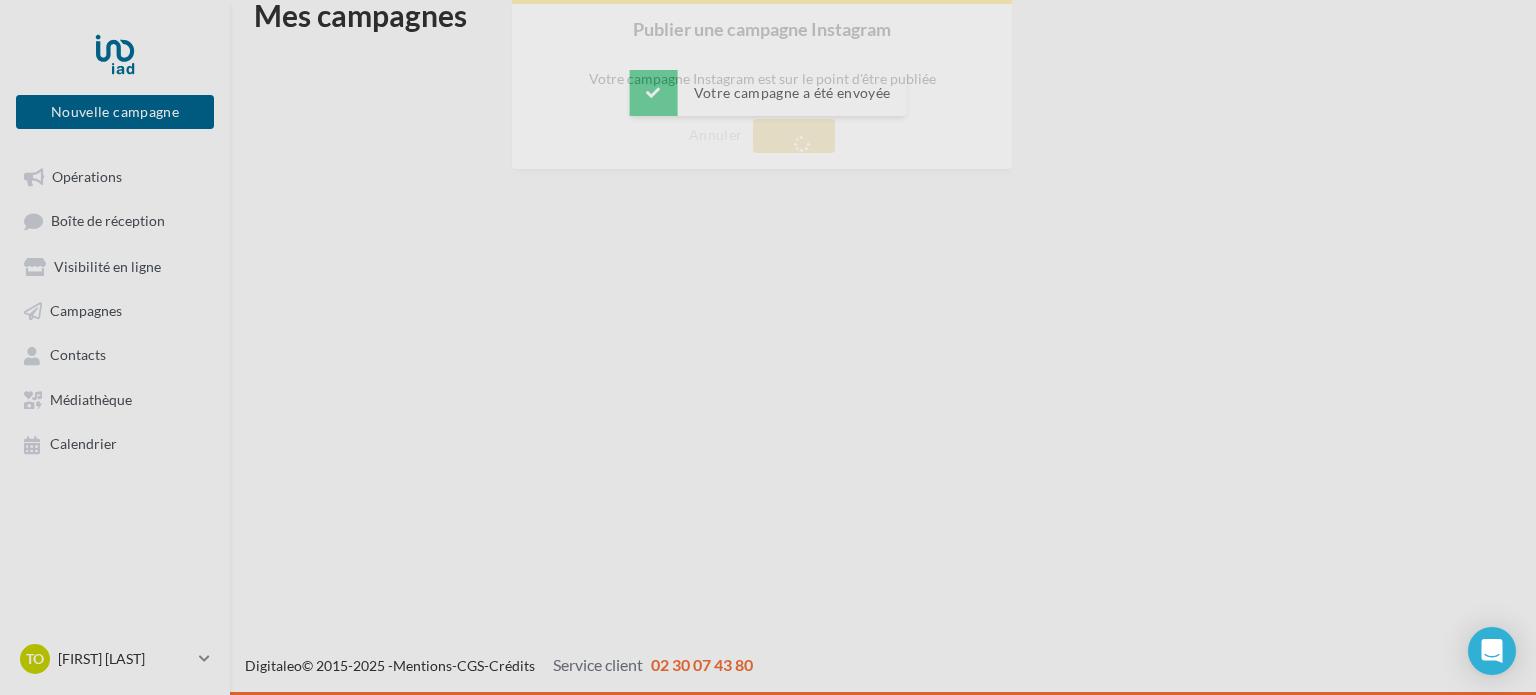 scroll, scrollTop: 32, scrollLeft: 0, axis: vertical 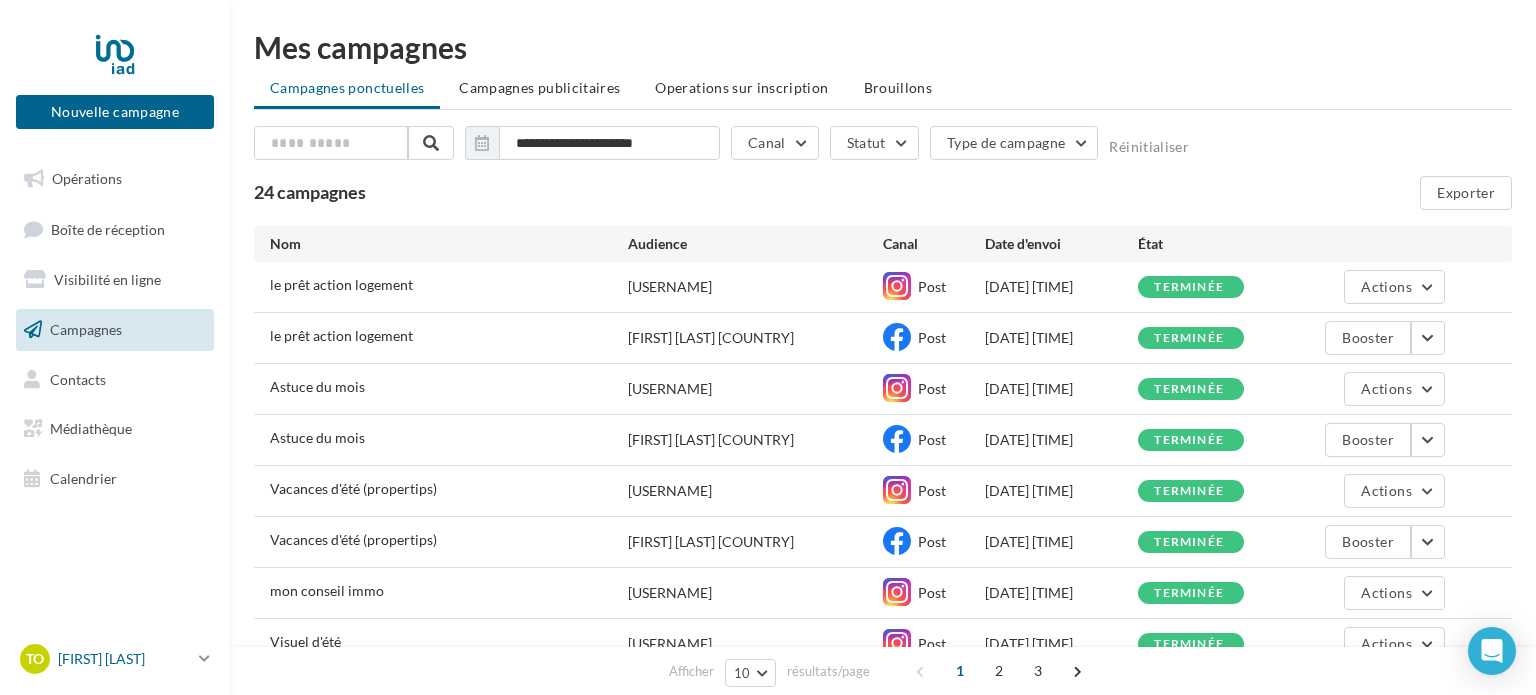 click on "[FIRST] [LAST]" at bounding box center [124, 659] 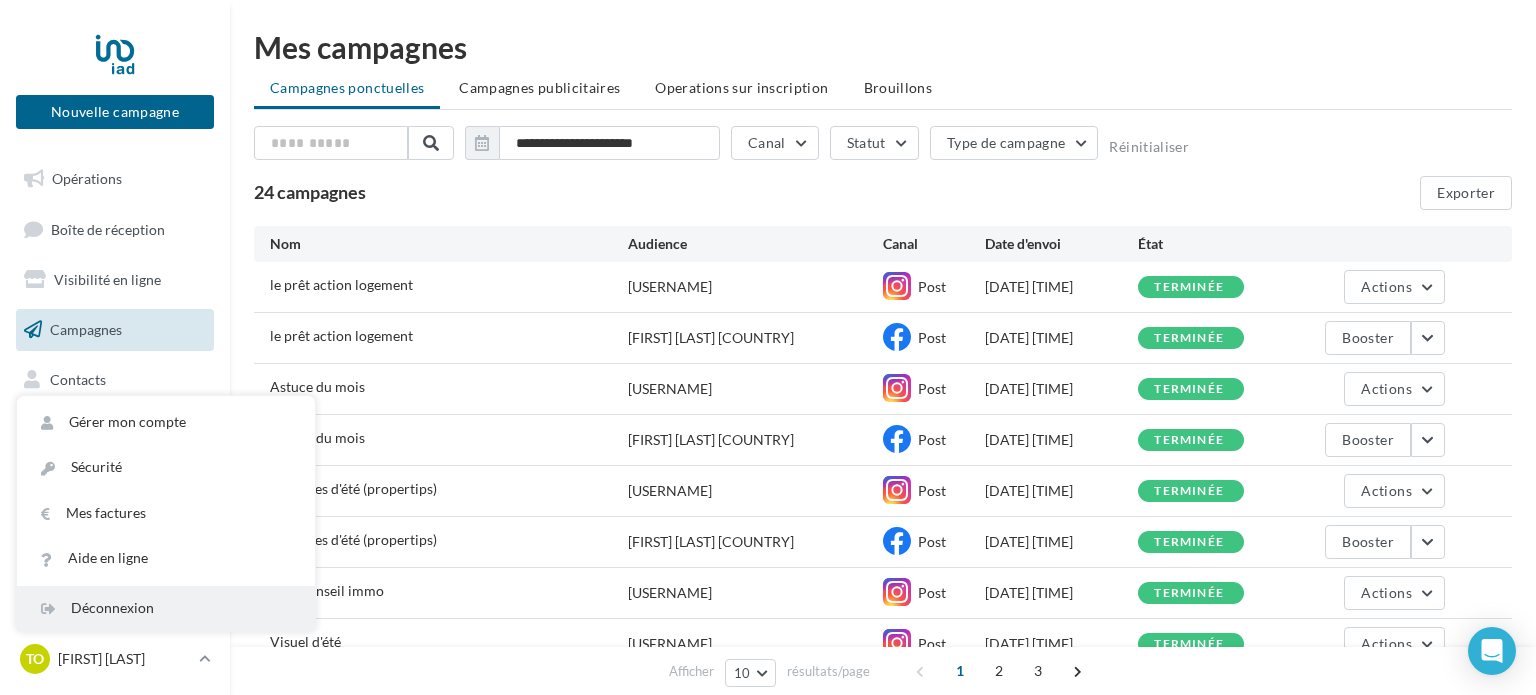 click on "Déconnexion" at bounding box center [166, 608] 